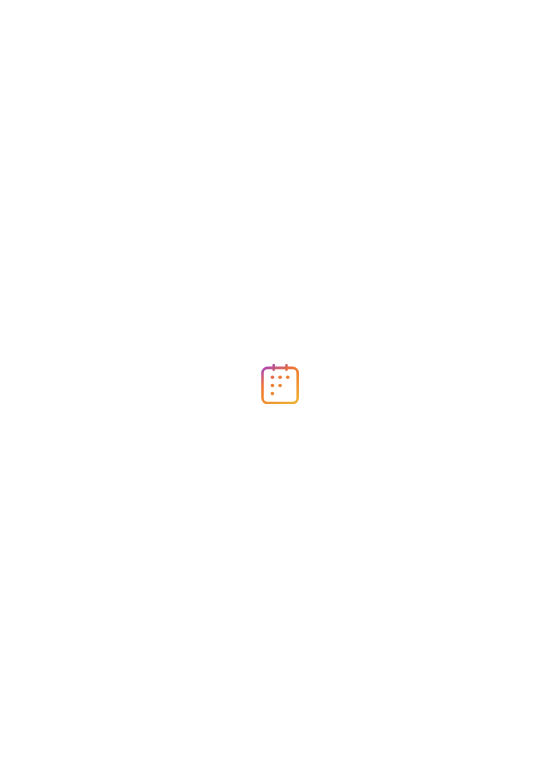 scroll, scrollTop: 0, scrollLeft: 0, axis: both 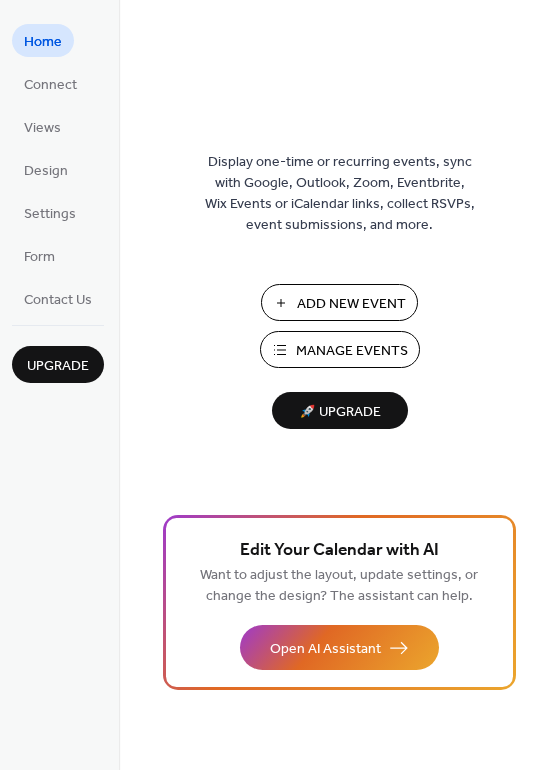 click on "Add New Event" at bounding box center (351, 304) 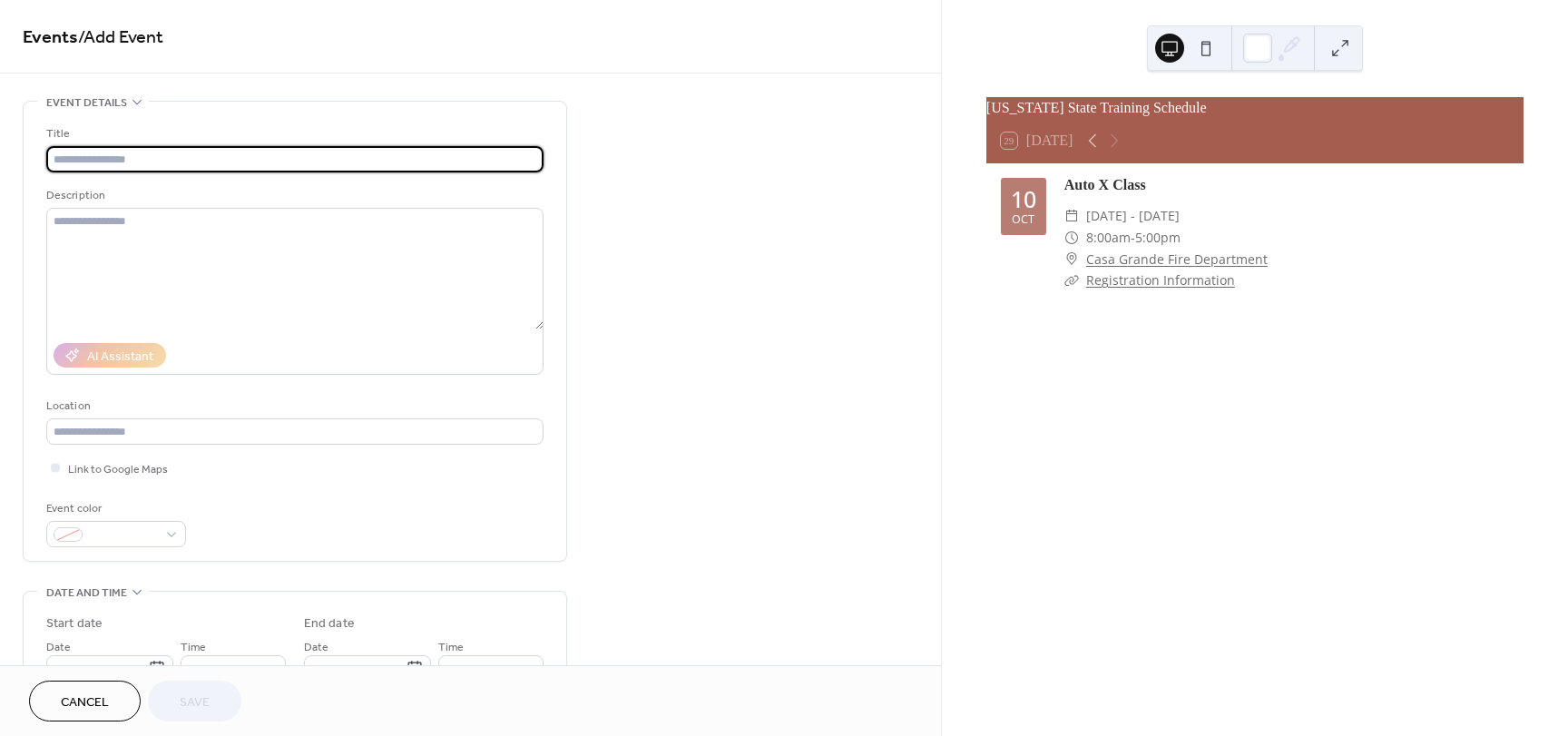 scroll, scrollTop: 0, scrollLeft: 0, axis: both 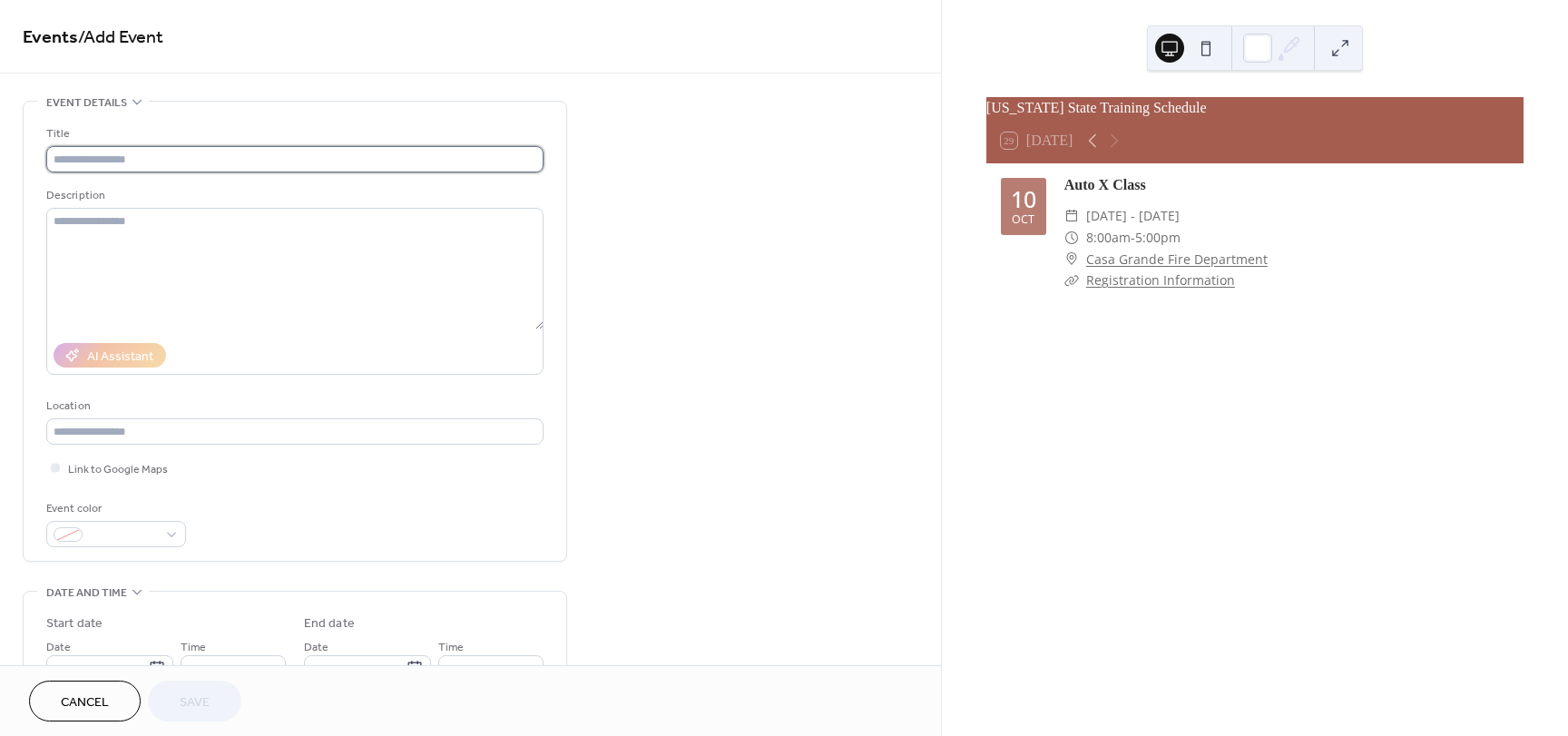 click at bounding box center [295, 159] 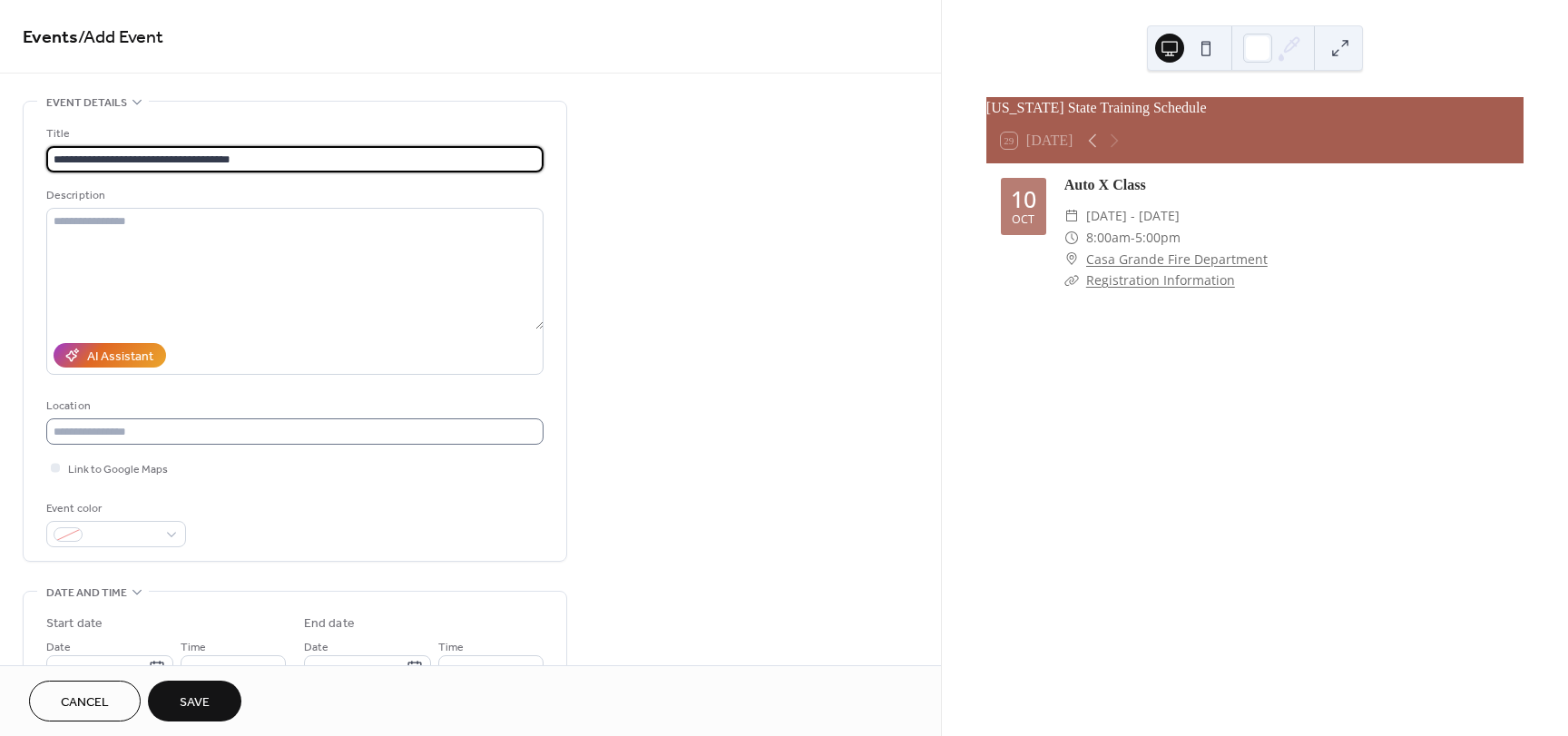 type on "**********" 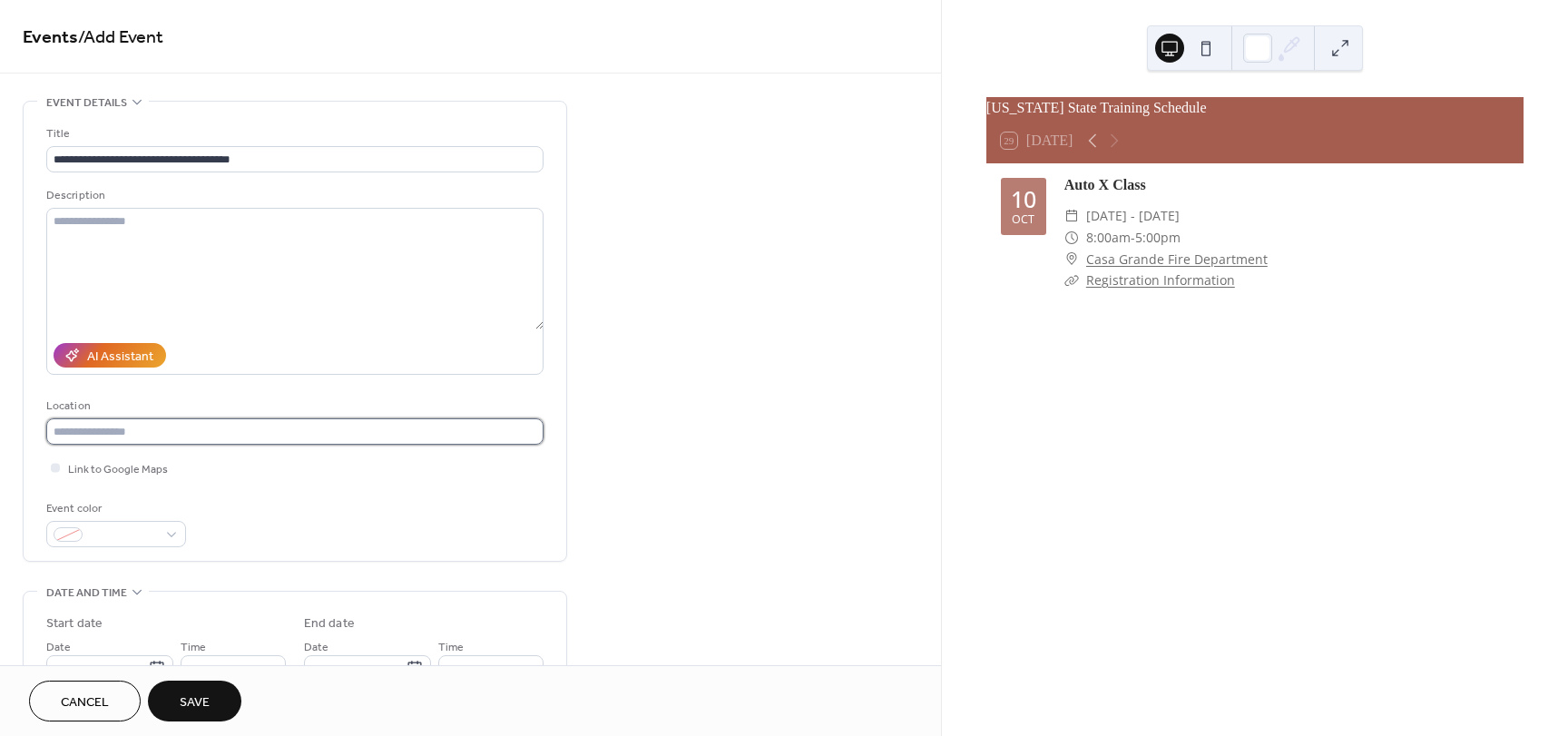 click at bounding box center [295, 431] 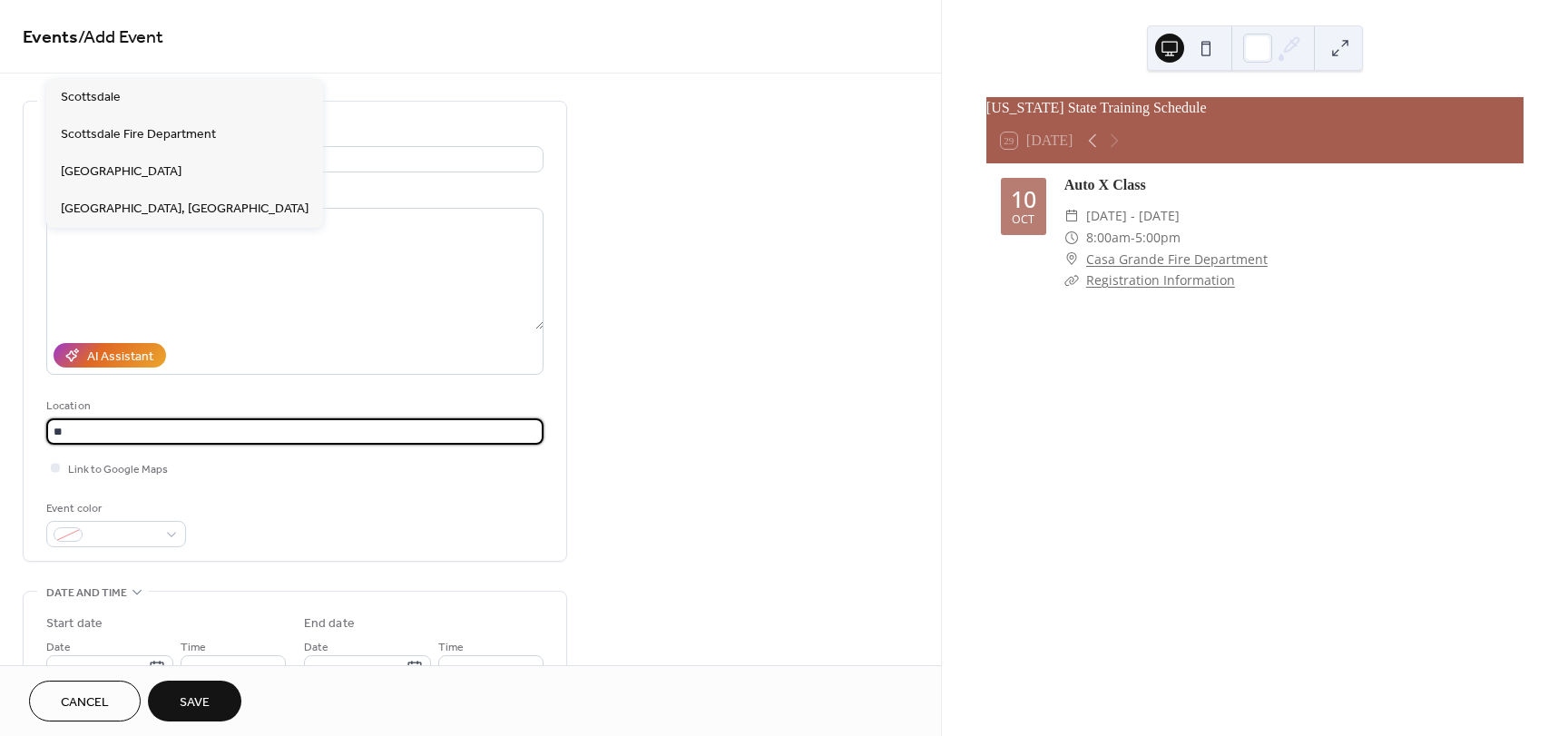 type on "*" 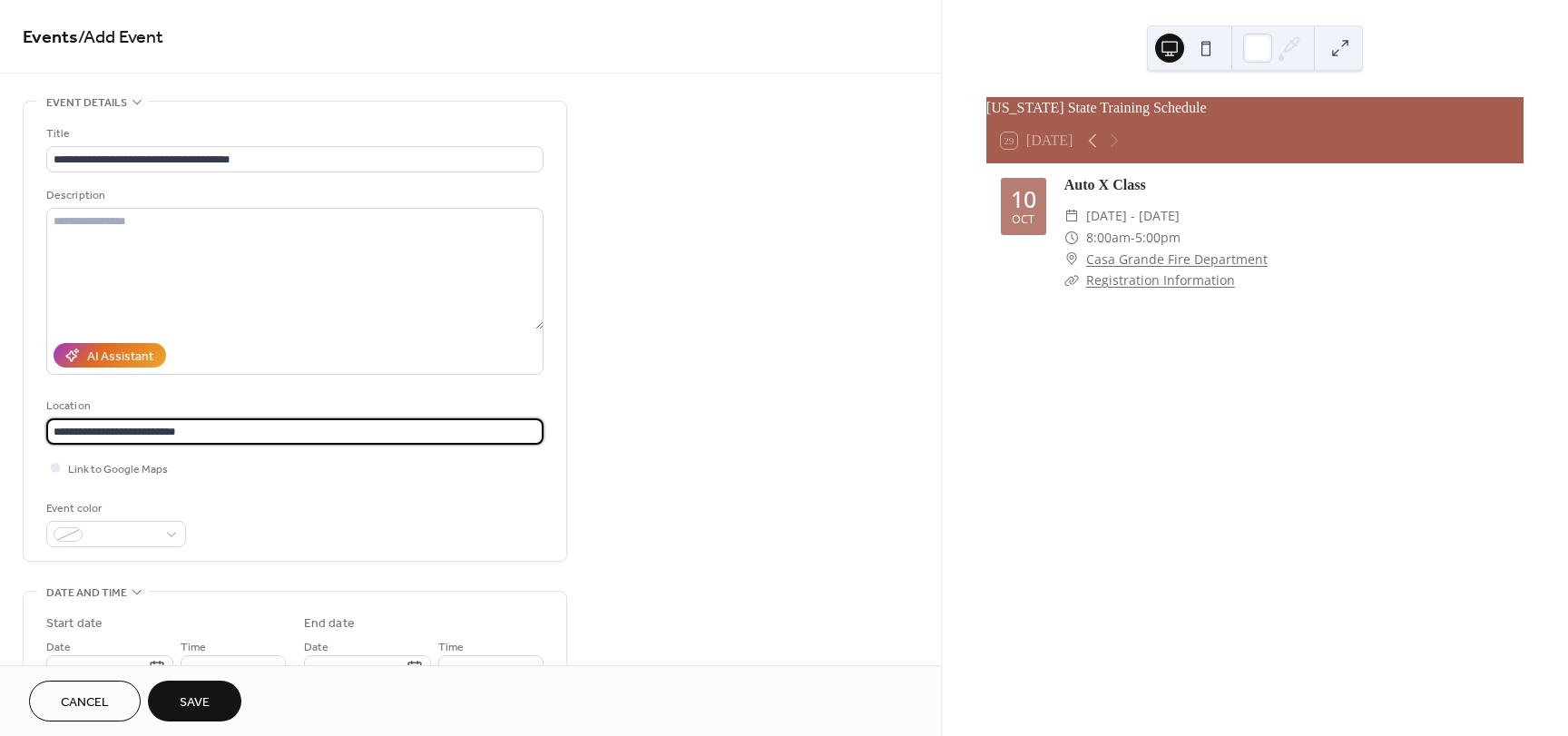 click on "**********" at bounding box center [295, 431] 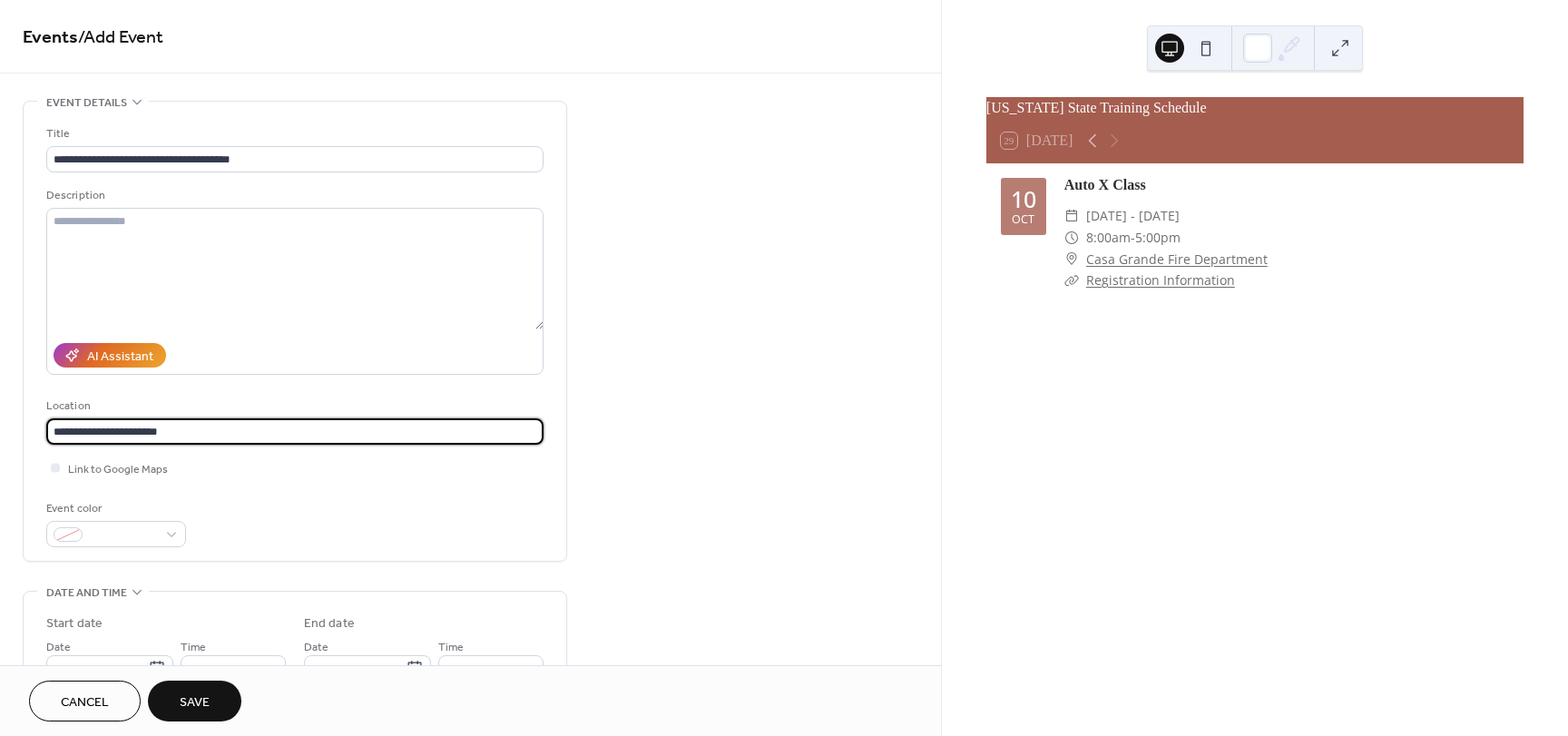 type on "**********" 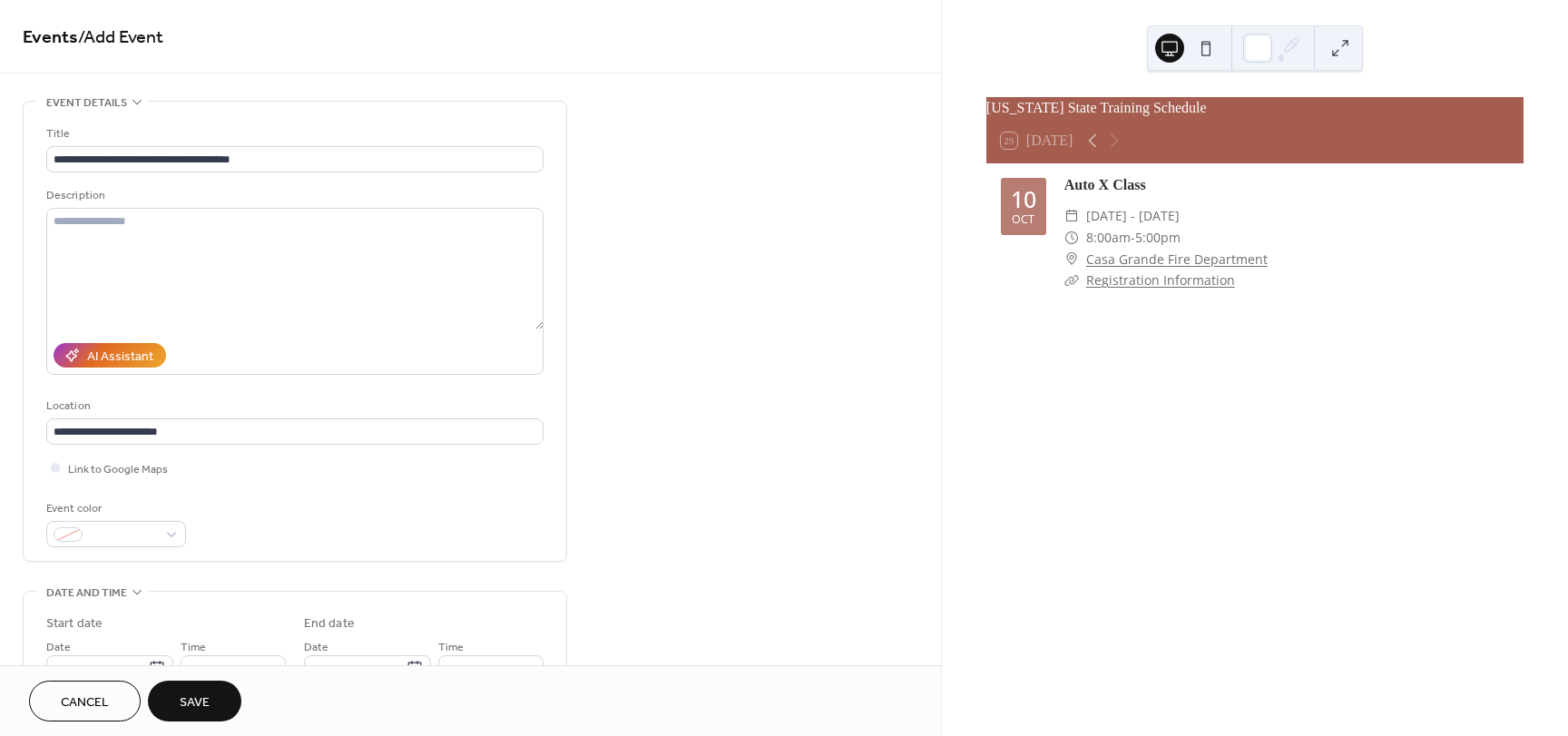 click on "Event color" at bounding box center [295, 523] 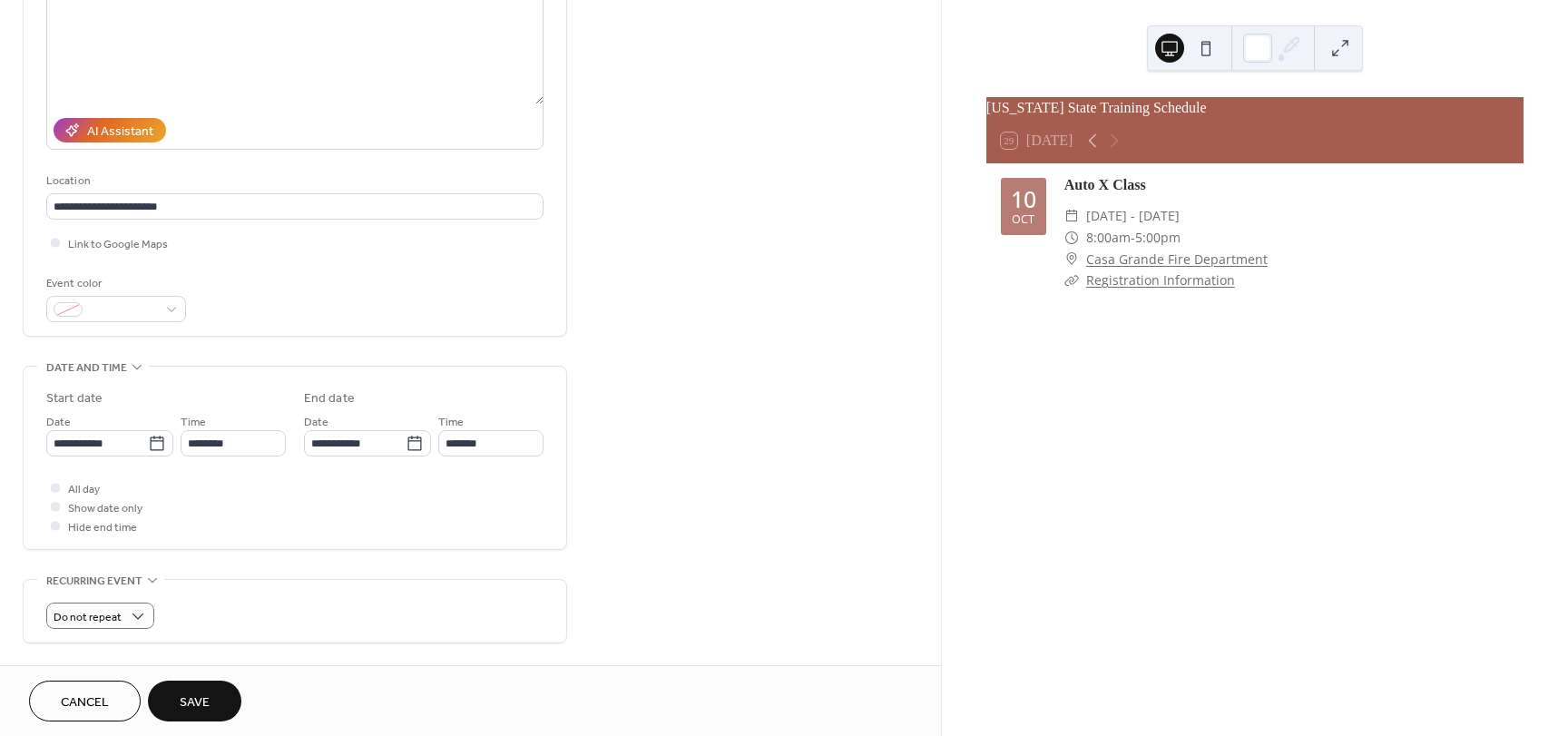 scroll, scrollTop: 363, scrollLeft: 0, axis: vertical 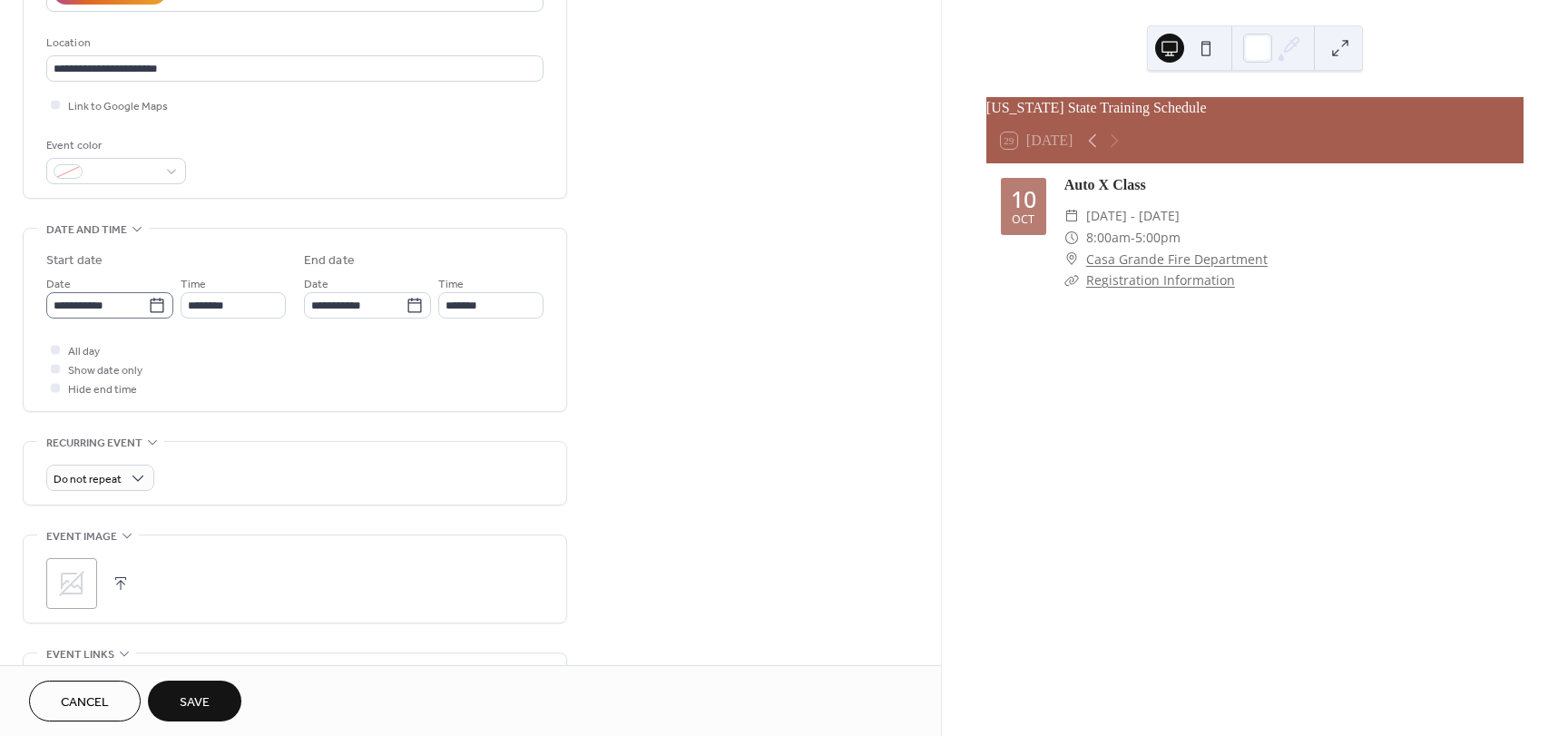click 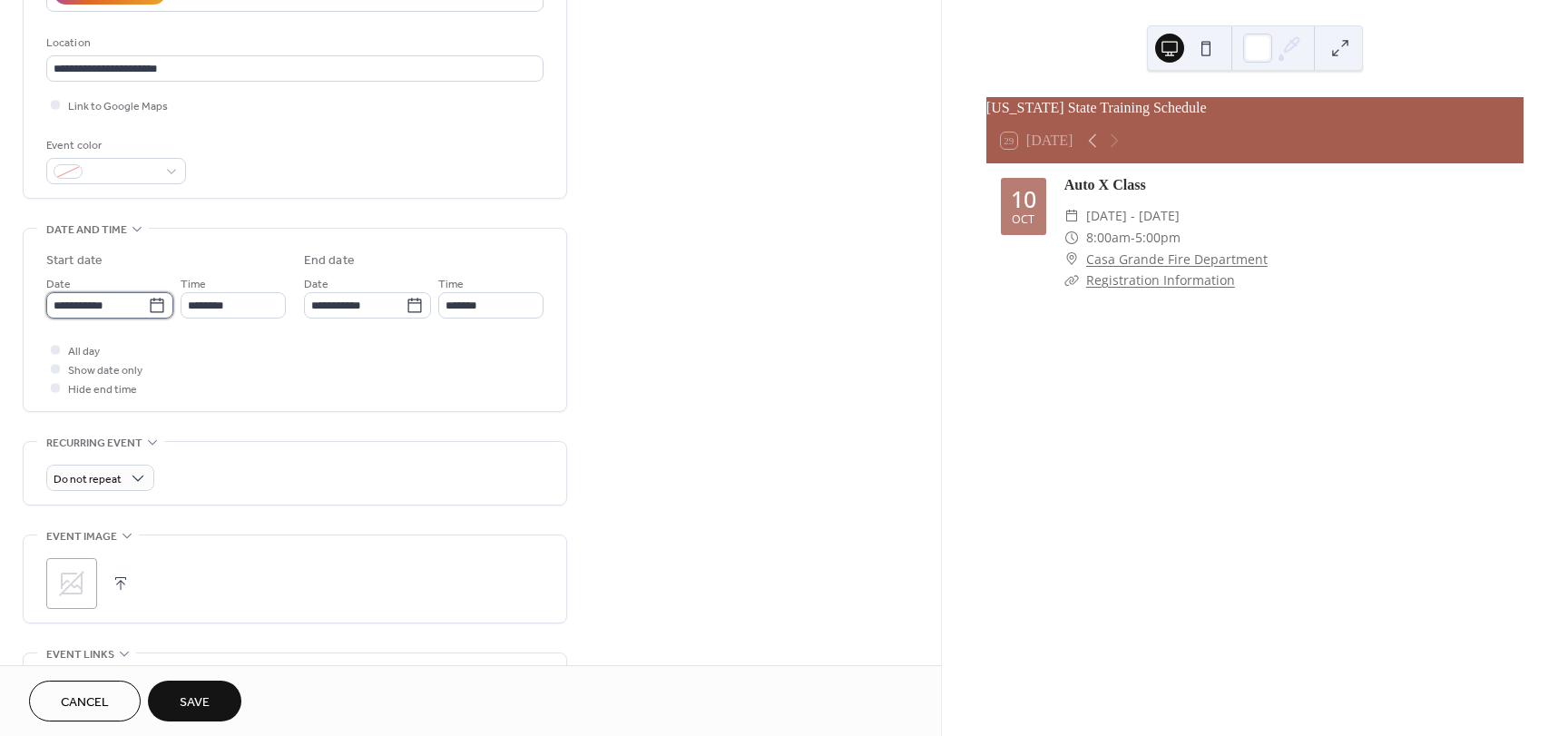 click on "**********" at bounding box center (97, 305) 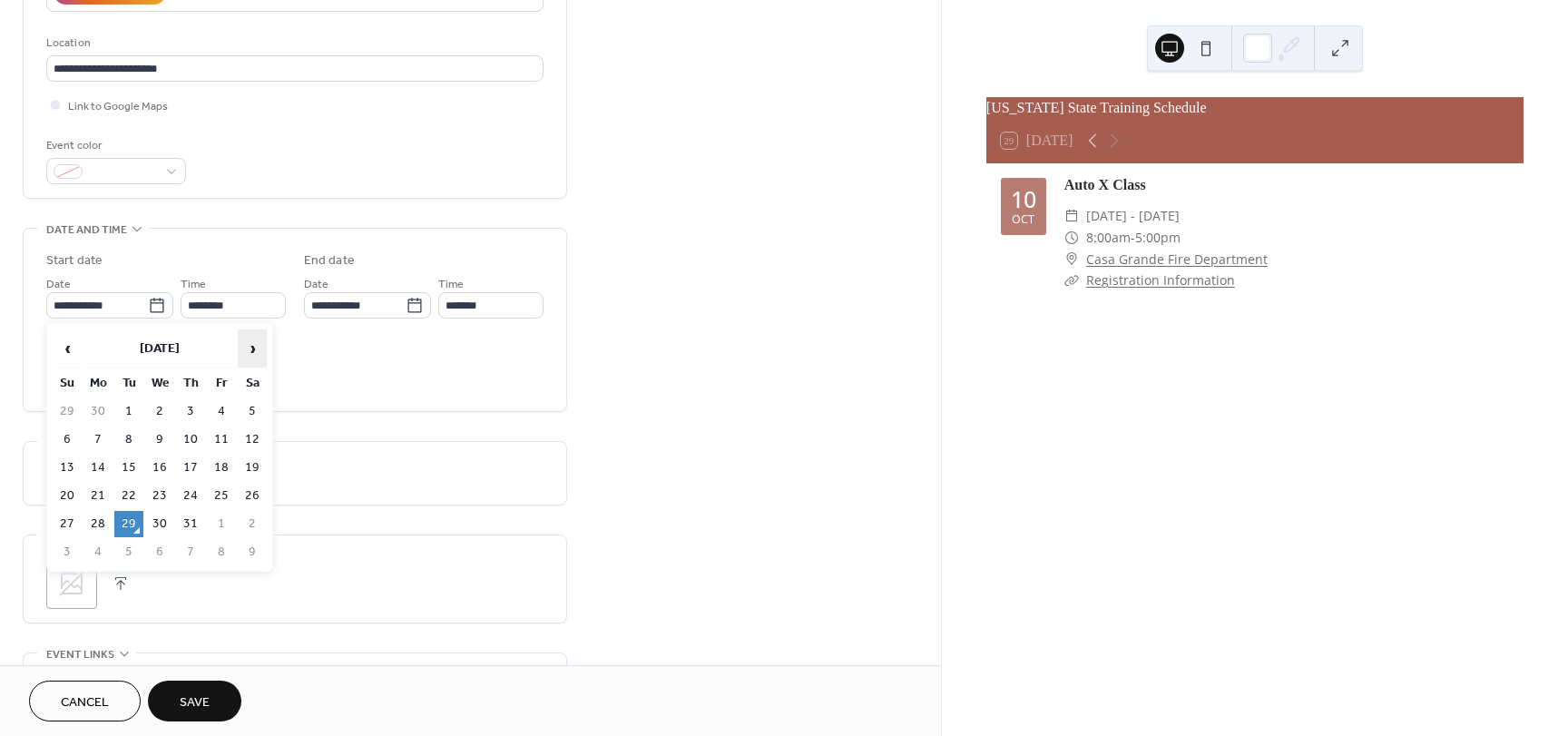 click on "›" at bounding box center (252, 348) 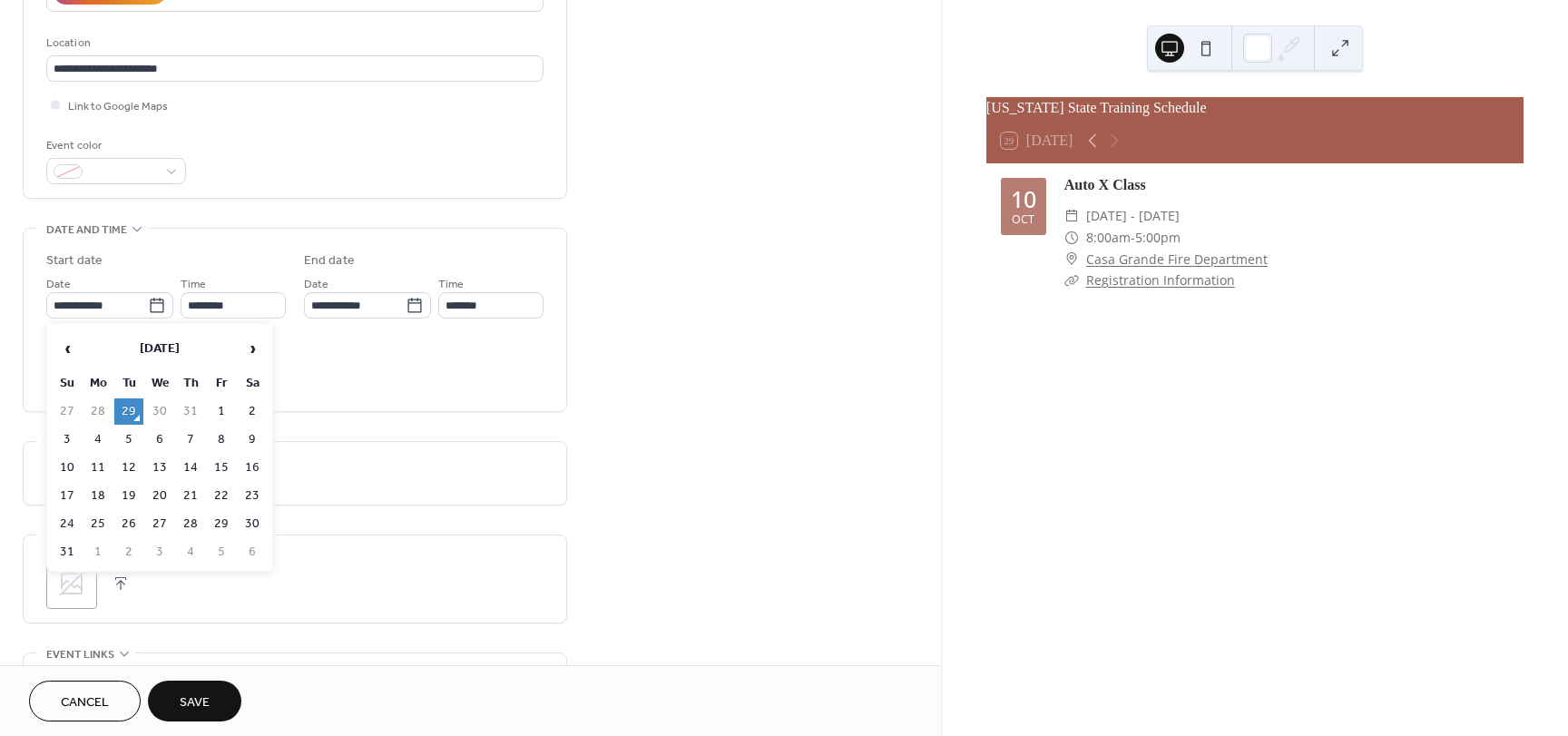 click on "25" at bounding box center [98, 524] 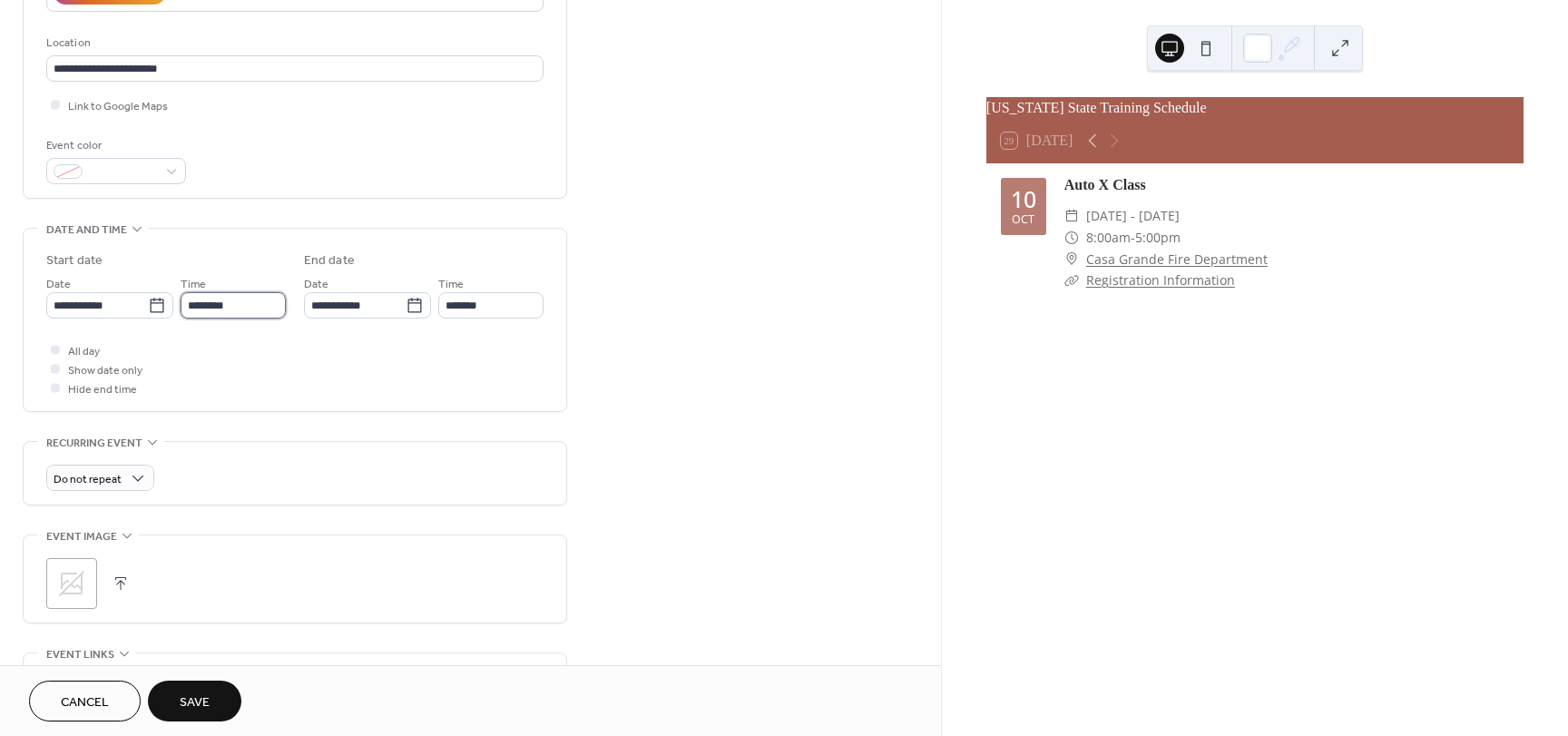 click on "********" at bounding box center [233, 305] 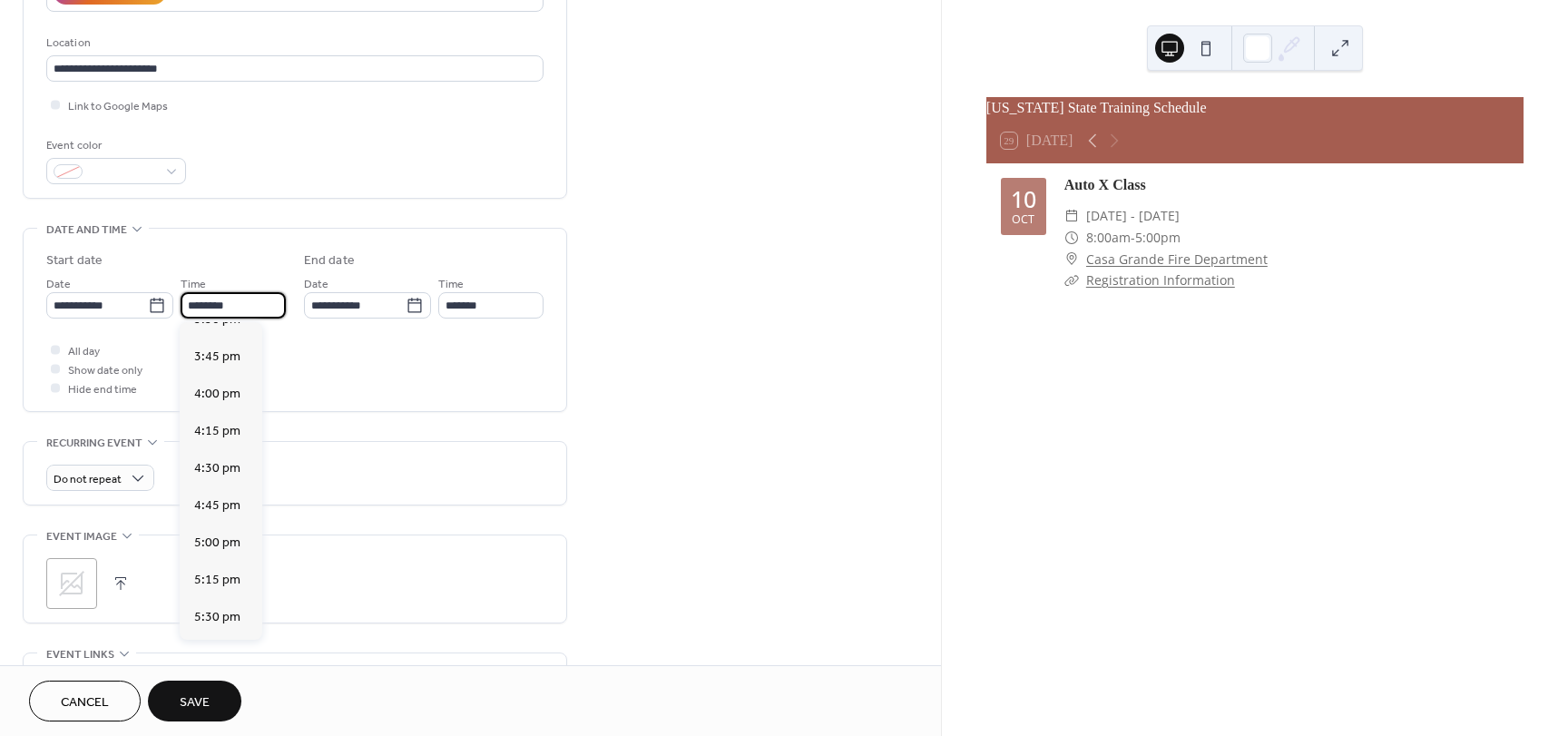 scroll, scrollTop: 2331, scrollLeft: 0, axis: vertical 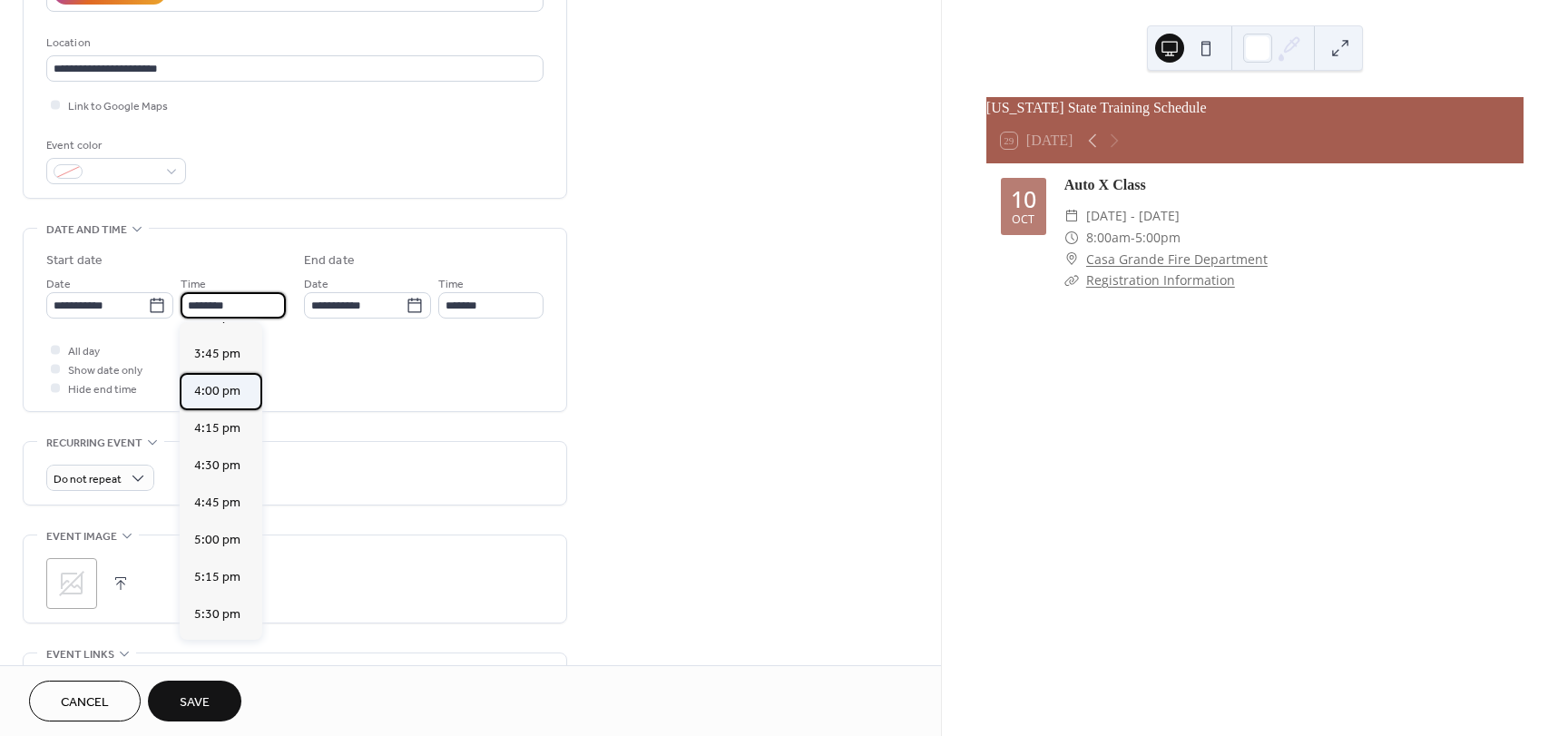 click on "4:00 pm" at bounding box center (217, 391) 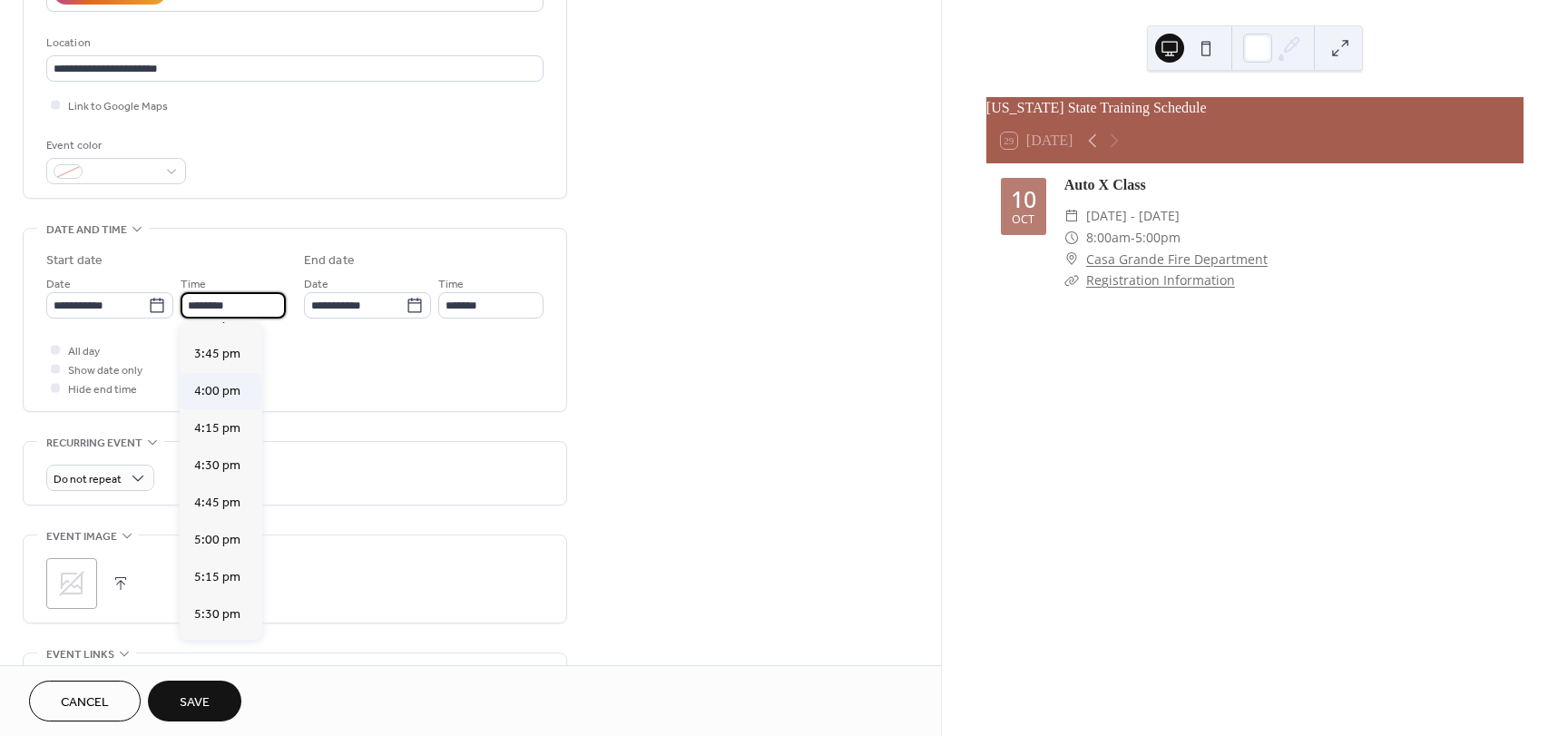 type on "*******" 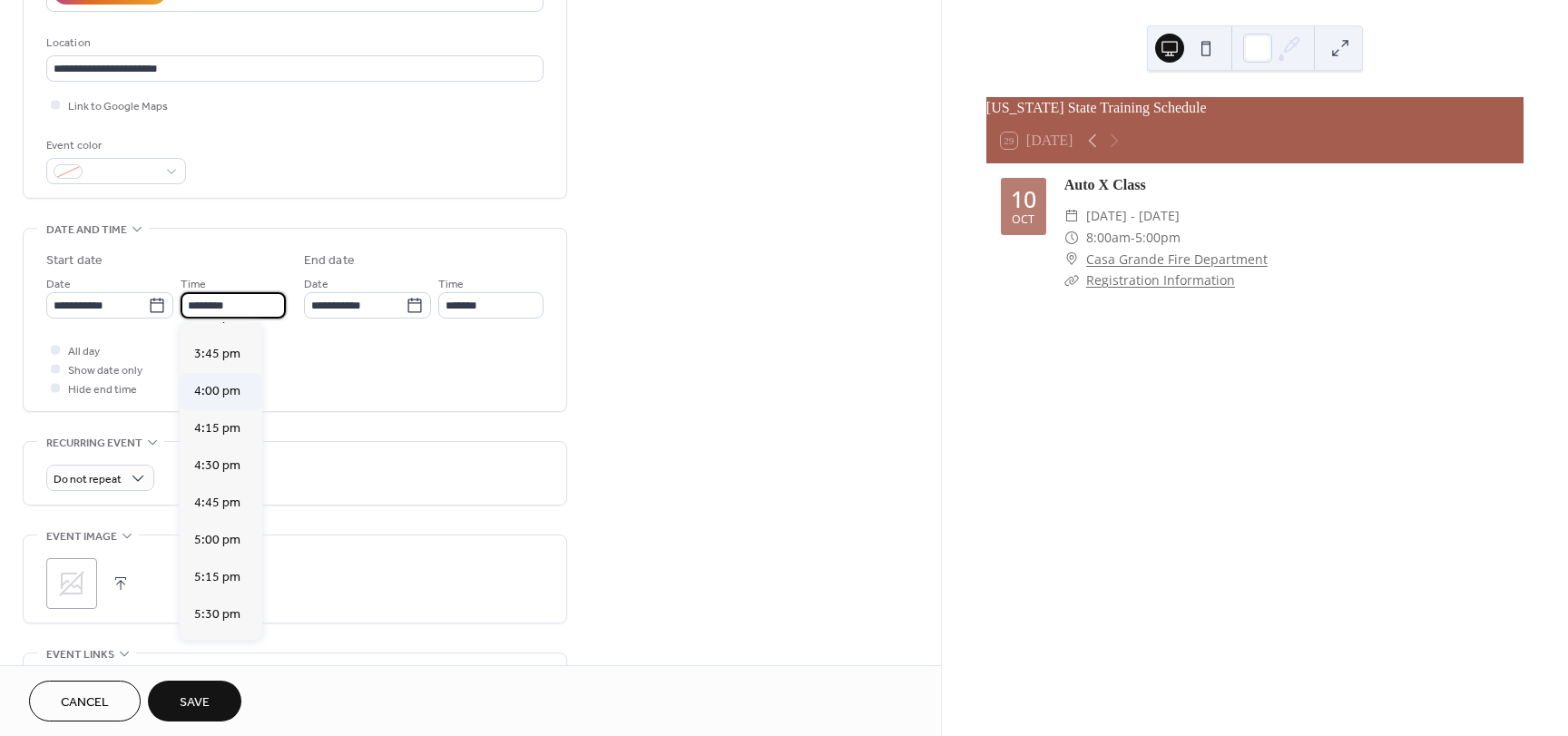 type on "*******" 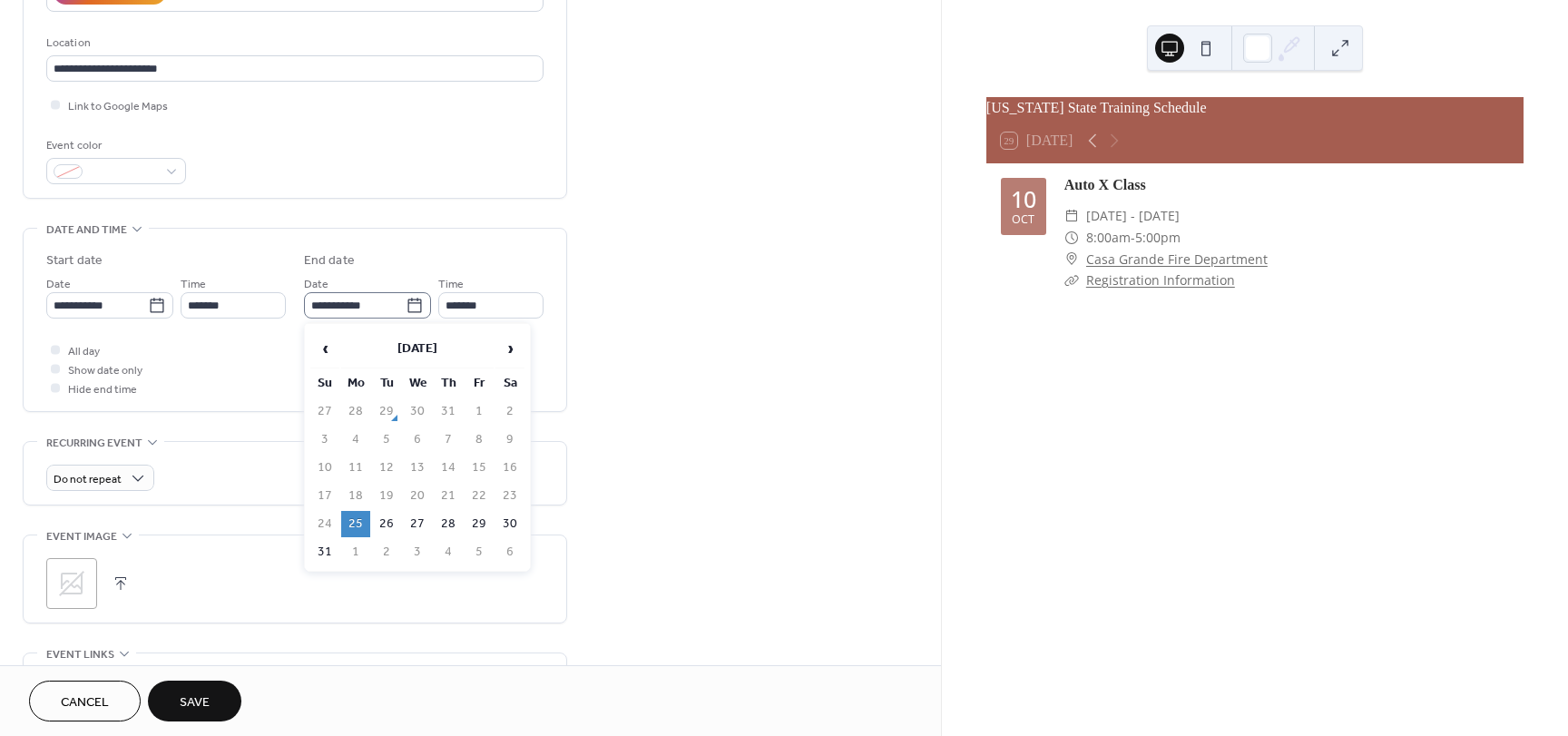 click 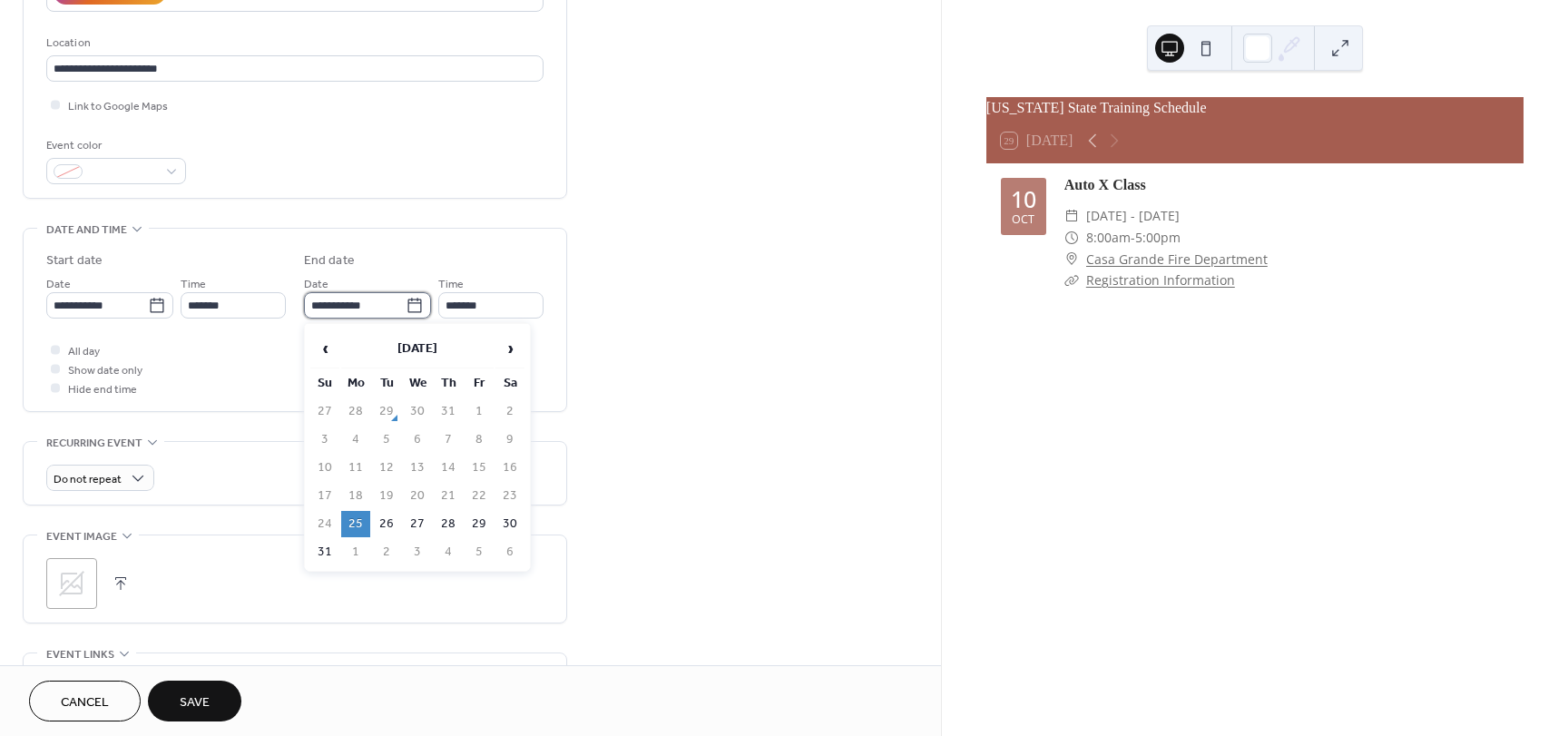 click on "**********" at bounding box center [355, 305] 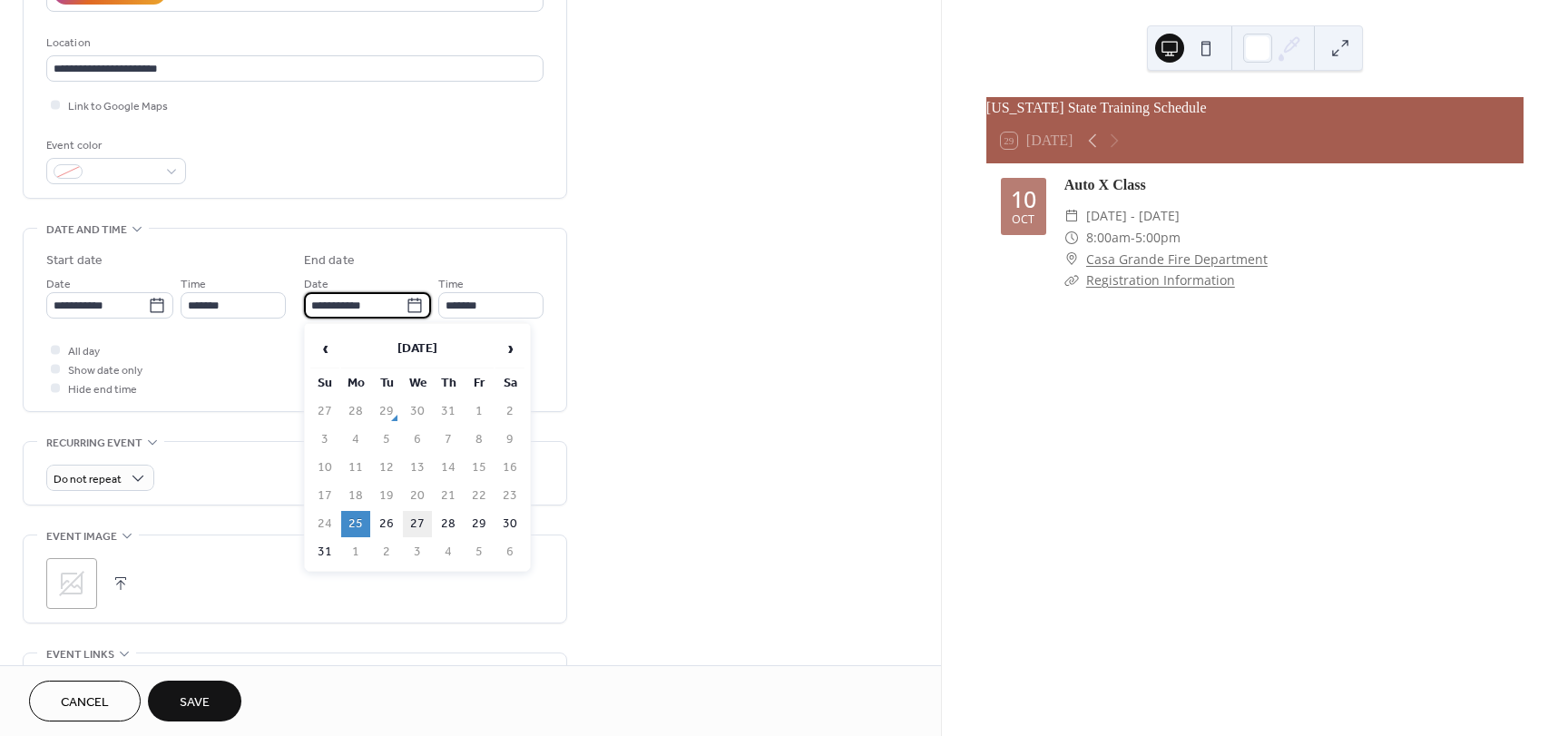 click on "27" at bounding box center [417, 524] 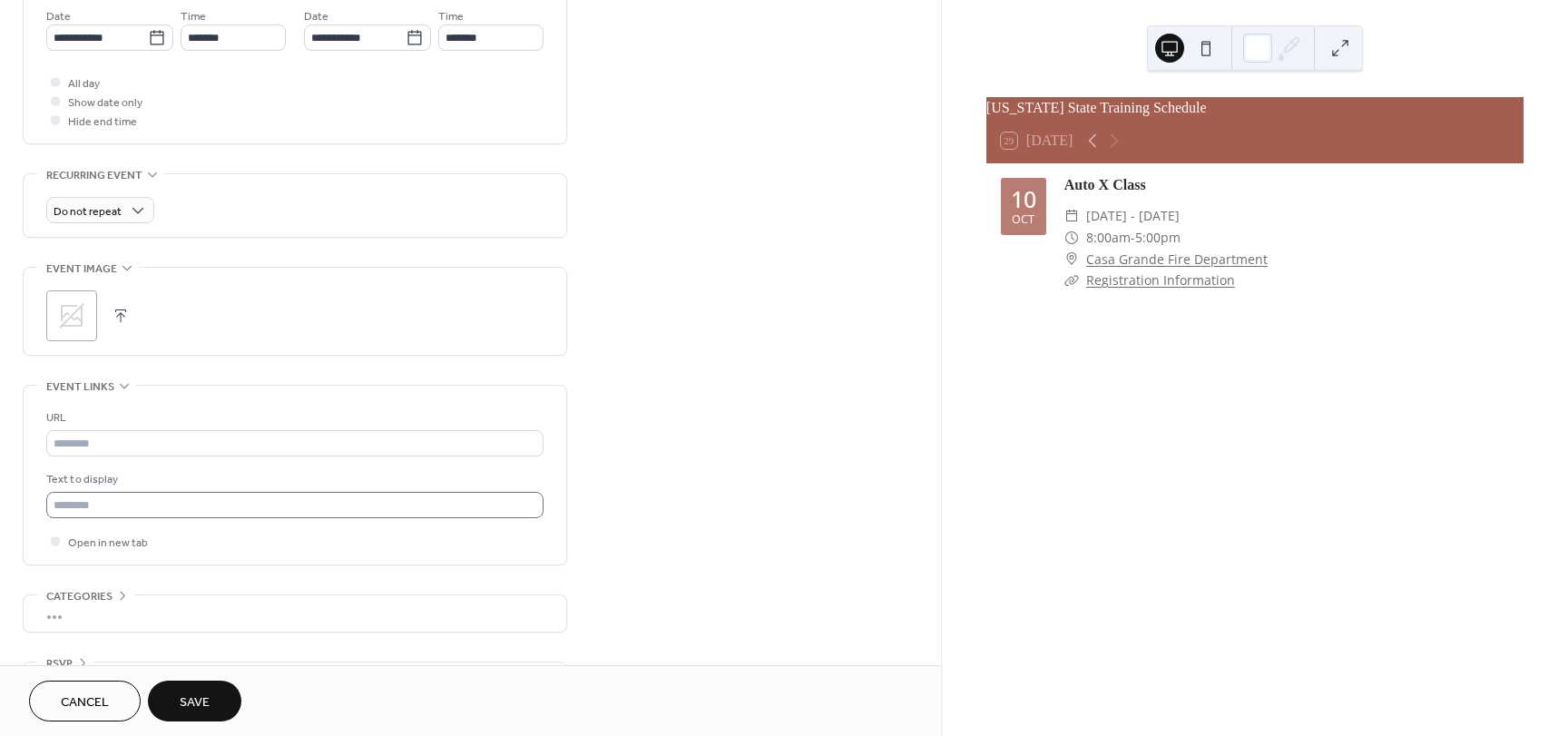 scroll, scrollTop: 635, scrollLeft: 0, axis: vertical 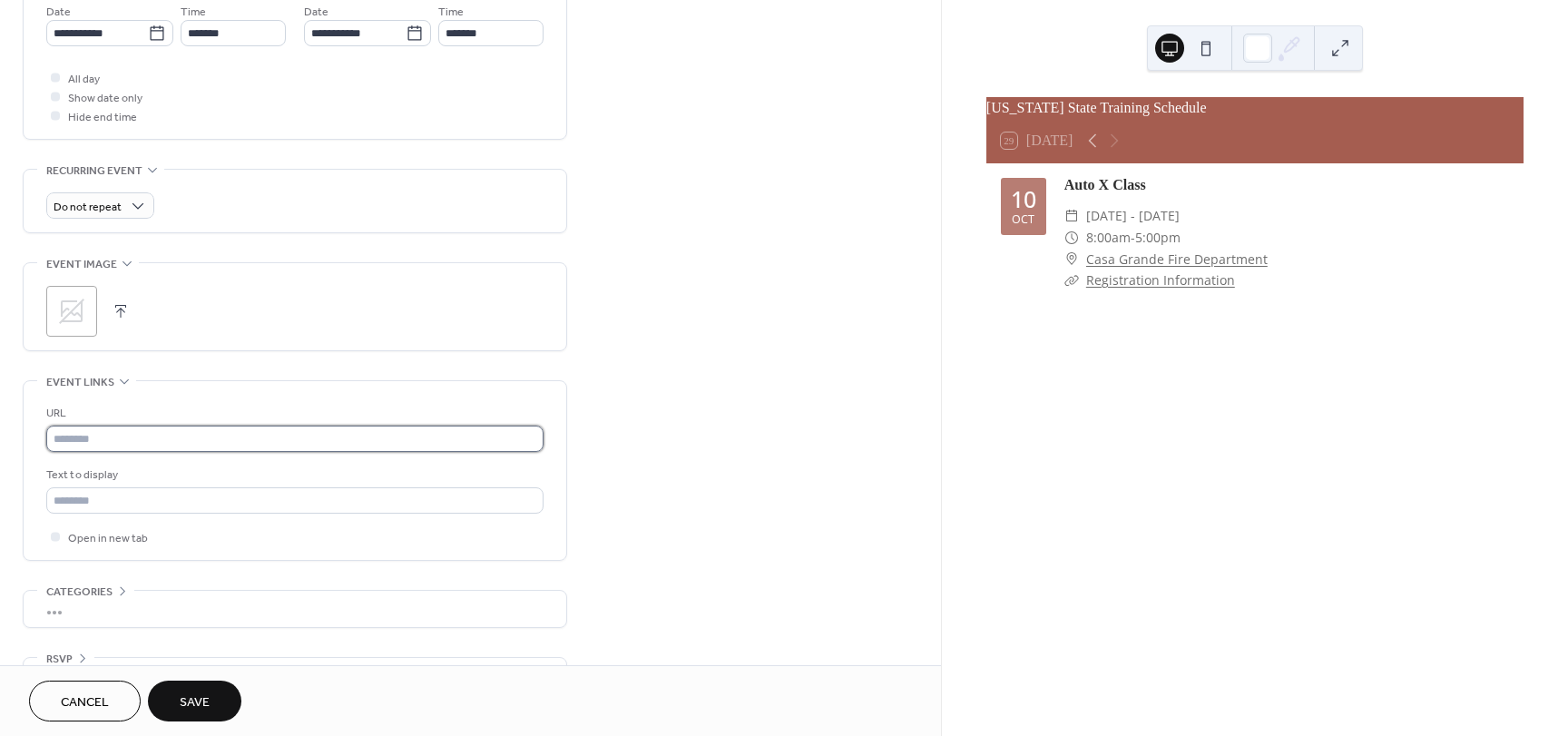 click at bounding box center [295, 438] 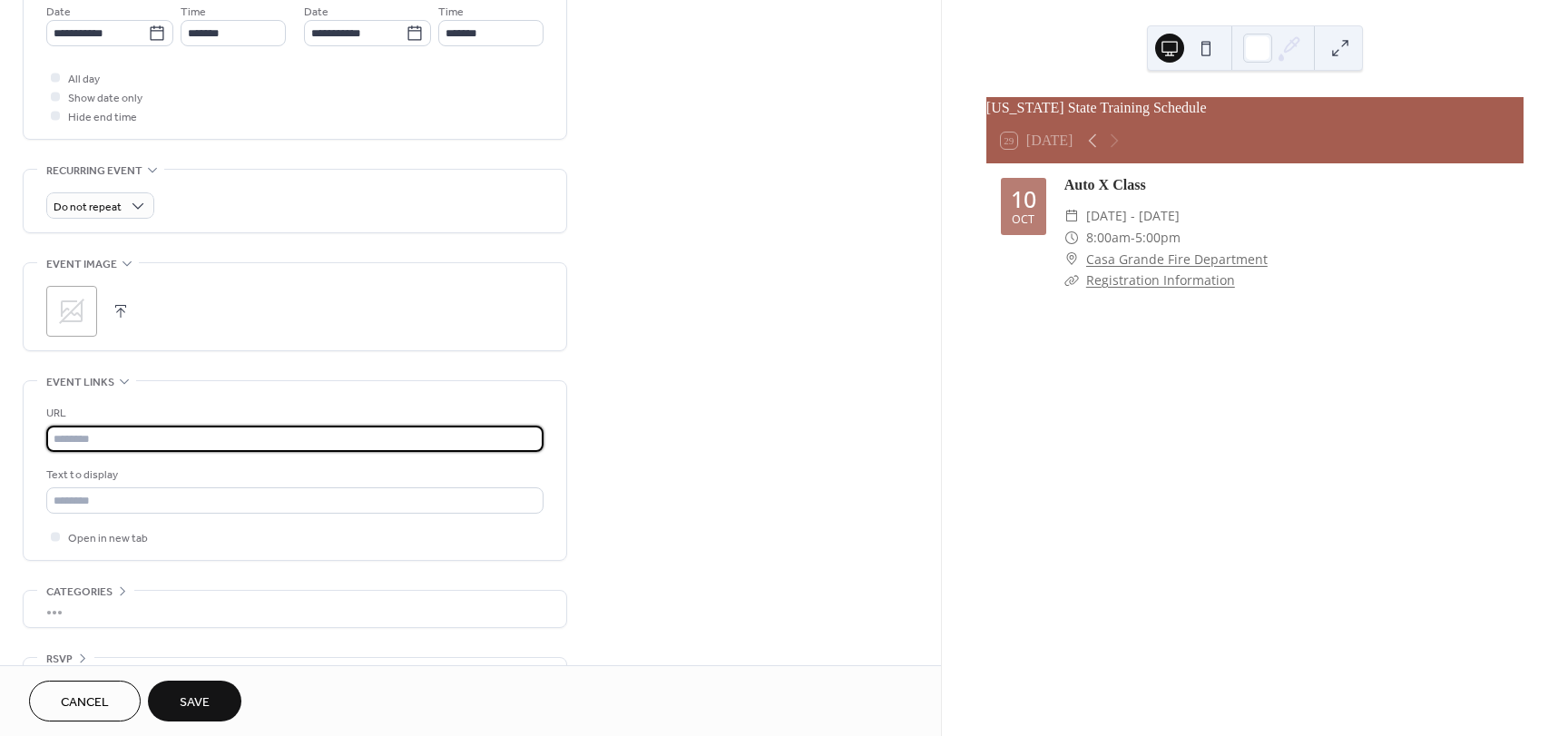 paste on "**********" 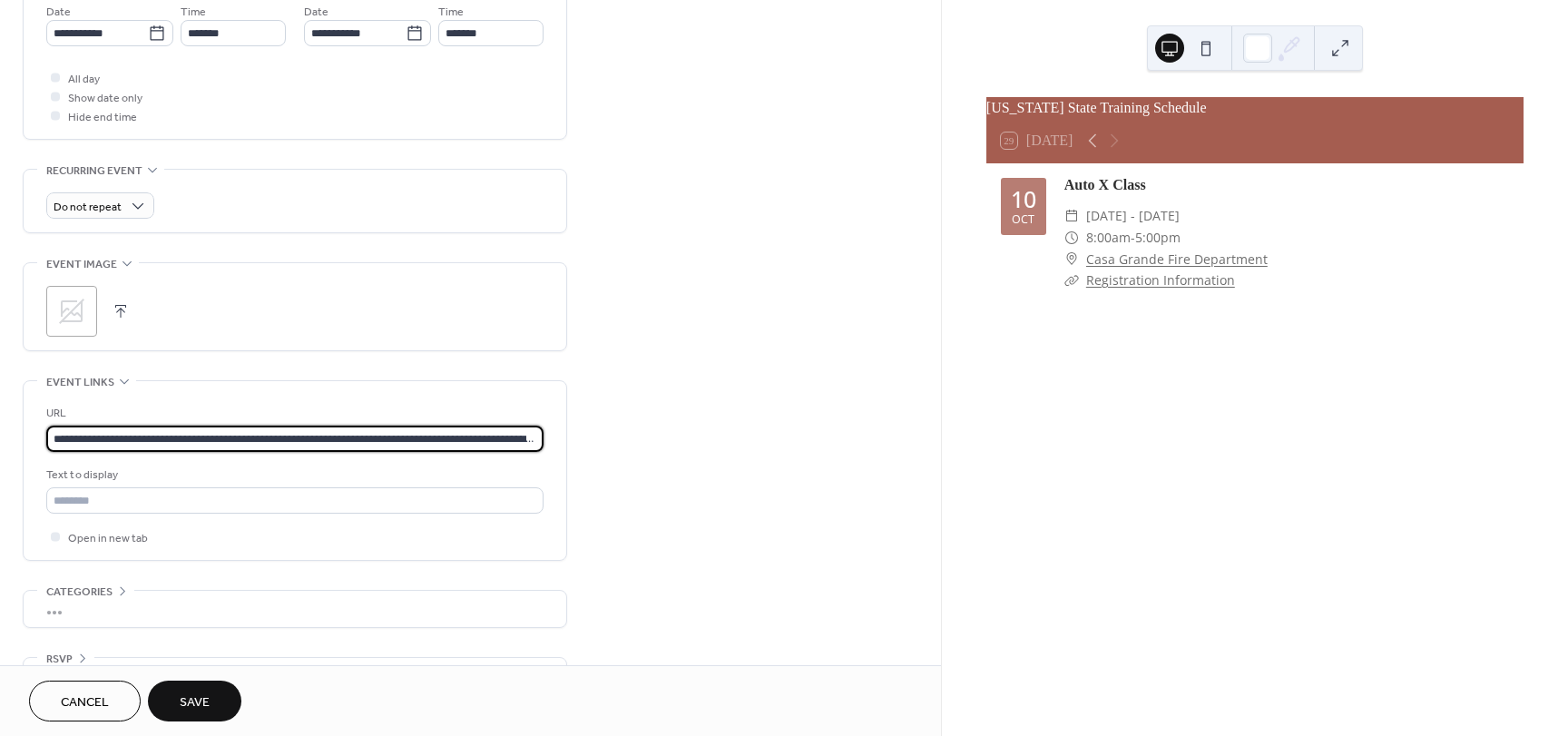scroll, scrollTop: 0, scrollLeft: 593, axis: horizontal 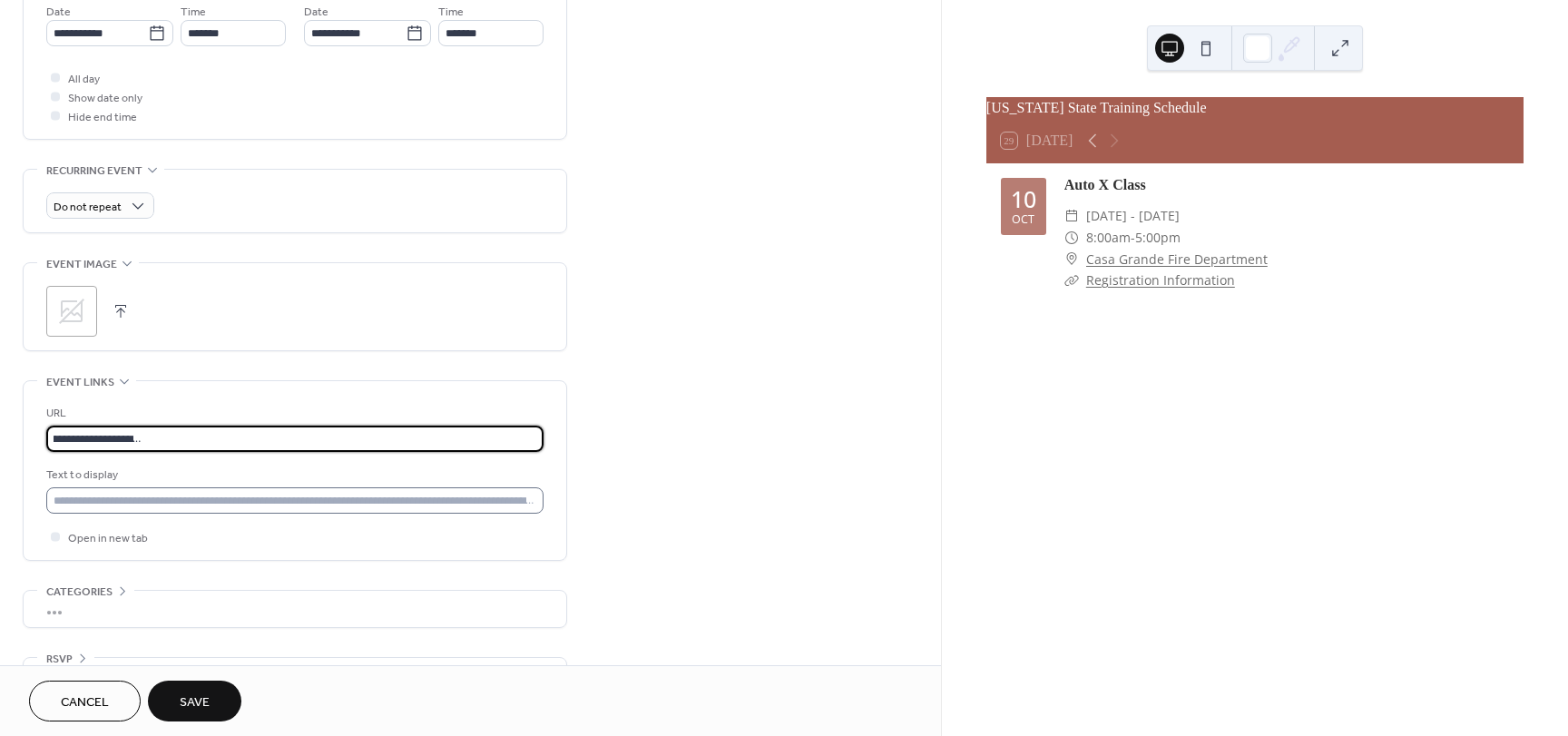 type on "**********" 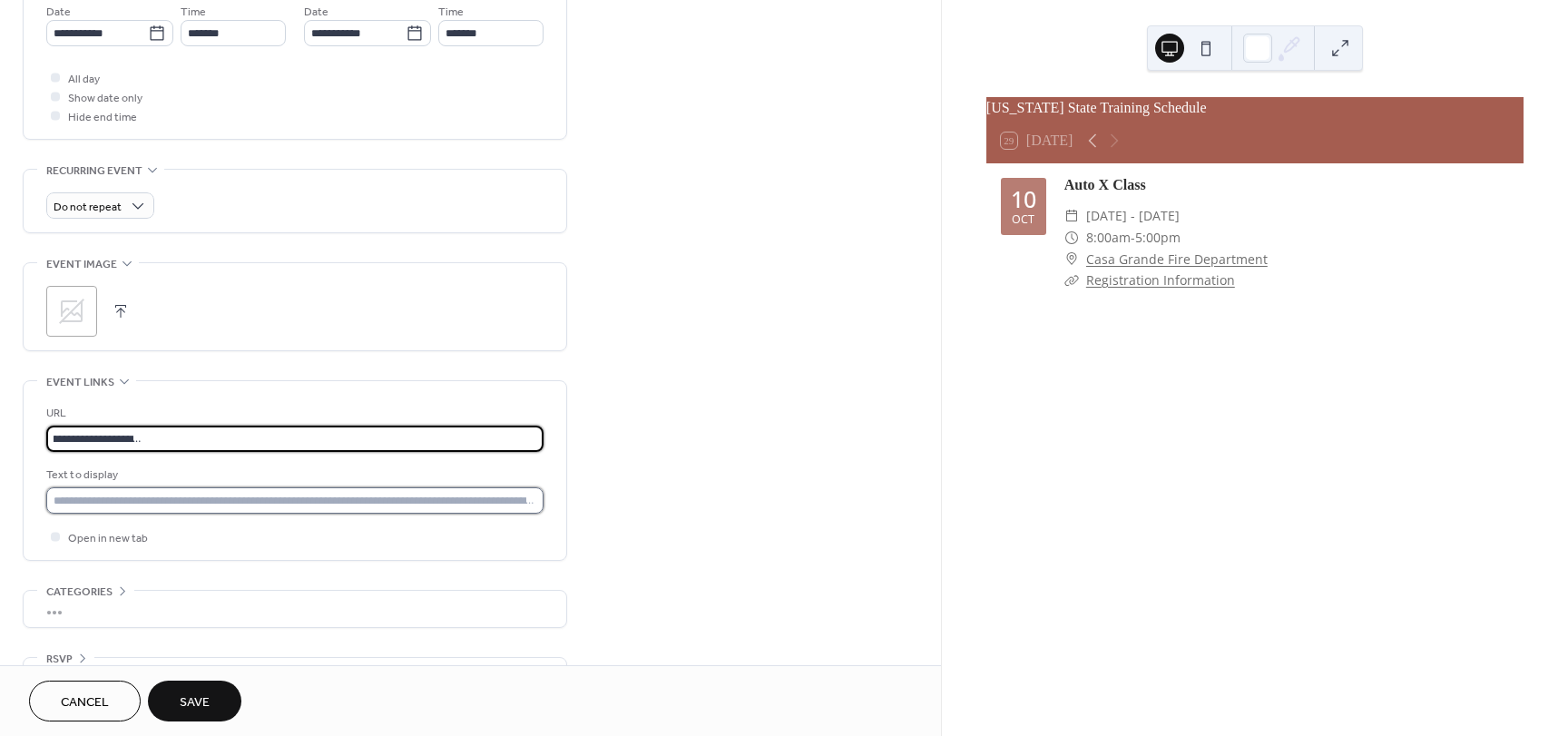 scroll, scrollTop: 0, scrollLeft: 0, axis: both 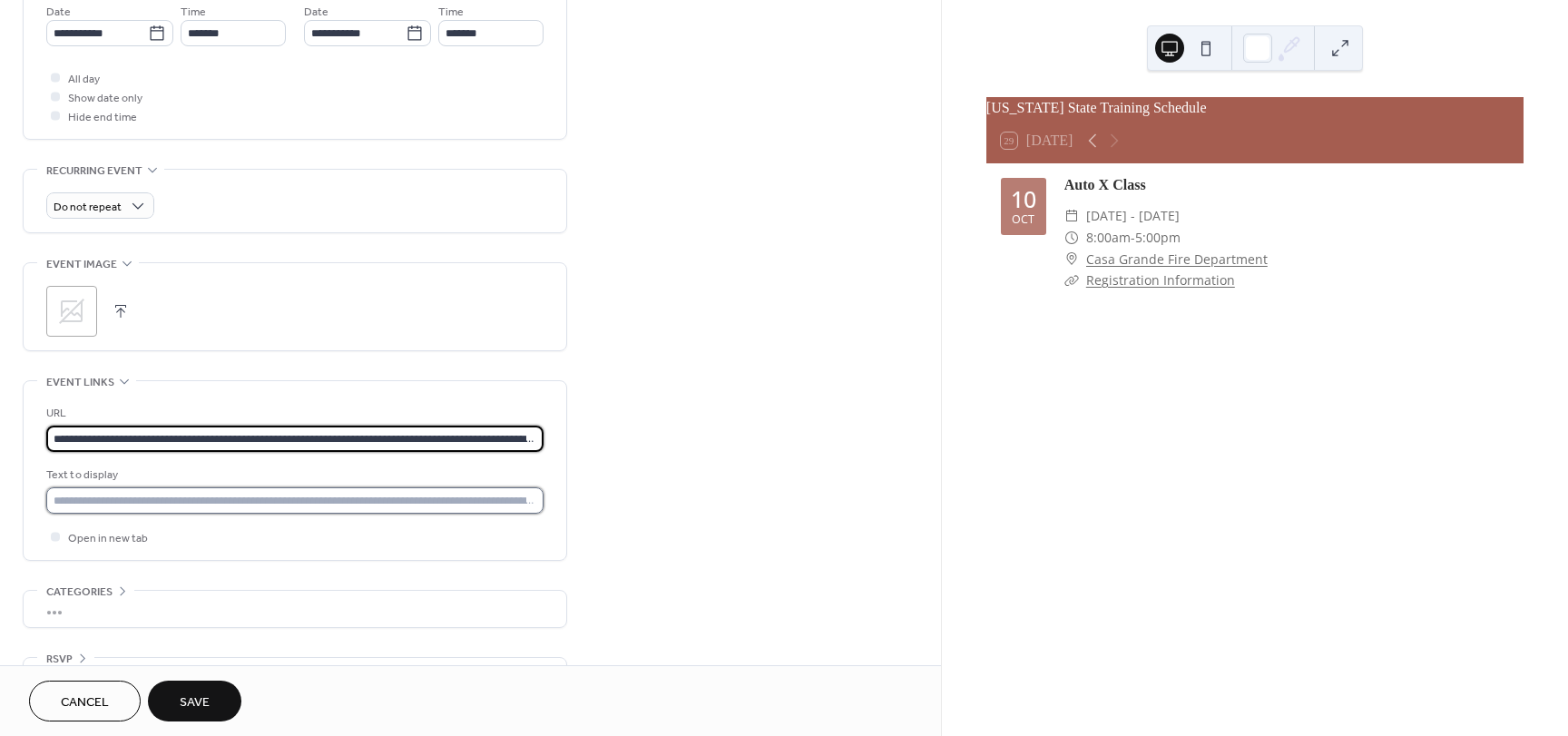 click at bounding box center [295, 500] 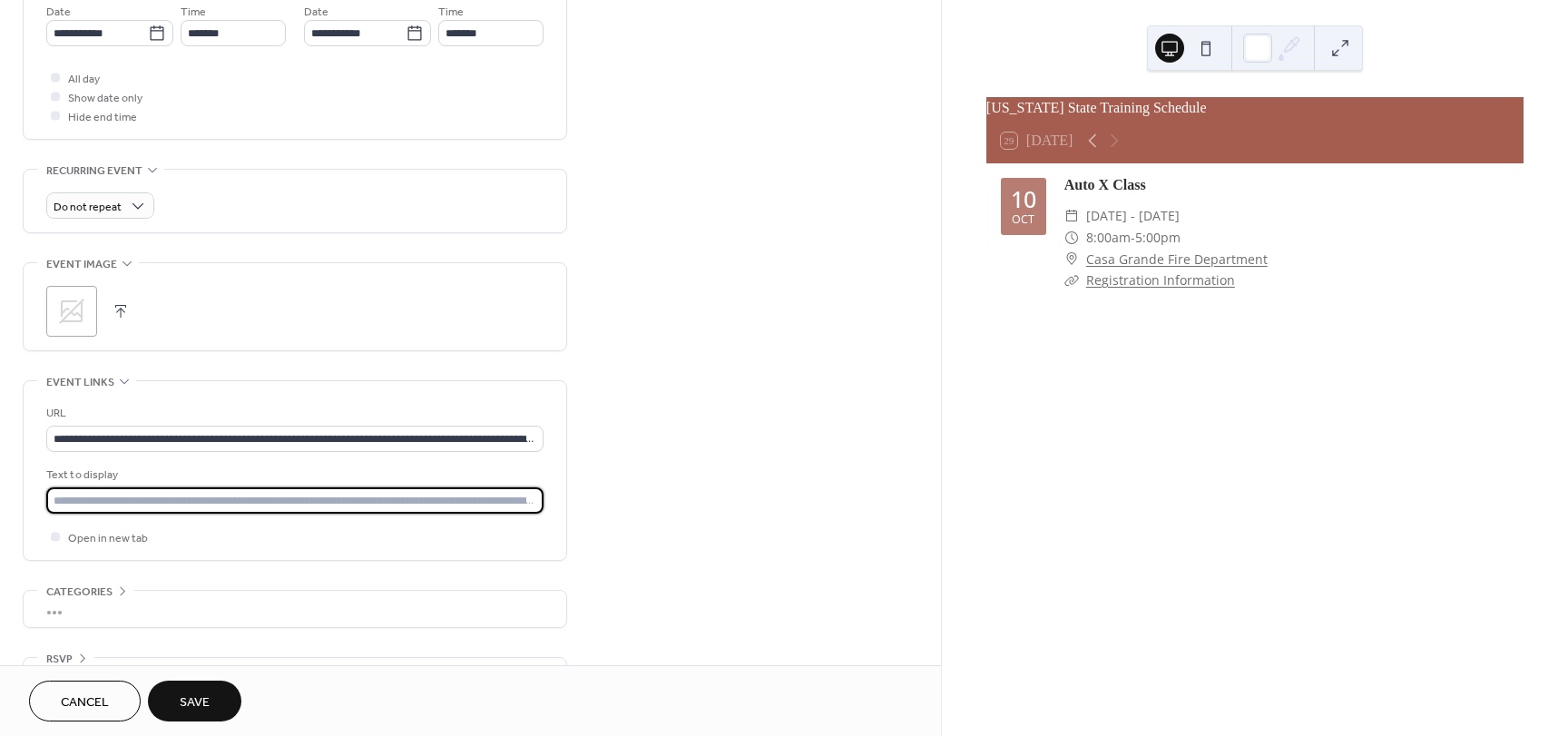 type on "**********" 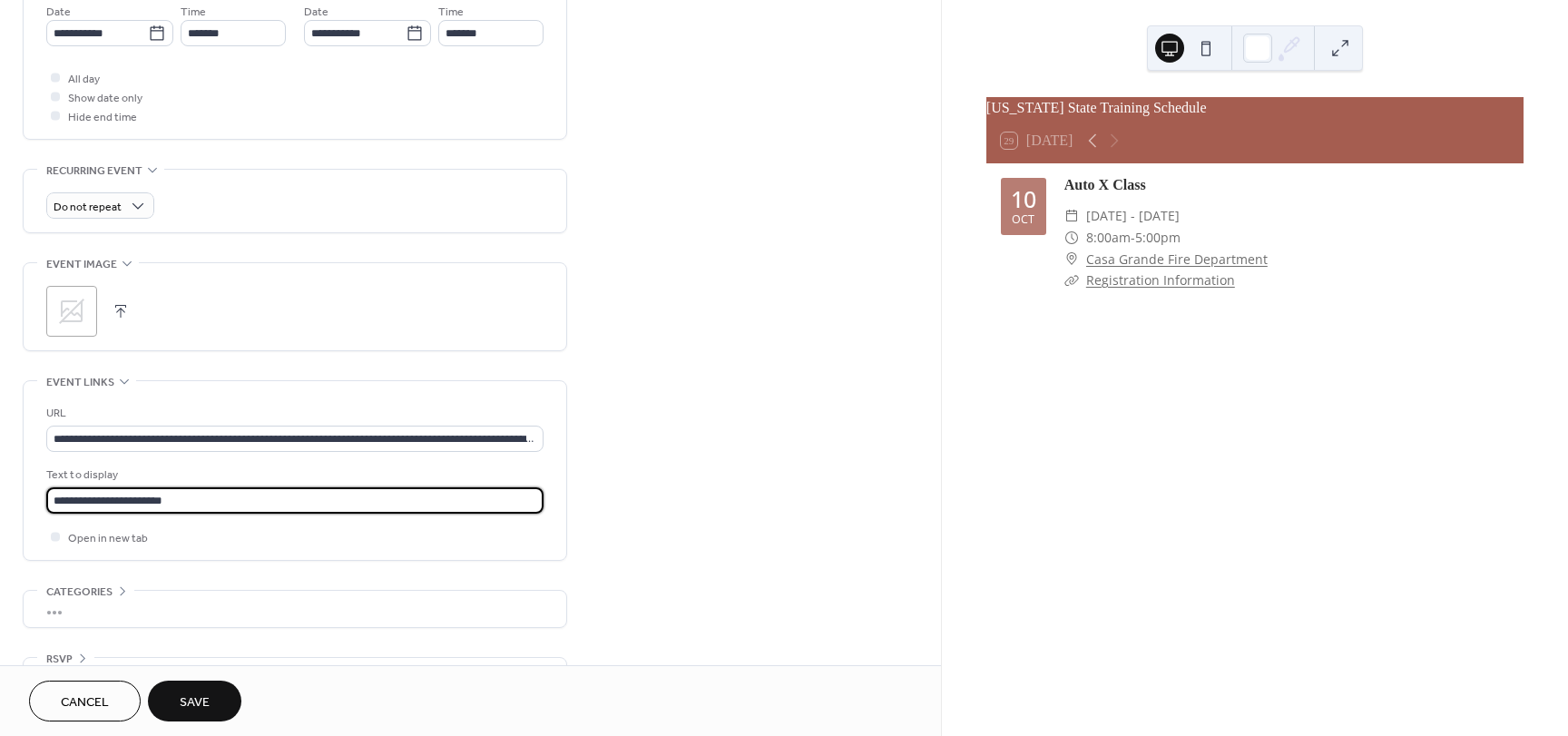 click on "Save" at bounding box center [194, 701] 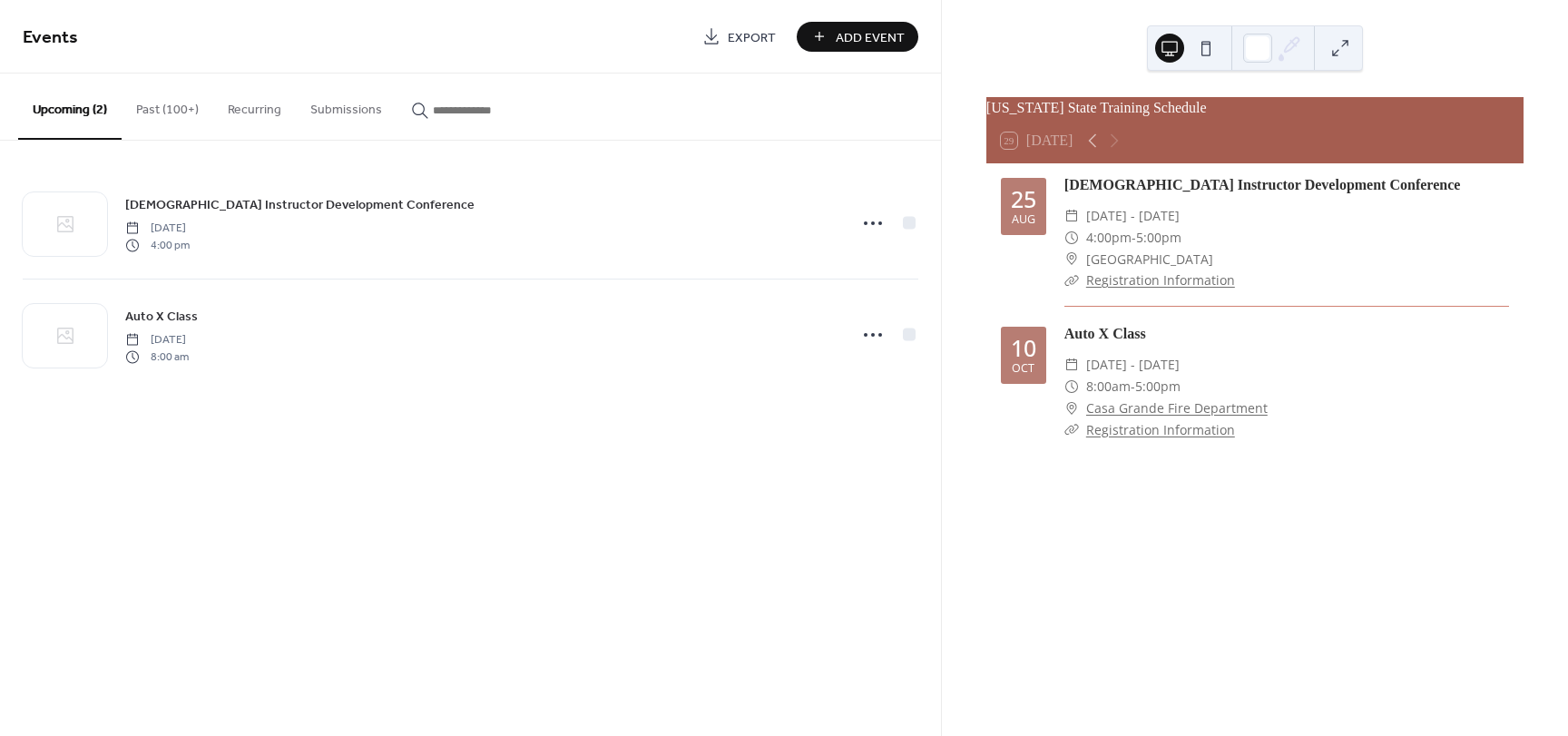 click on "Add Event" at bounding box center [870, 37] 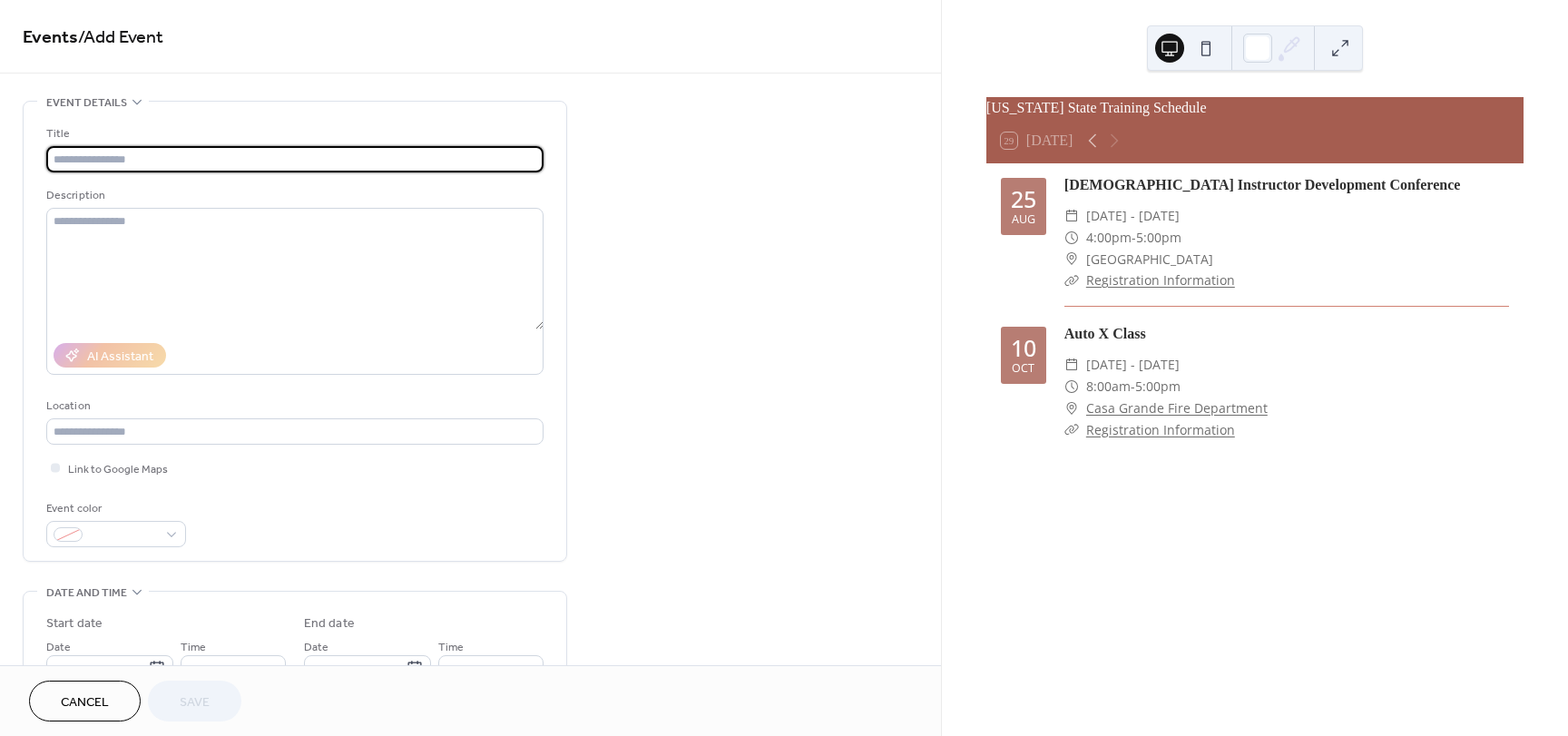 click at bounding box center (295, 159) 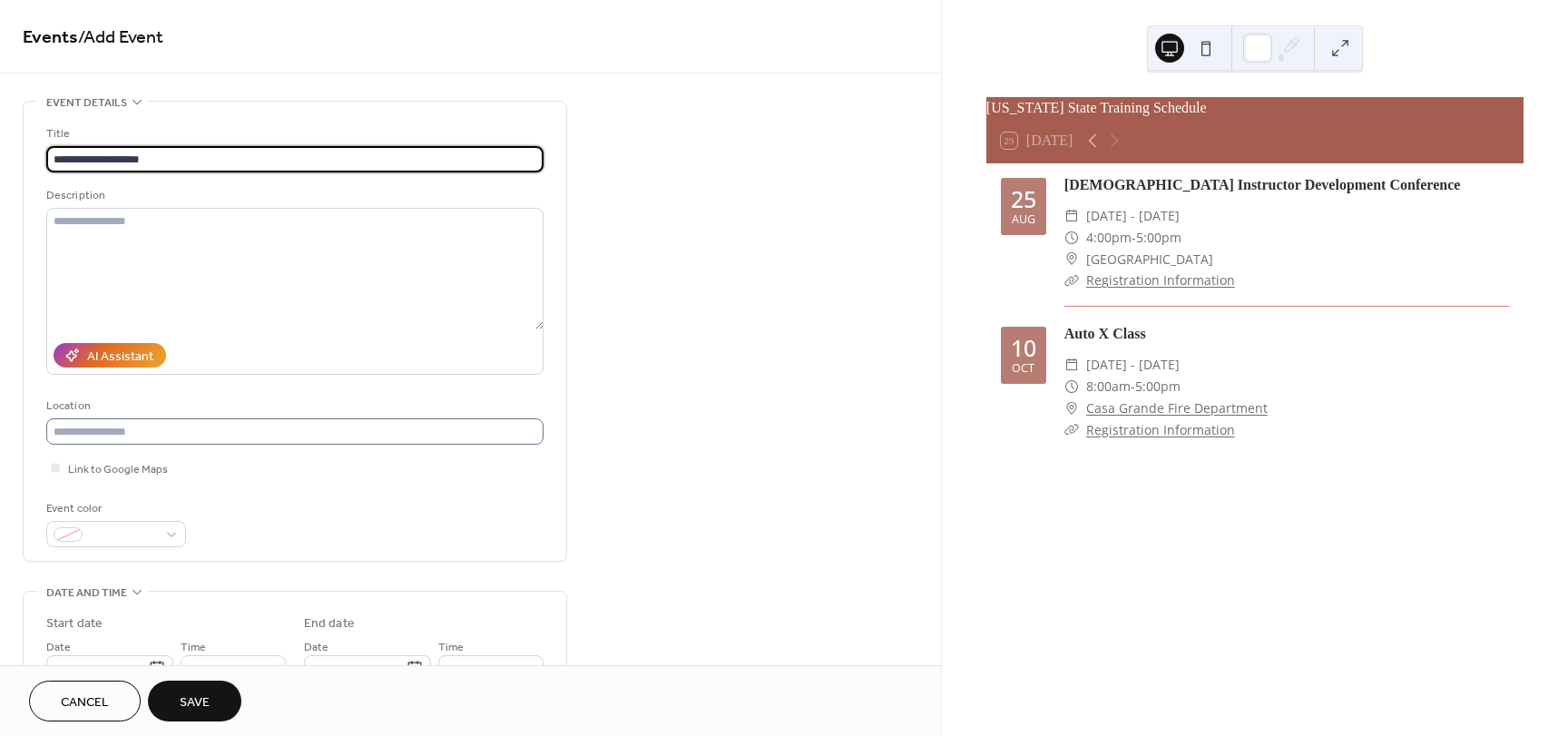 type on "**********" 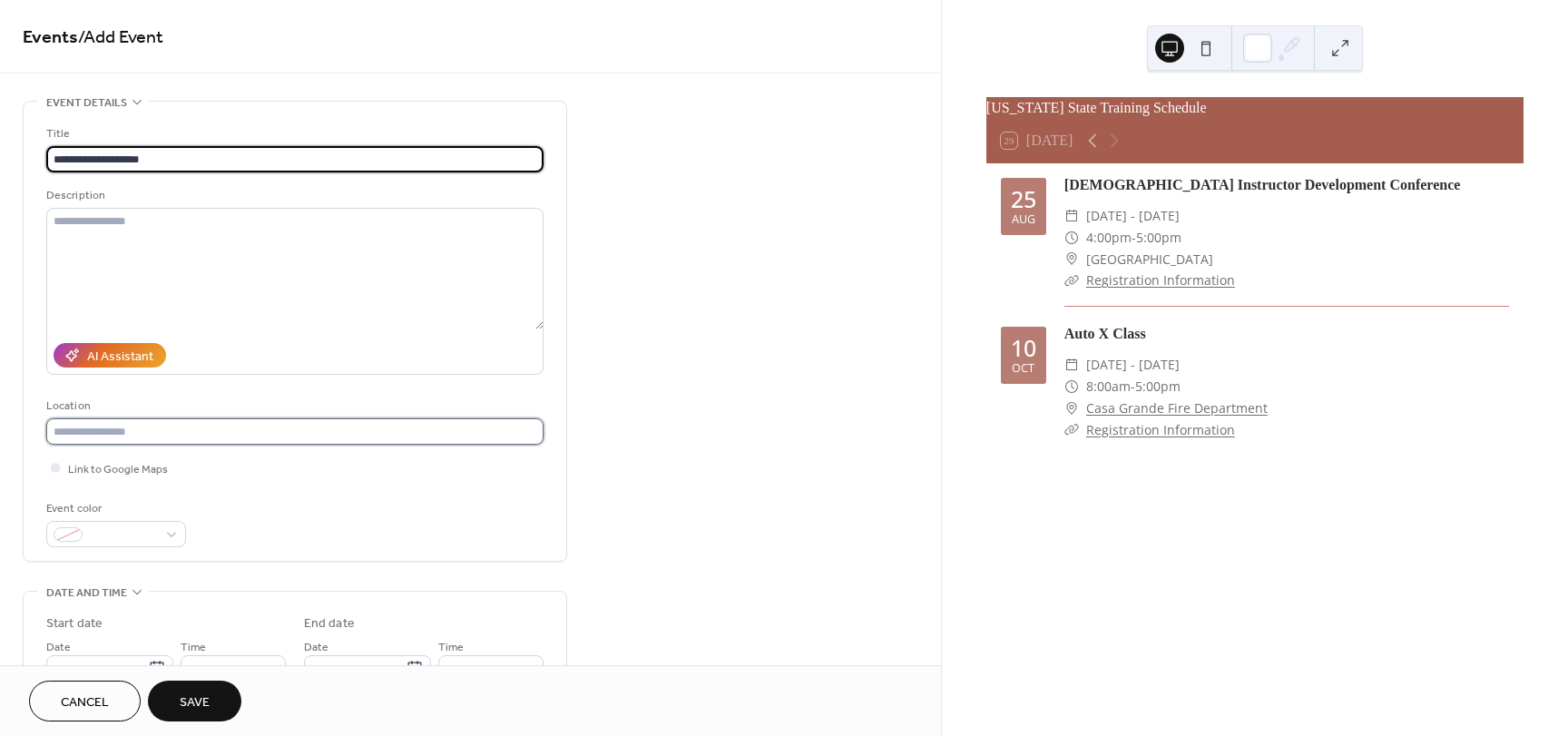 click at bounding box center [295, 431] 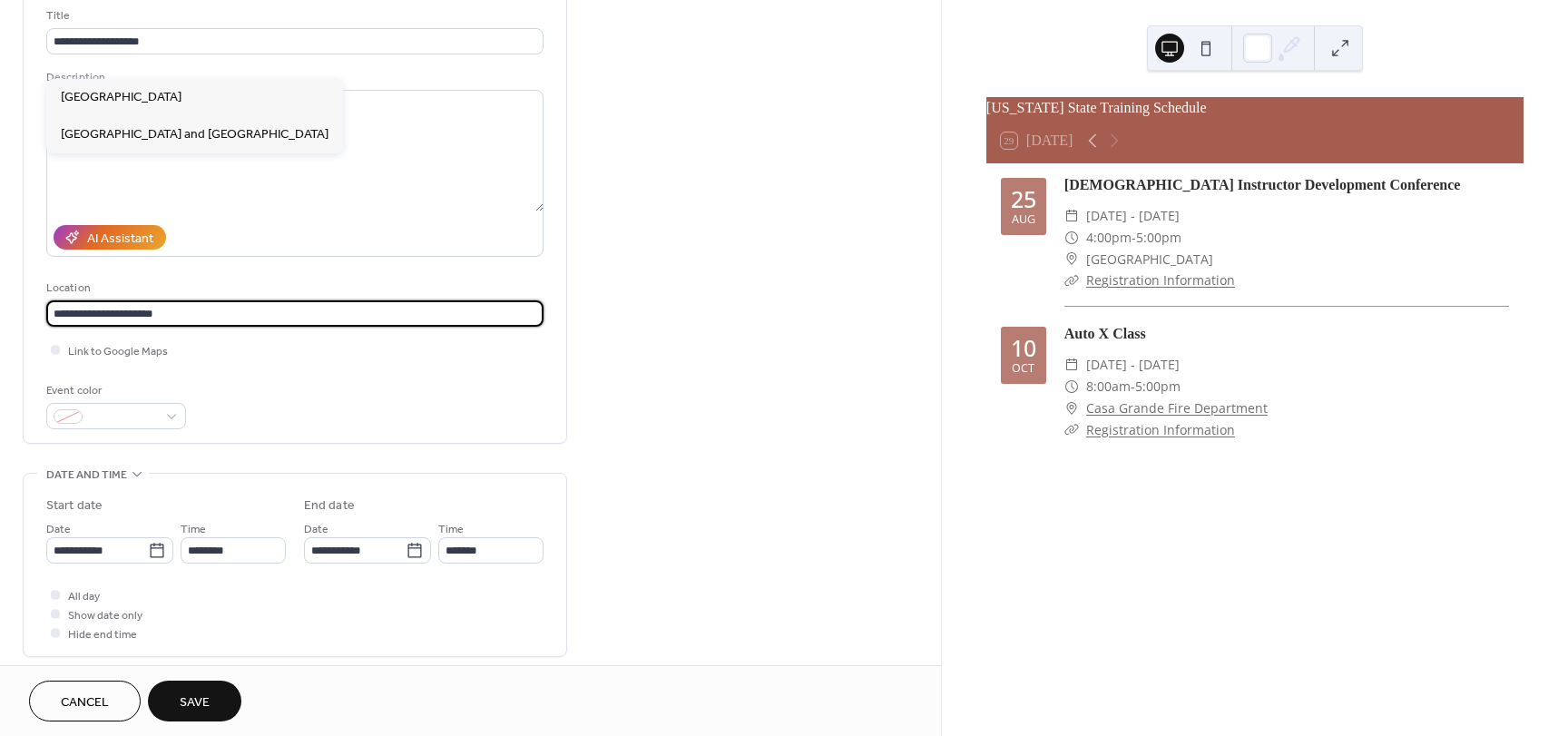 scroll, scrollTop: 182, scrollLeft: 0, axis: vertical 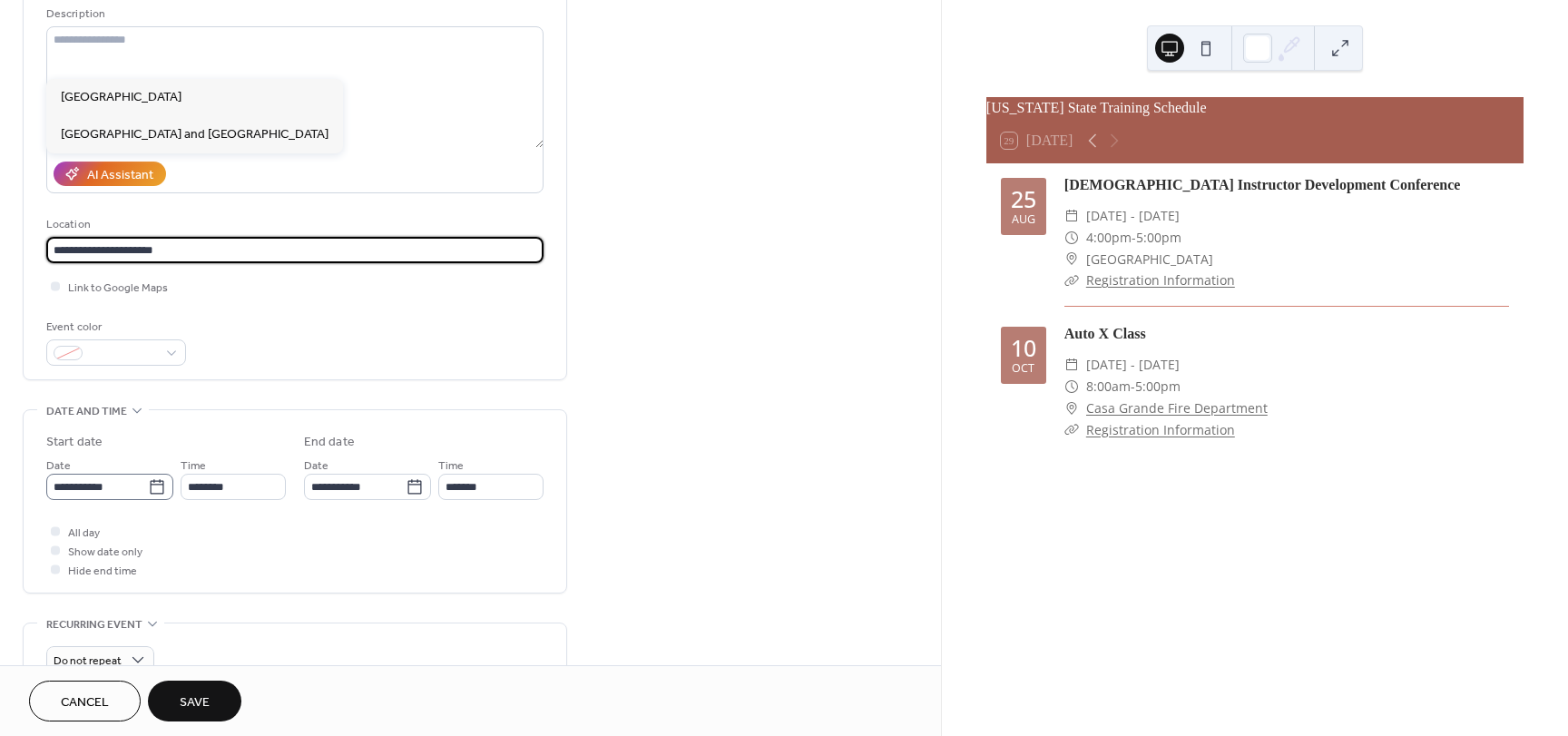 type on "**********" 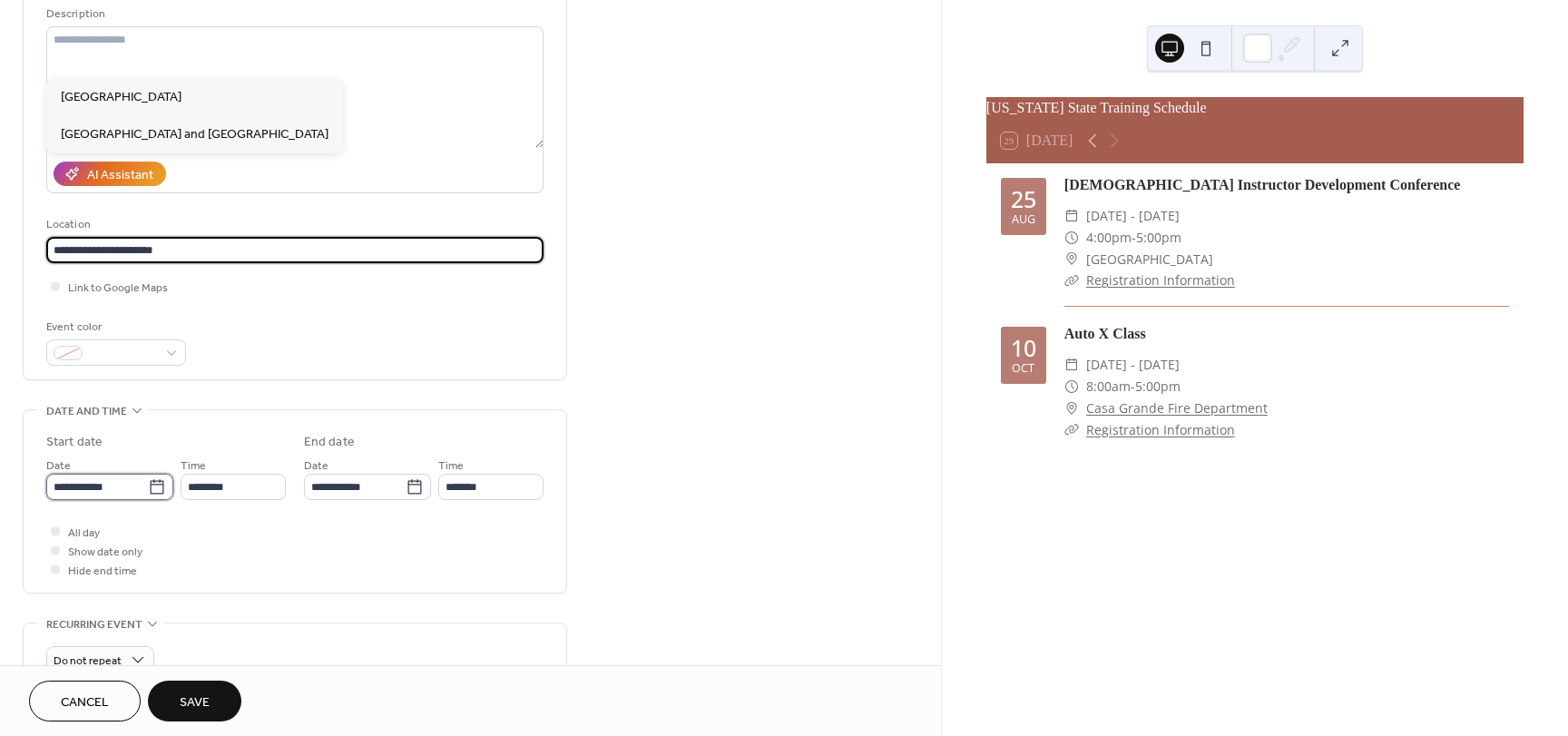click on "**********" at bounding box center [97, 486] 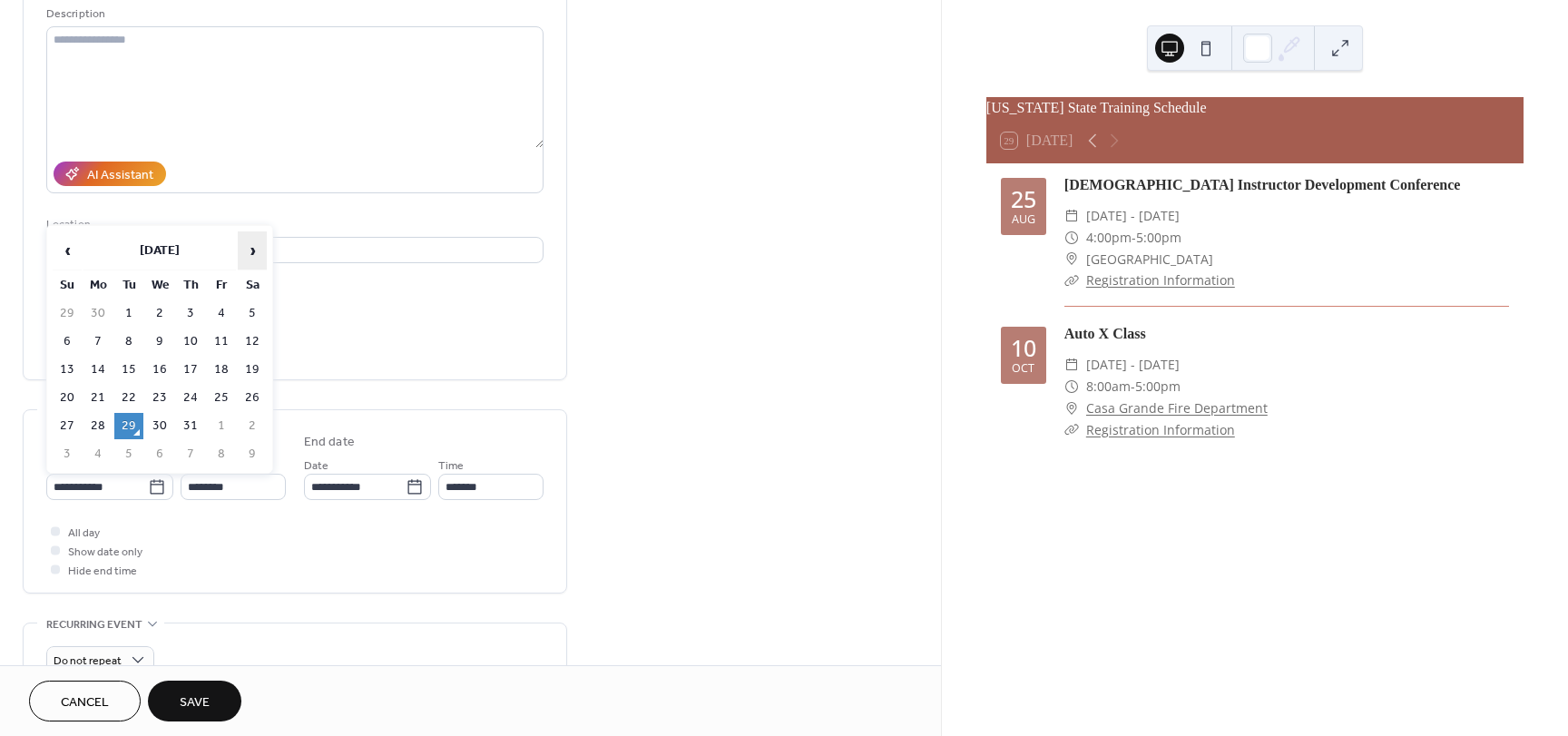 click on "›" at bounding box center [252, 250] 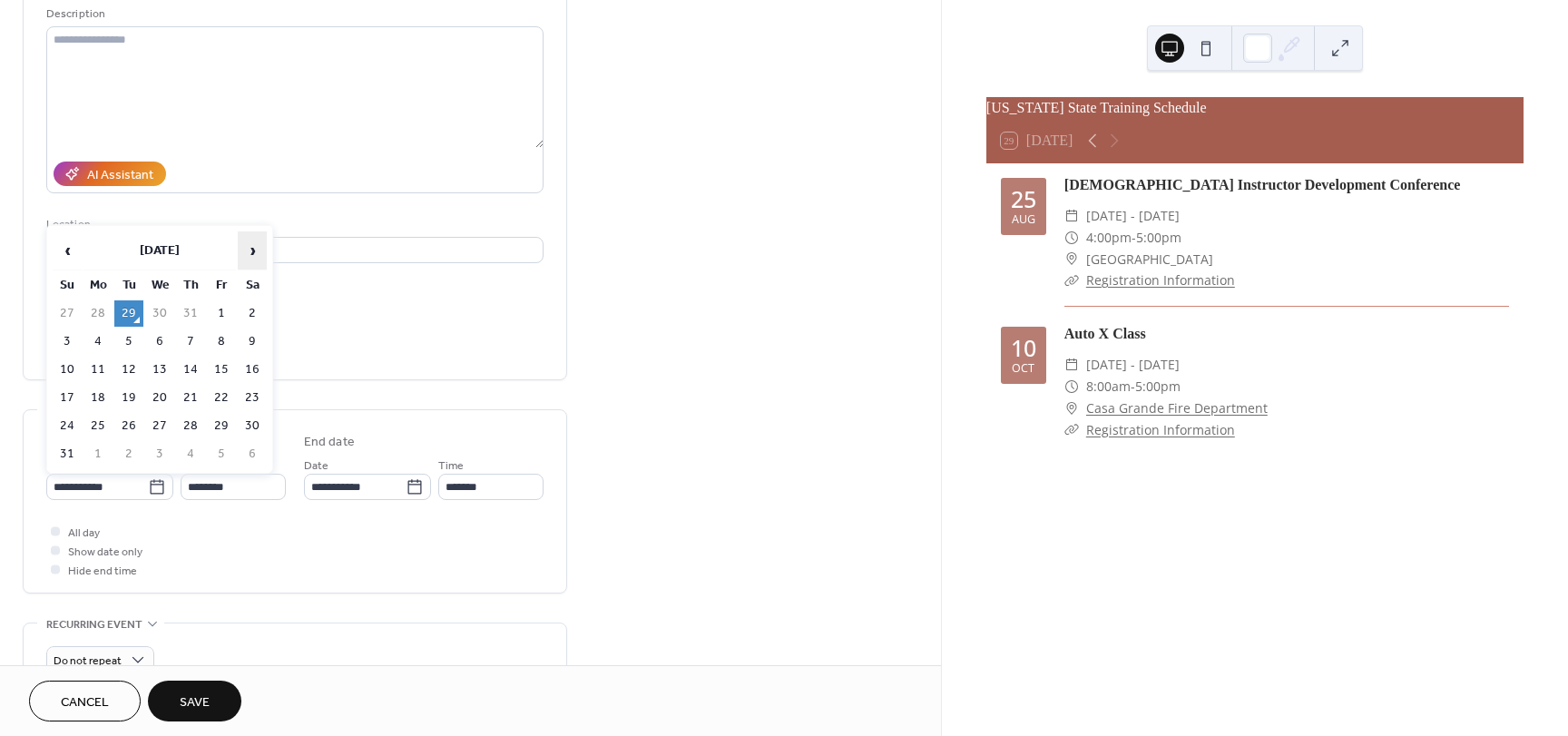 click on "›" at bounding box center [252, 250] 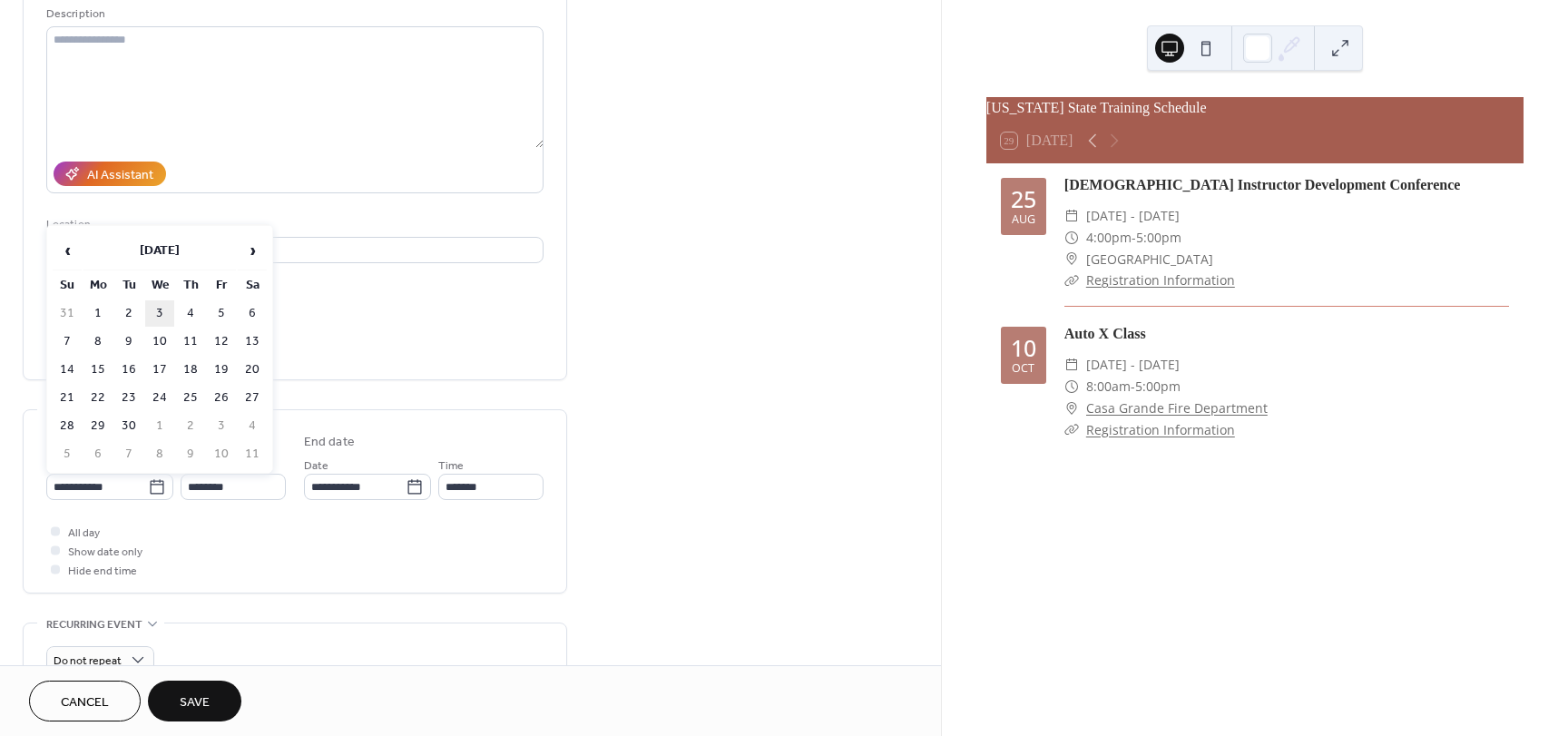 click on "3" at bounding box center (160, 313) 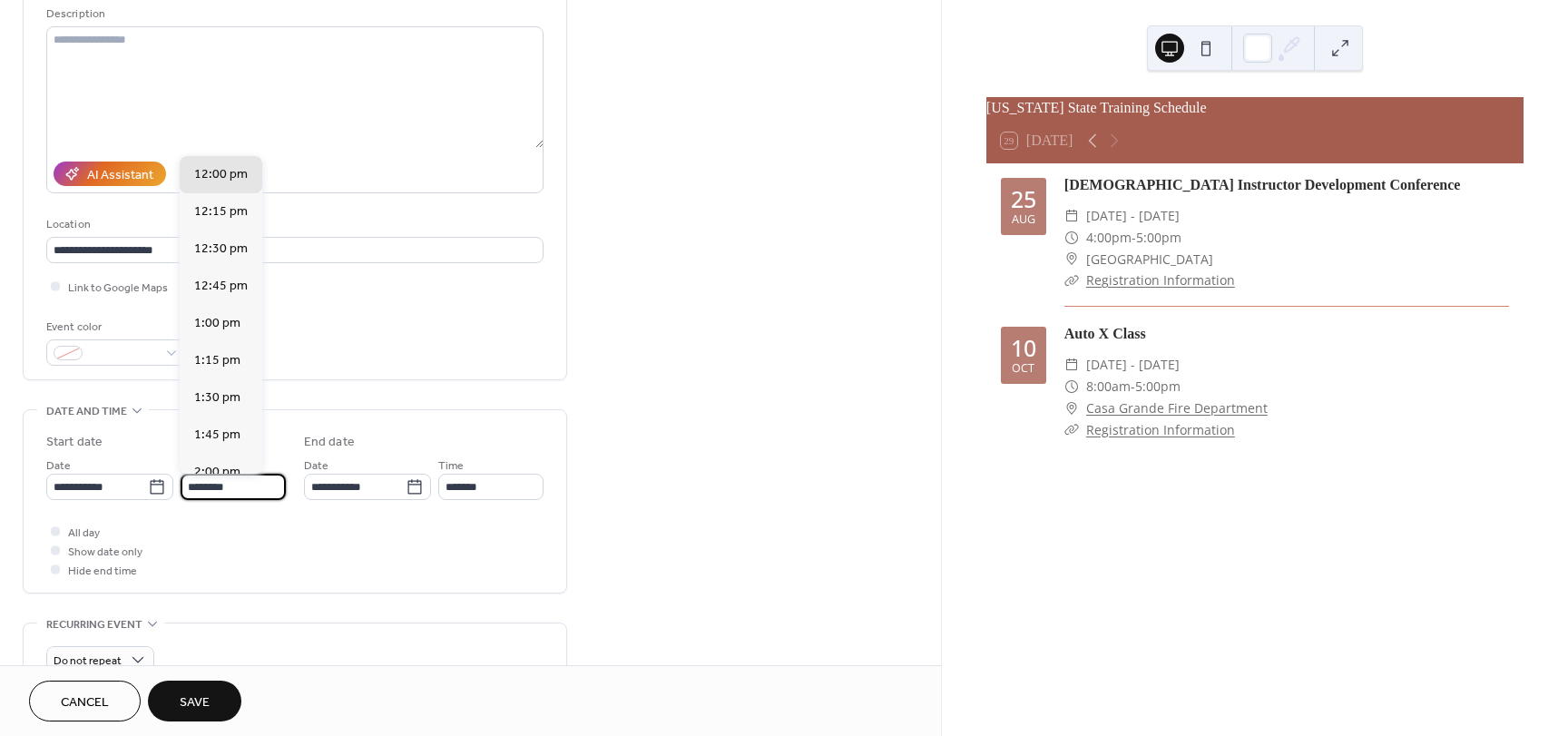 click on "********" at bounding box center [233, 486] 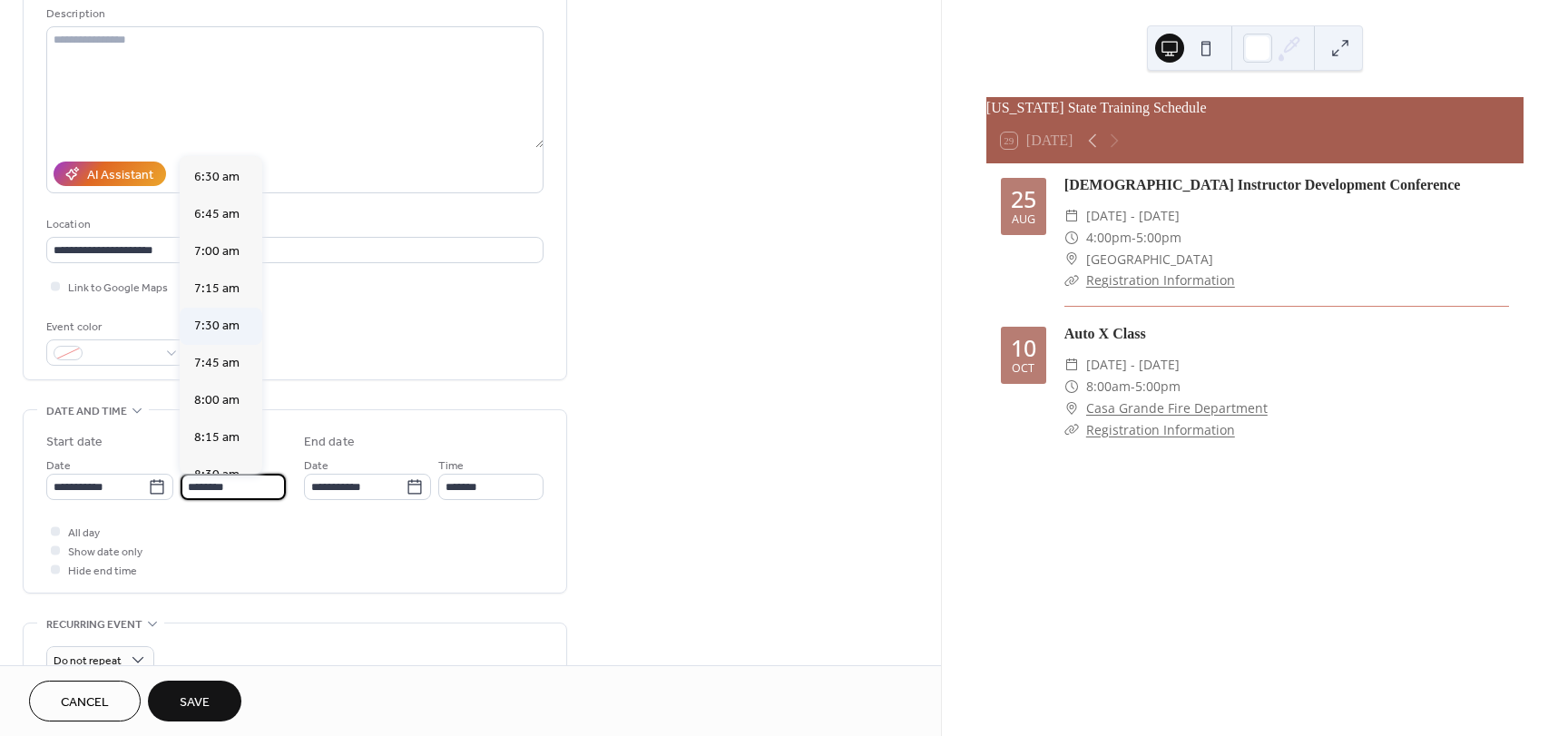 scroll, scrollTop: 969, scrollLeft: 0, axis: vertical 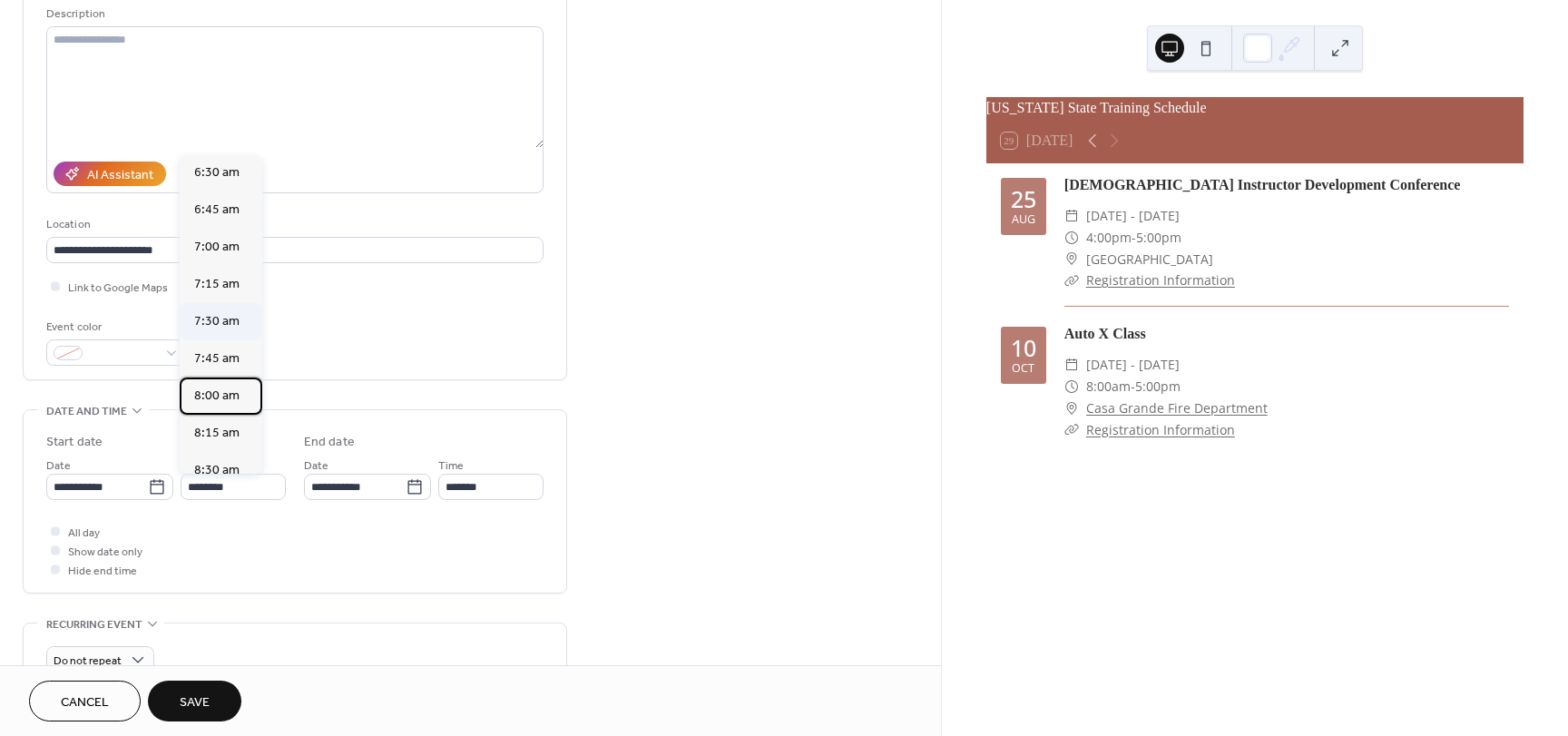 click on "8:00 am" at bounding box center [217, 396] 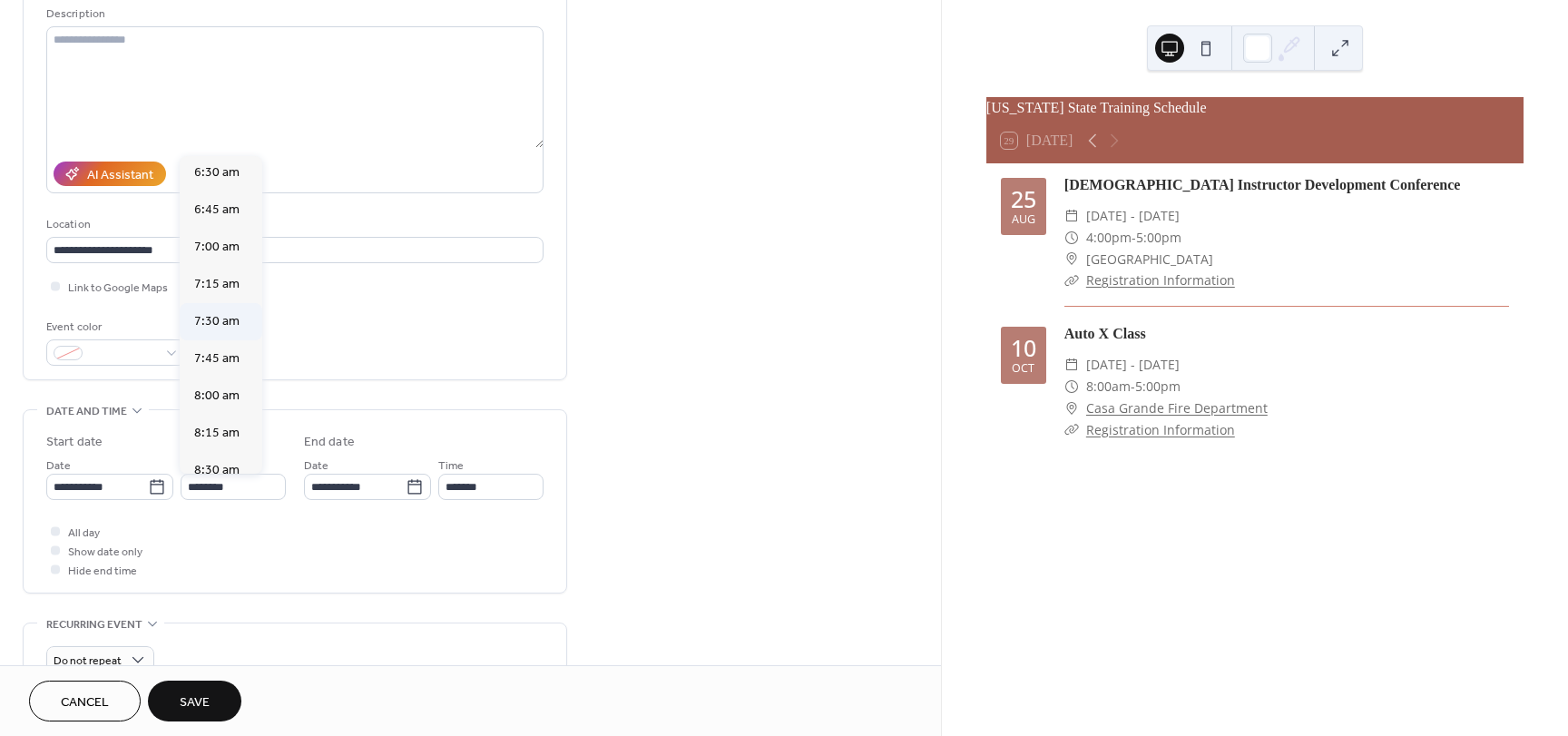 type on "*******" 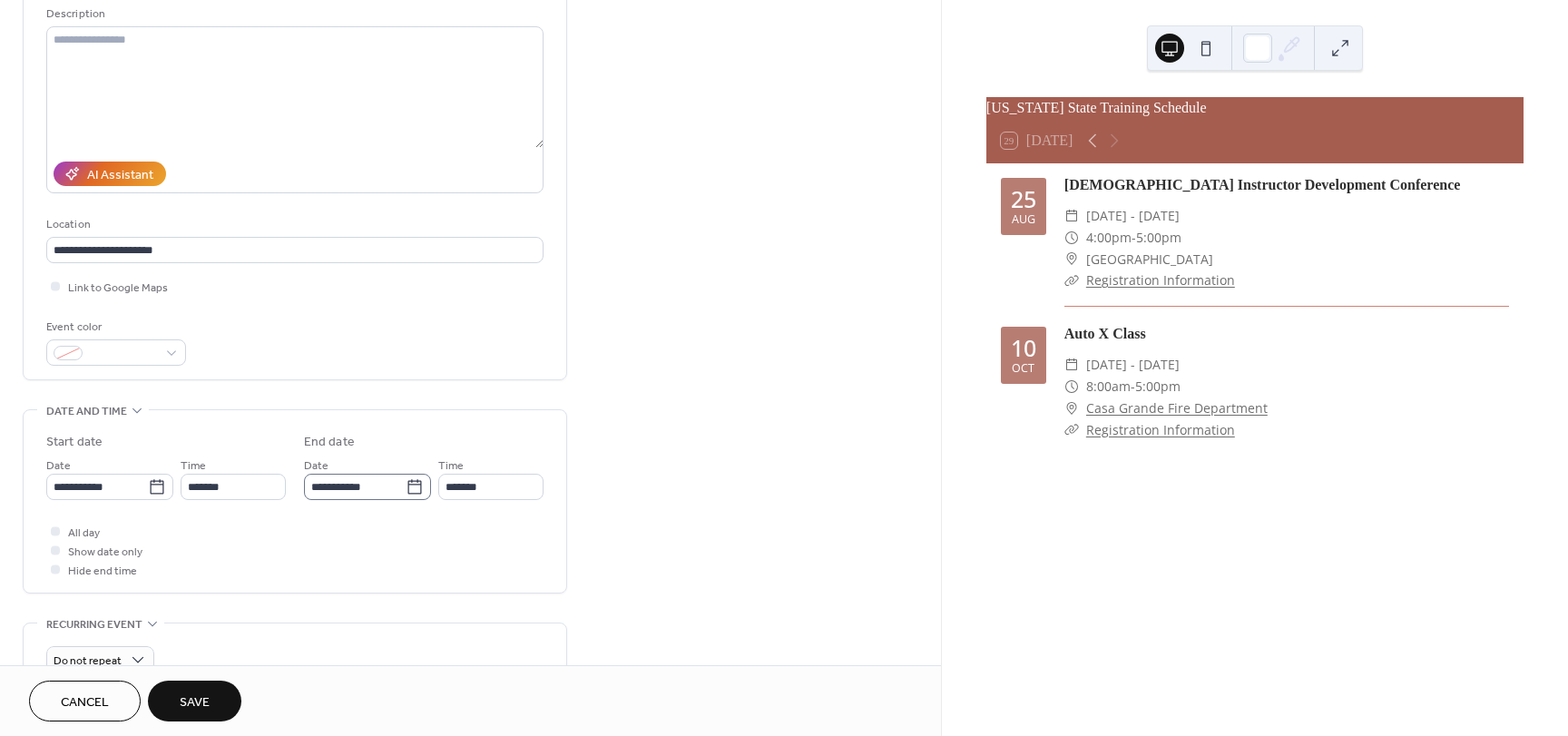 click 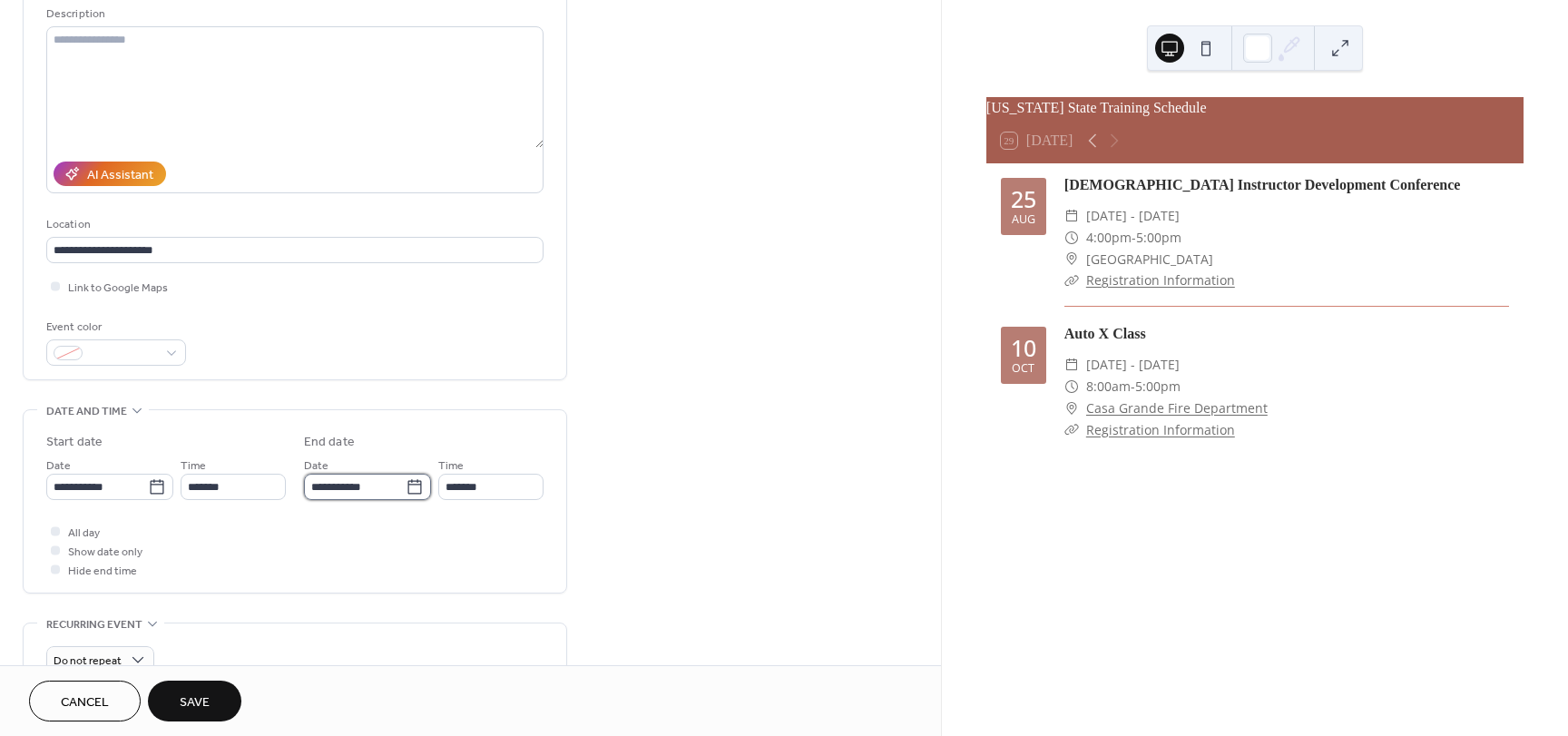 click on "**********" at bounding box center (355, 486) 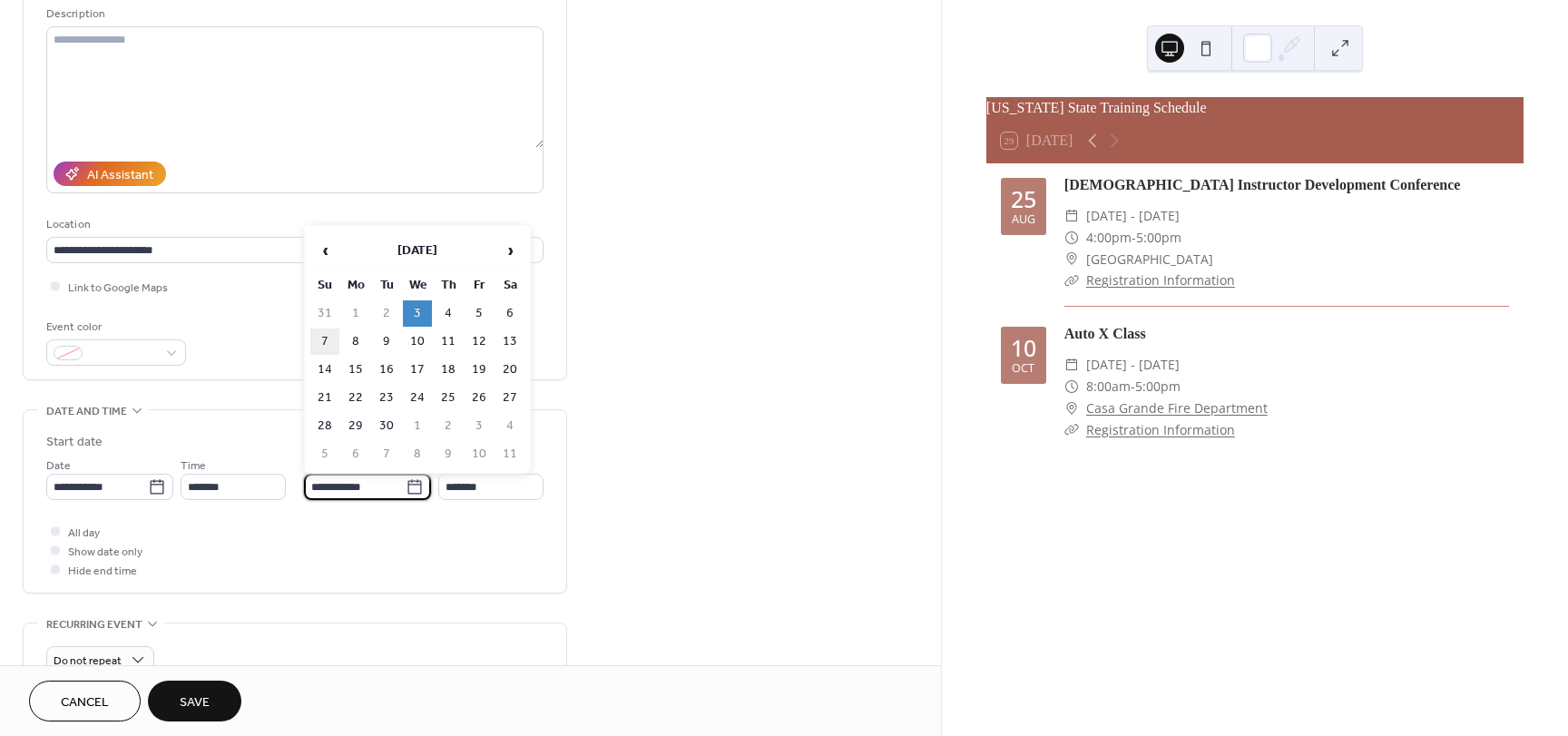 click on "7" at bounding box center [325, 341] 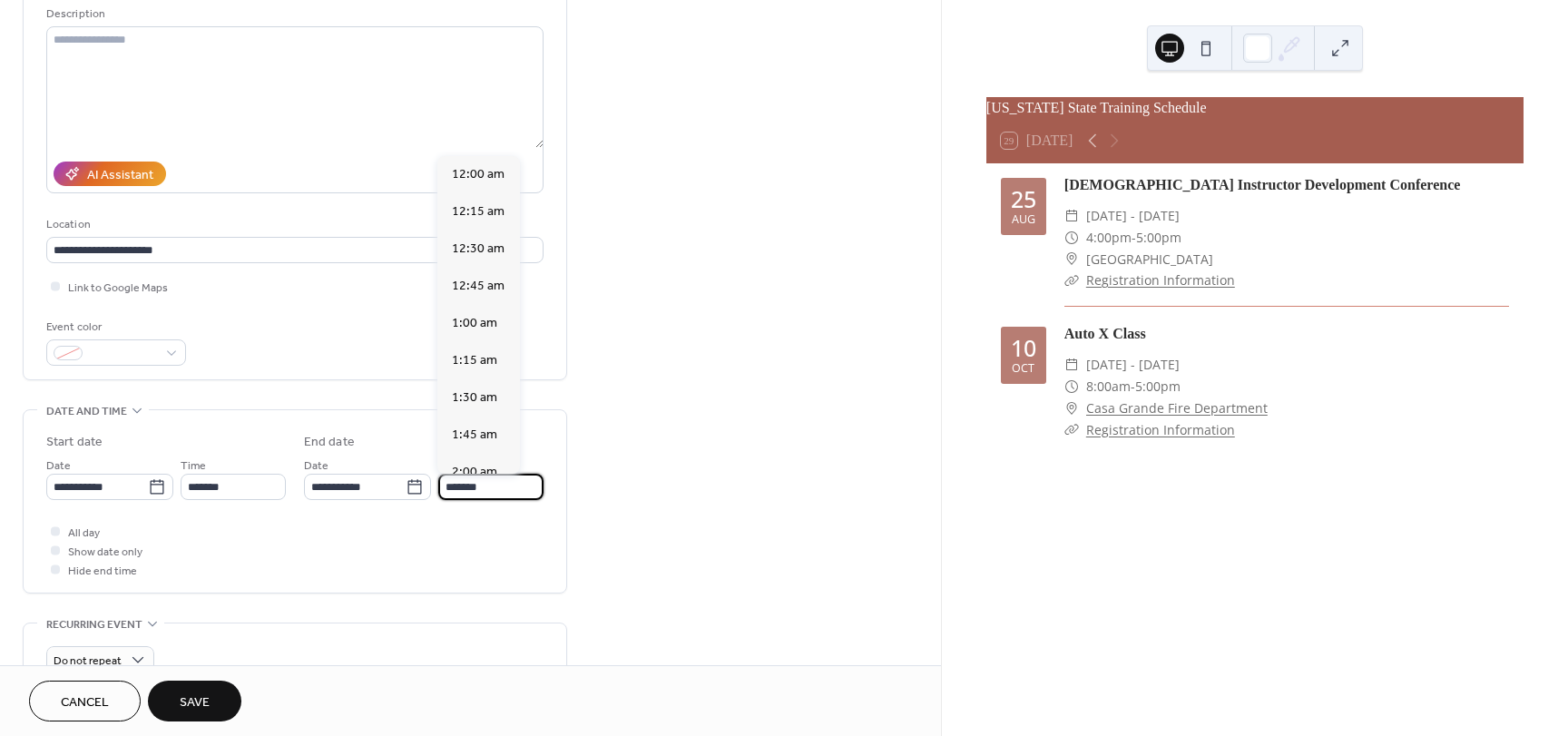 scroll, scrollTop: 1340, scrollLeft: 0, axis: vertical 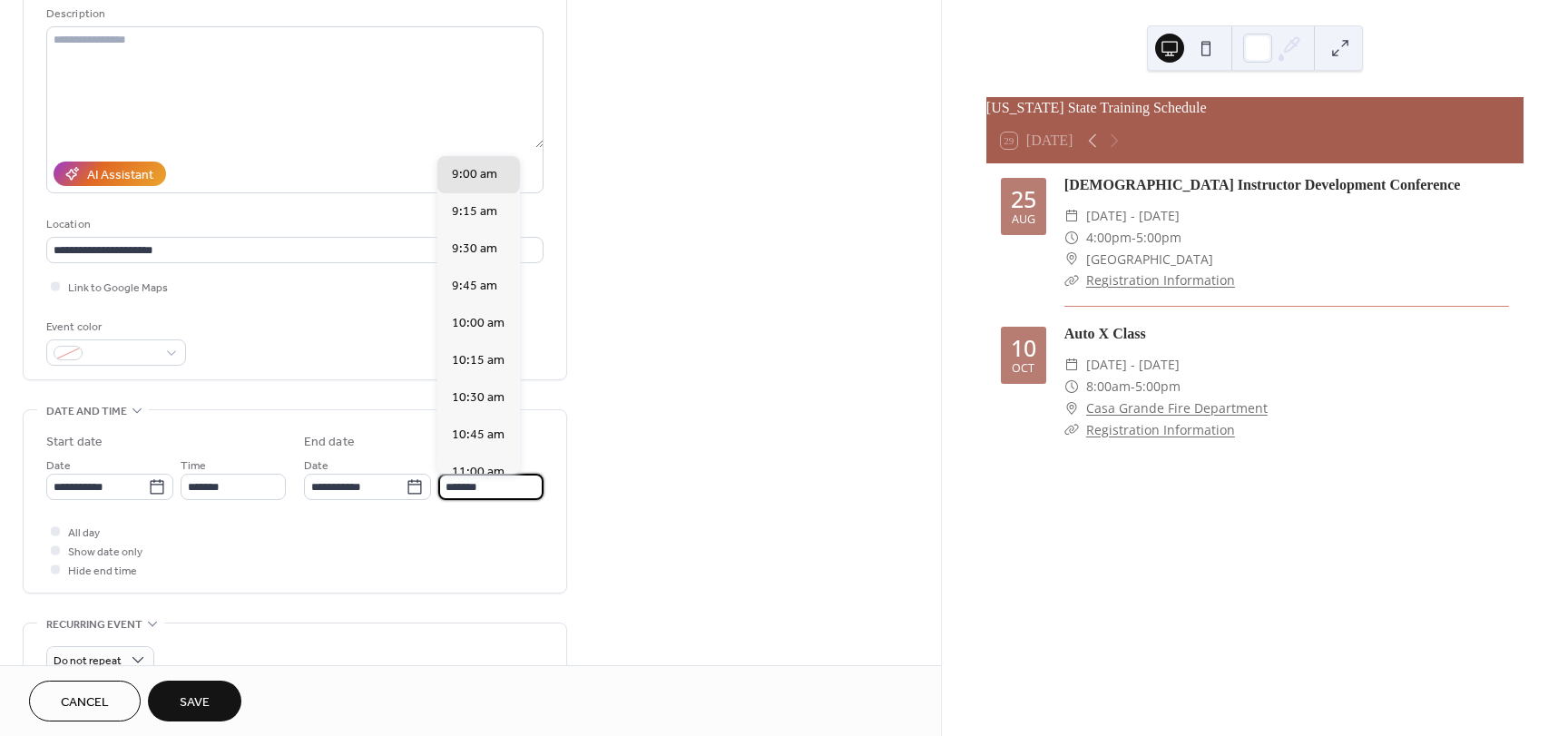 click on "*******" at bounding box center [491, 486] 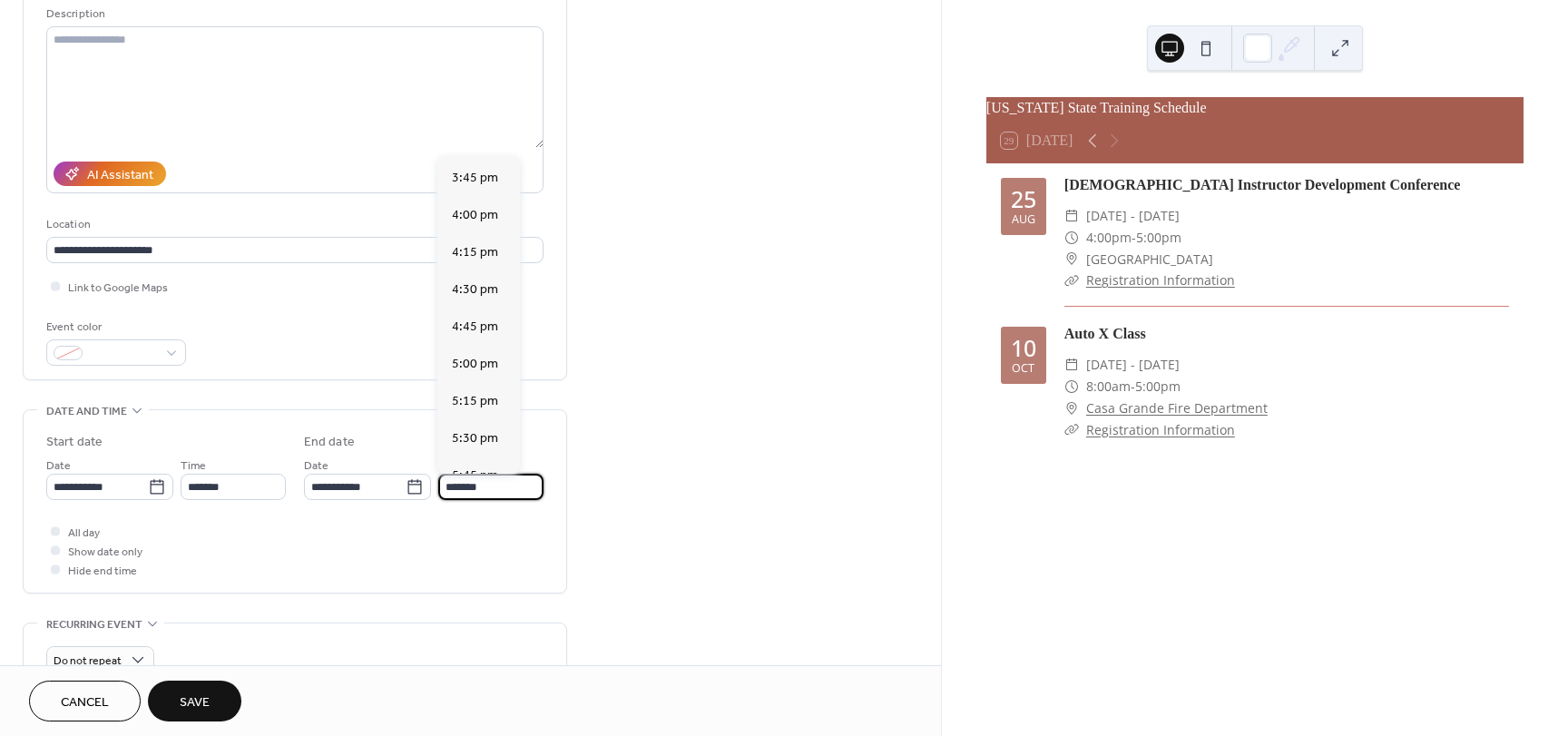 scroll, scrollTop: 2338, scrollLeft: 0, axis: vertical 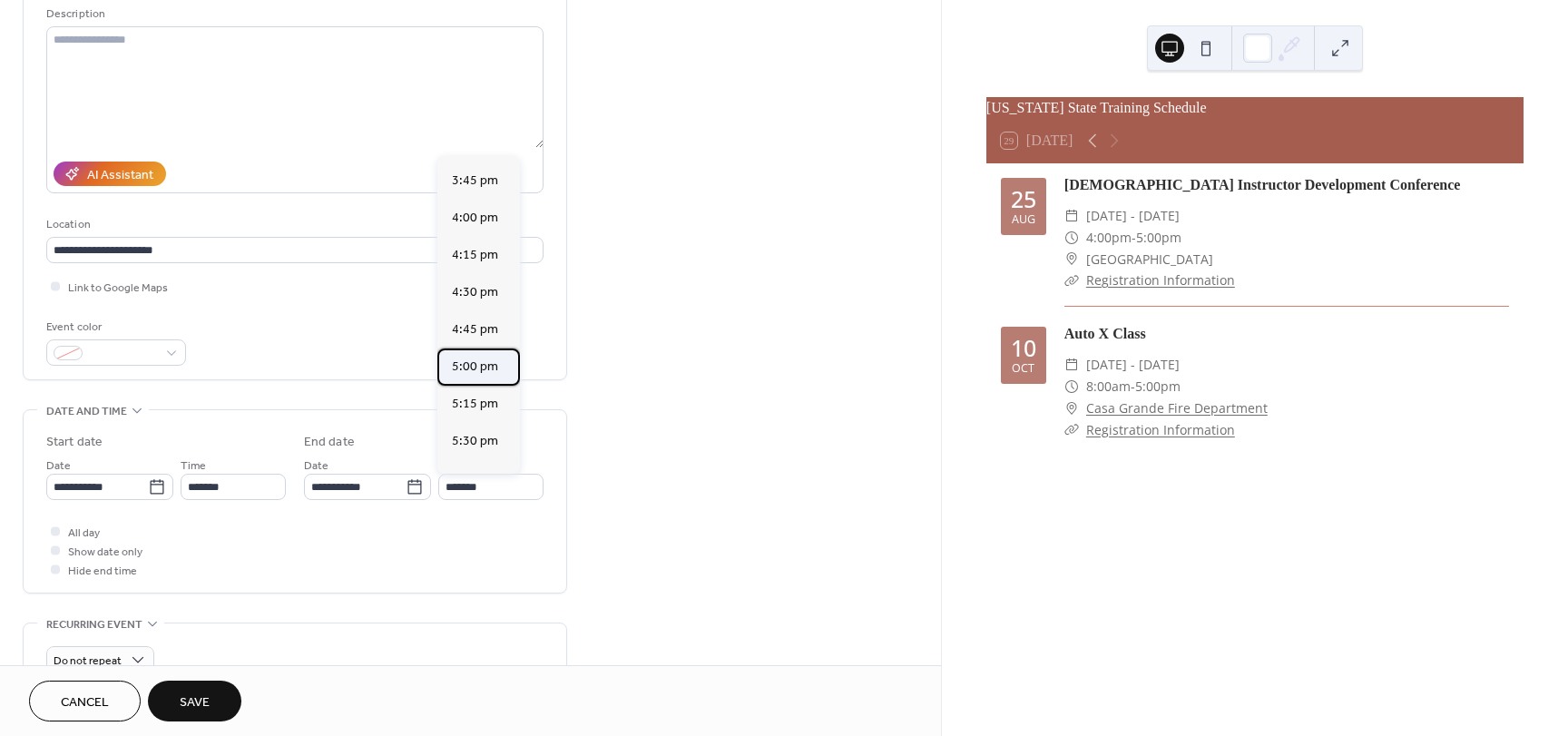 click on "5:00 pm" at bounding box center (475, 367) 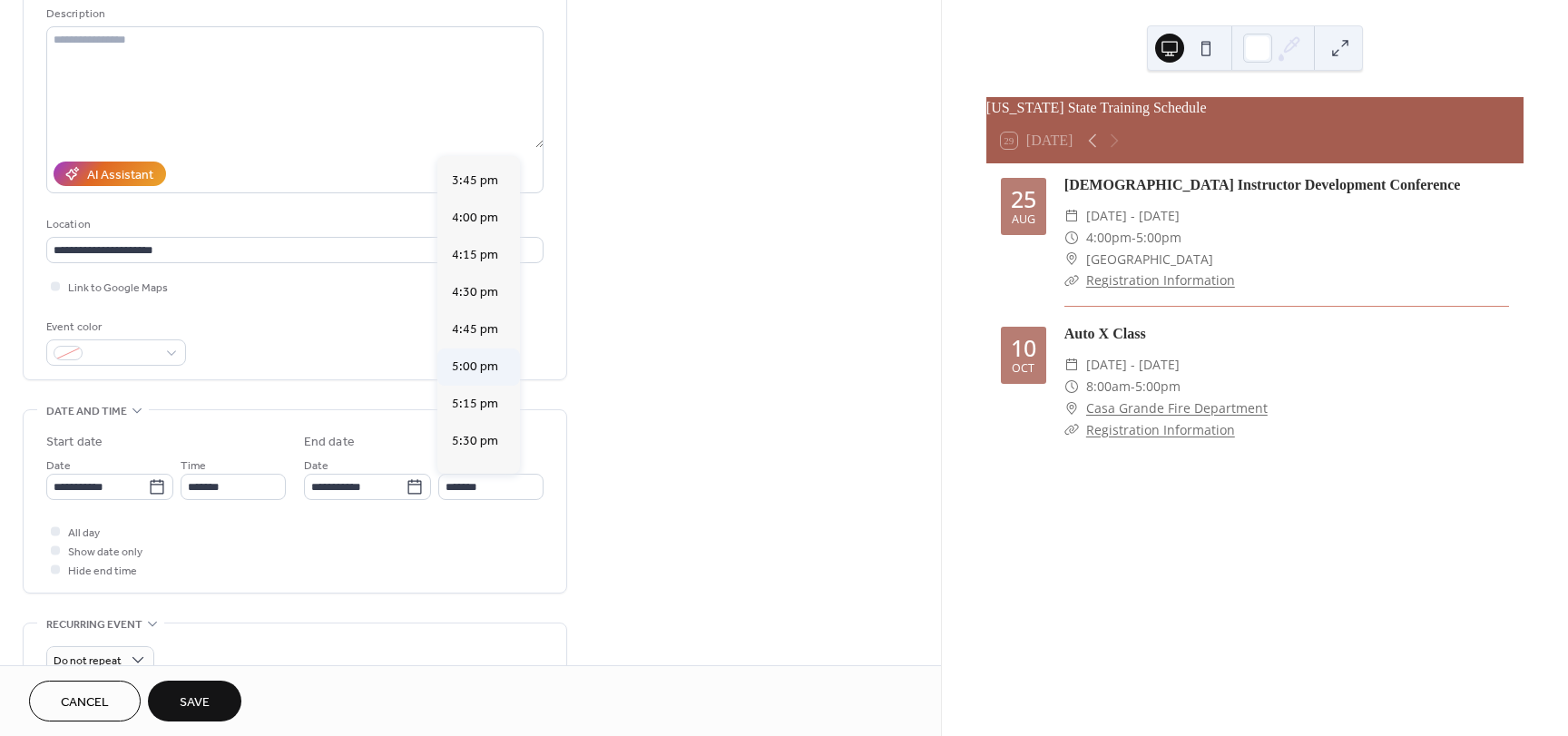 type on "*******" 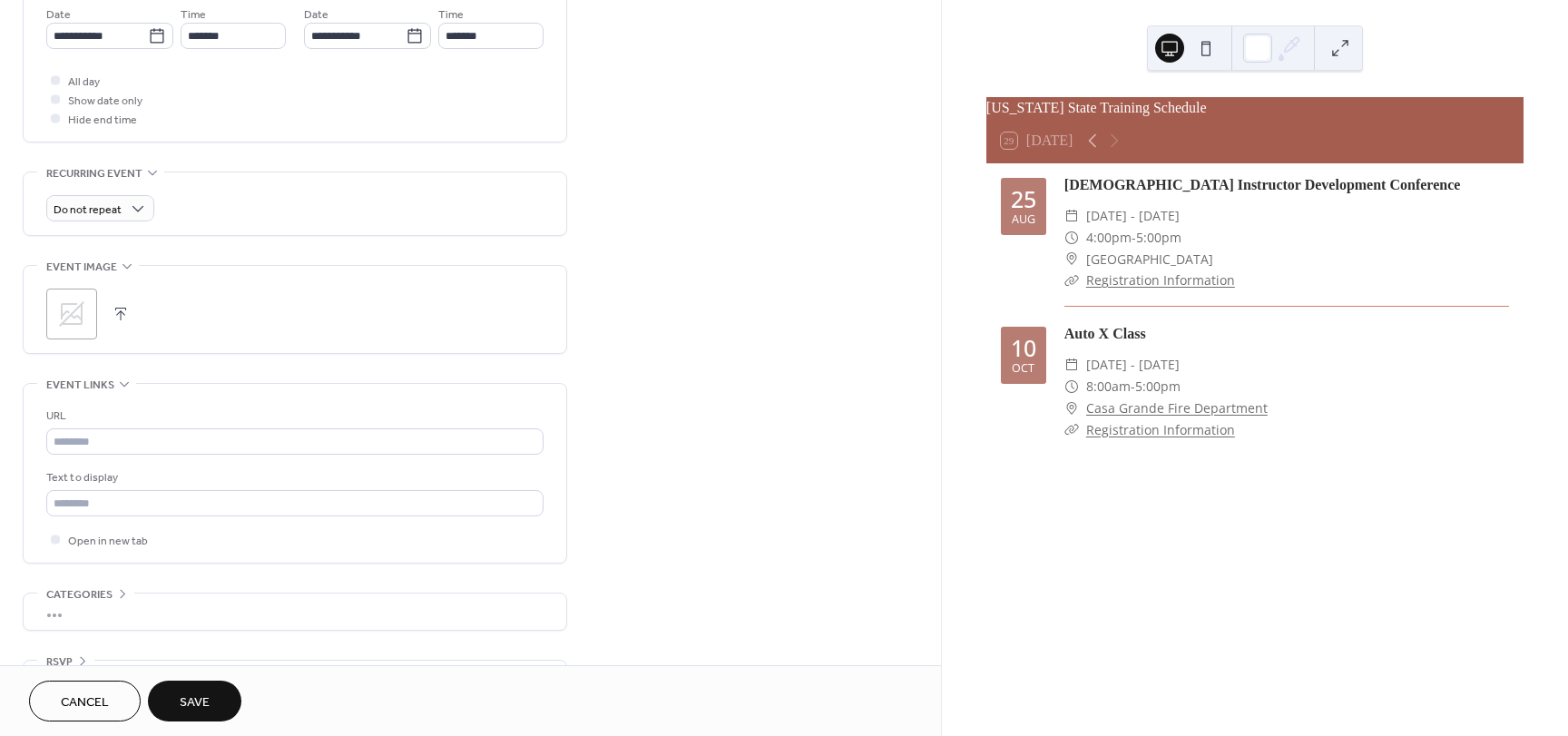 scroll, scrollTop: 635, scrollLeft: 0, axis: vertical 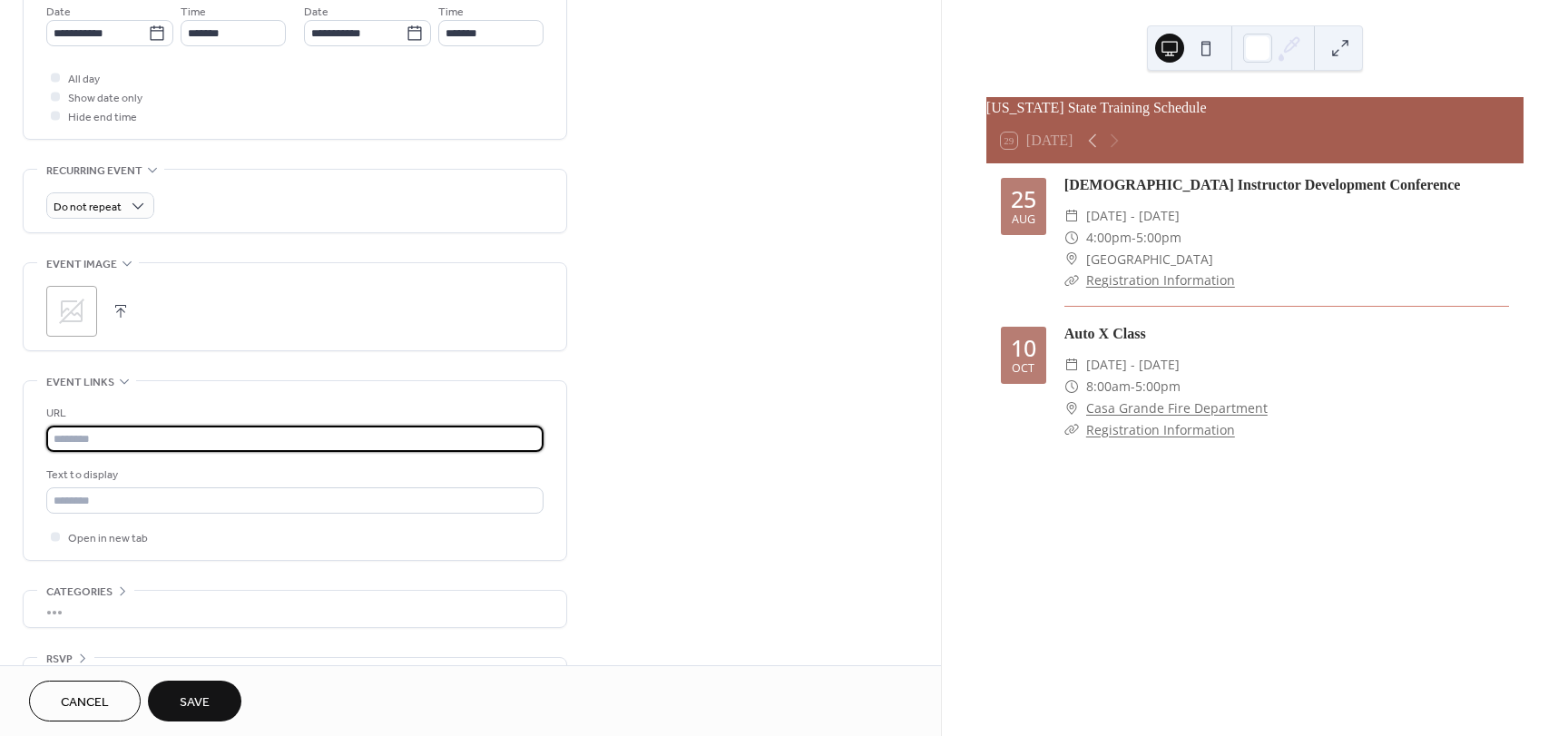 click at bounding box center (295, 438) 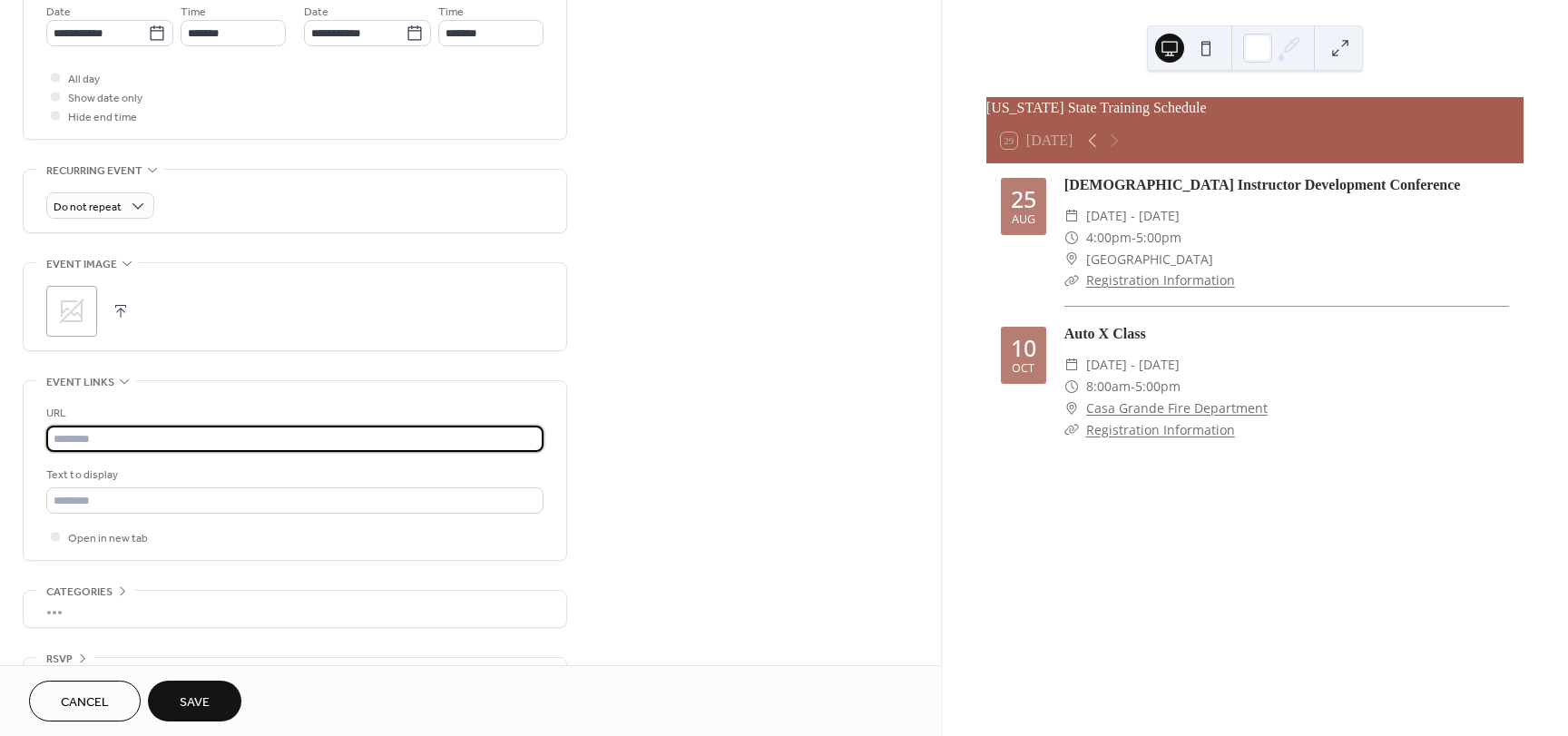 paste on "**********" 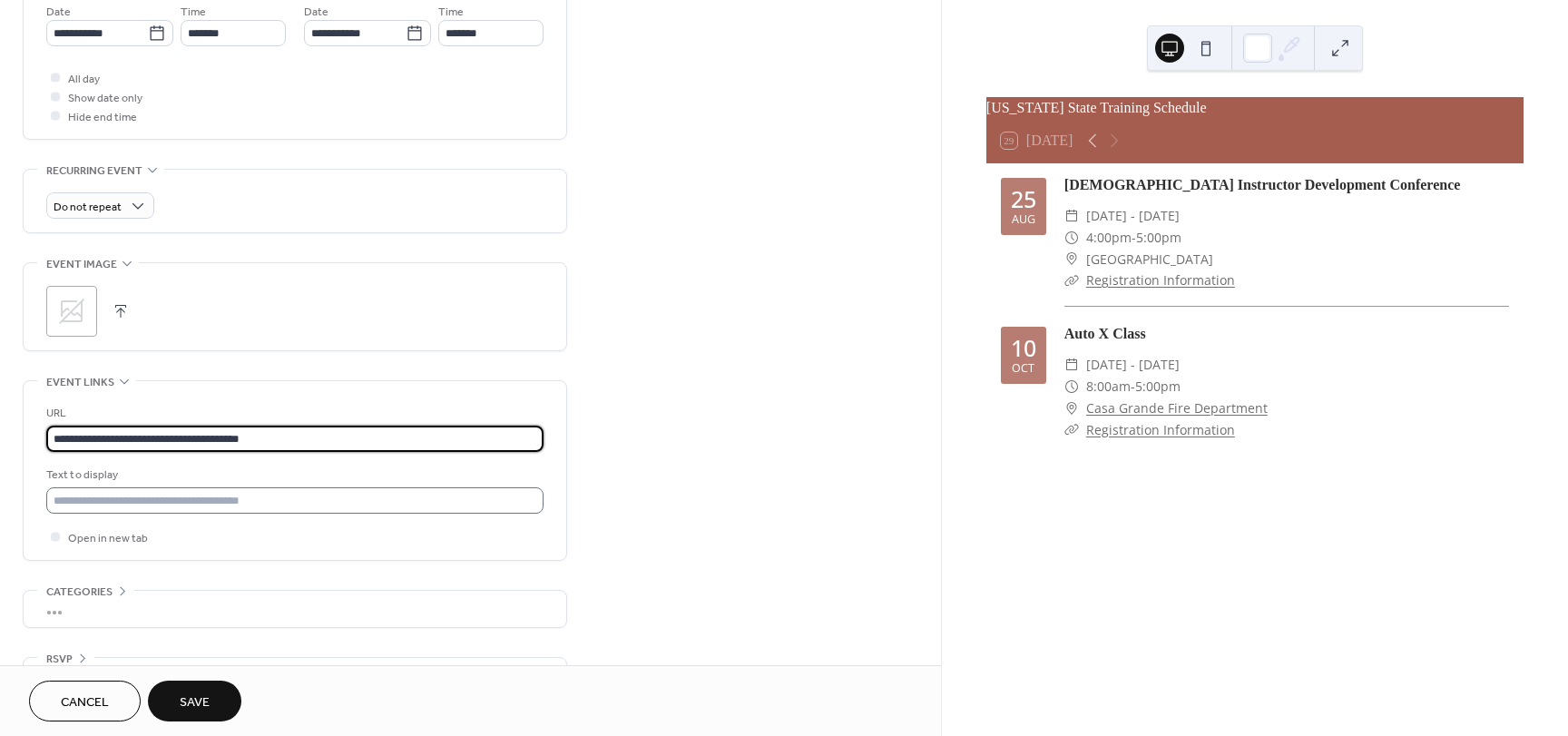 type on "**********" 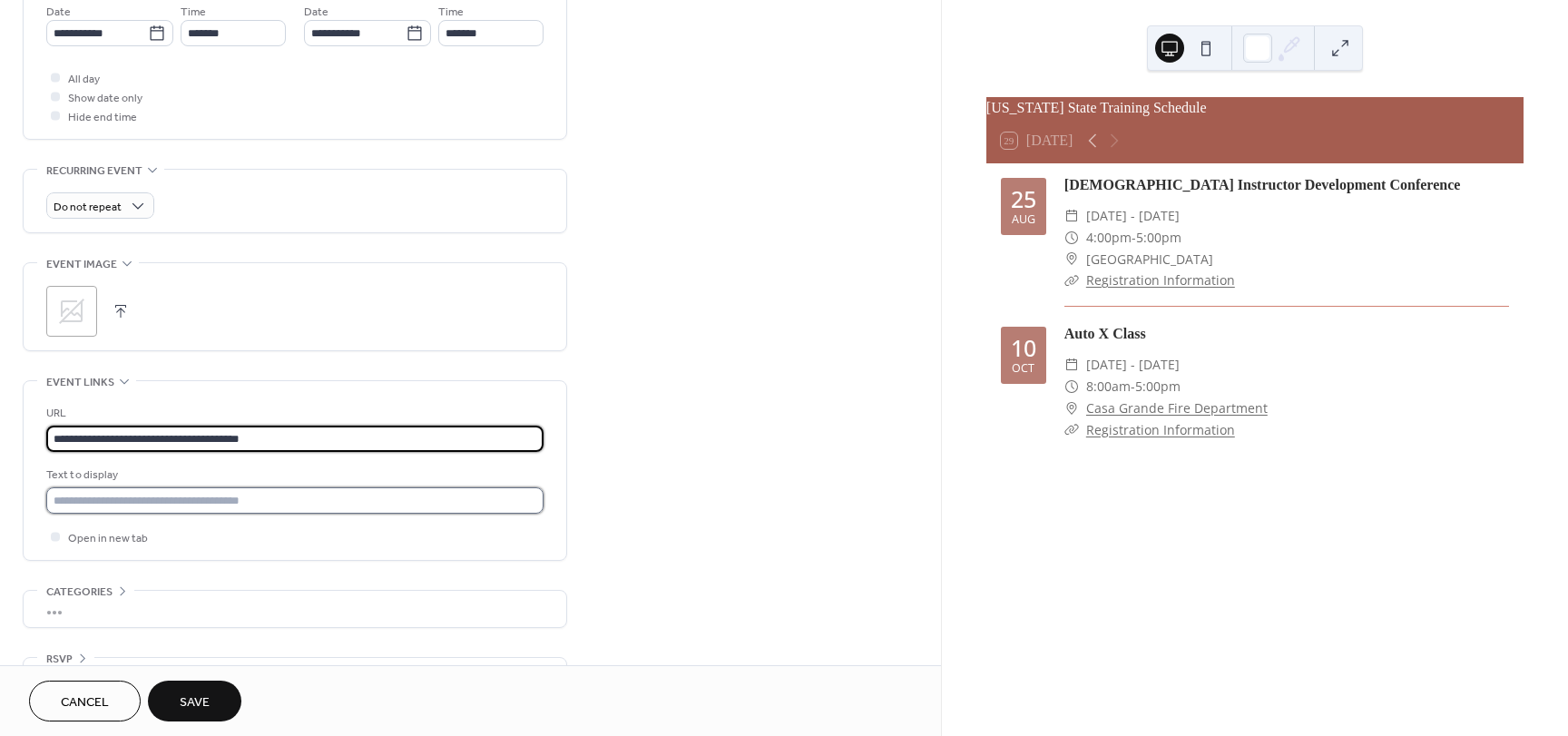 click at bounding box center [295, 500] 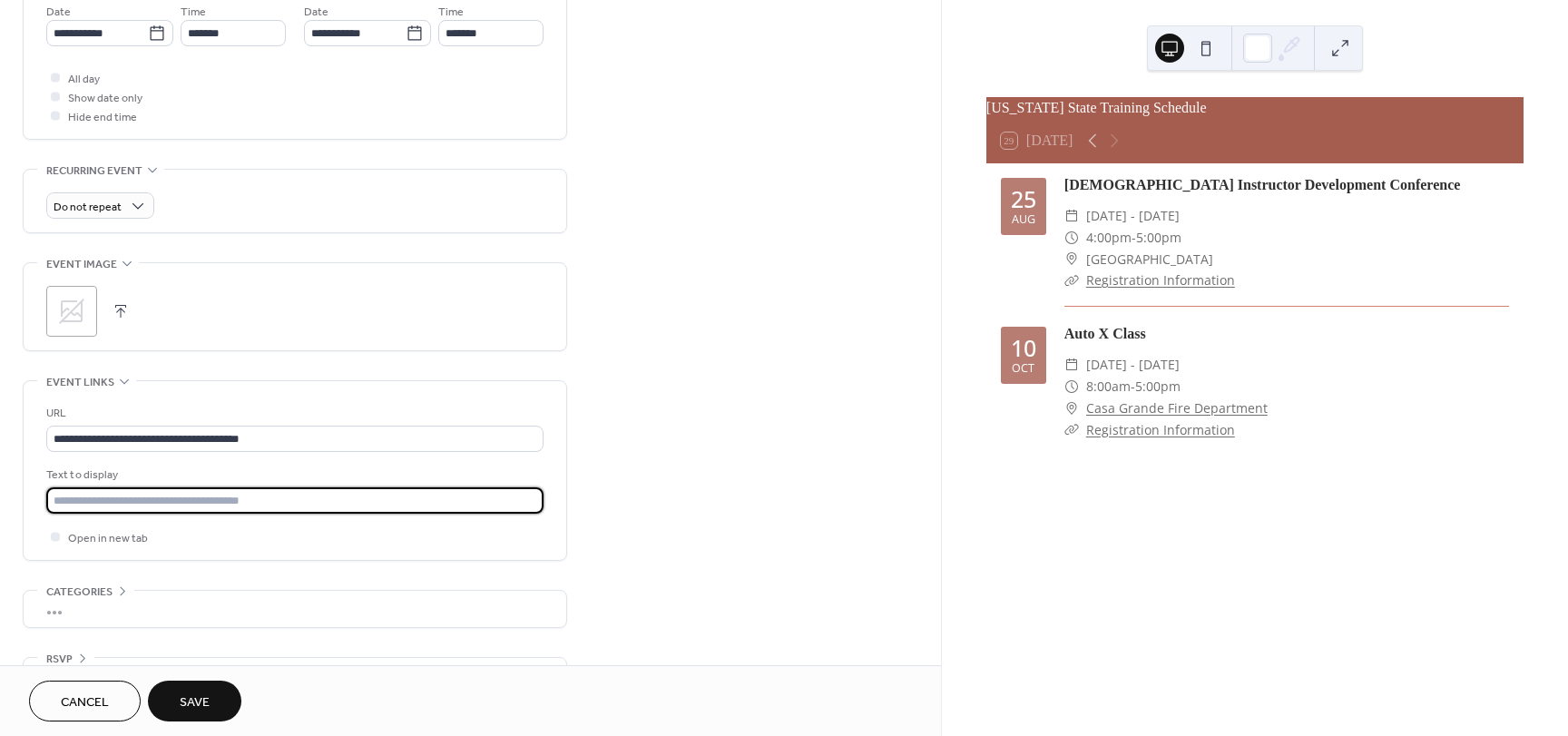 type on "**********" 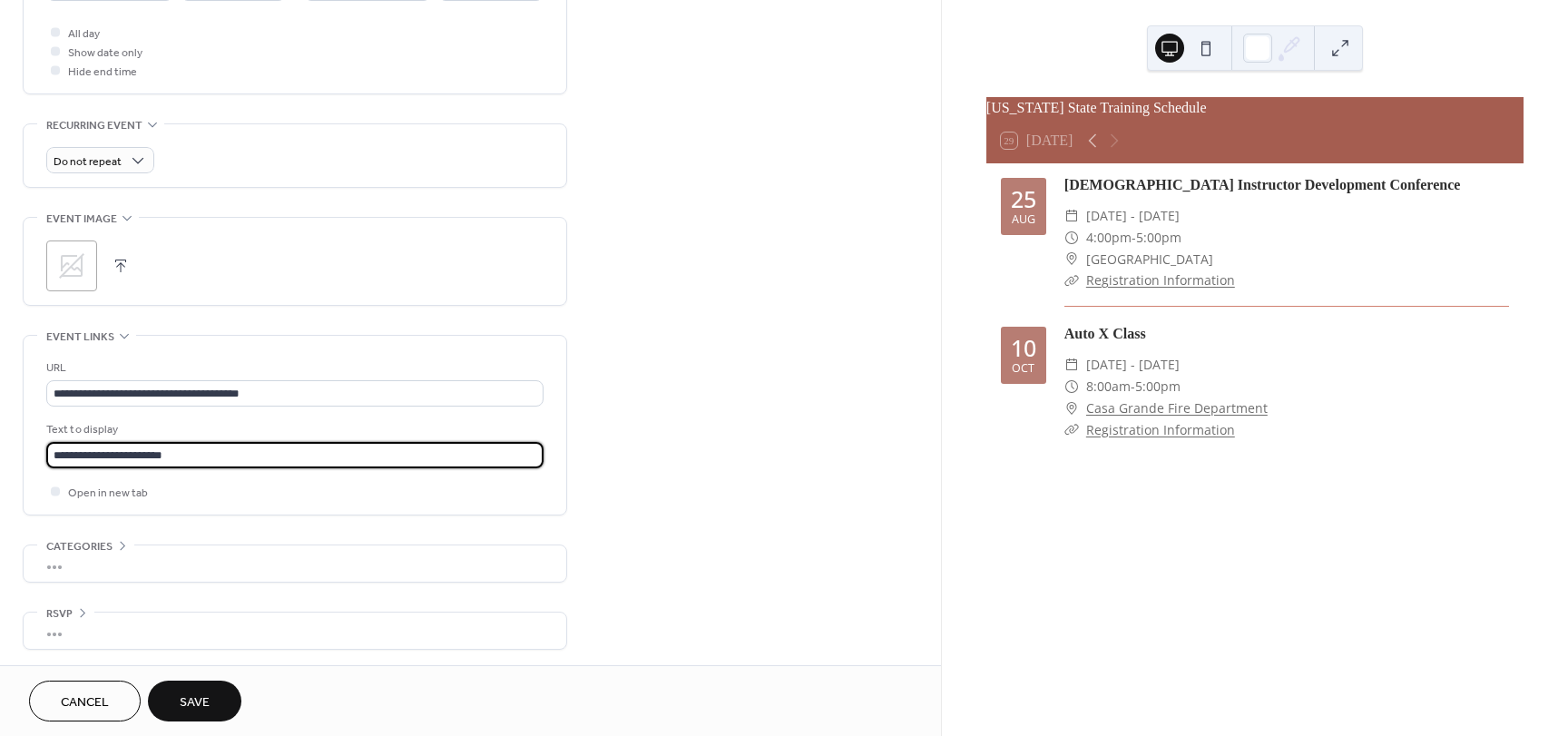 scroll, scrollTop: 683, scrollLeft: 0, axis: vertical 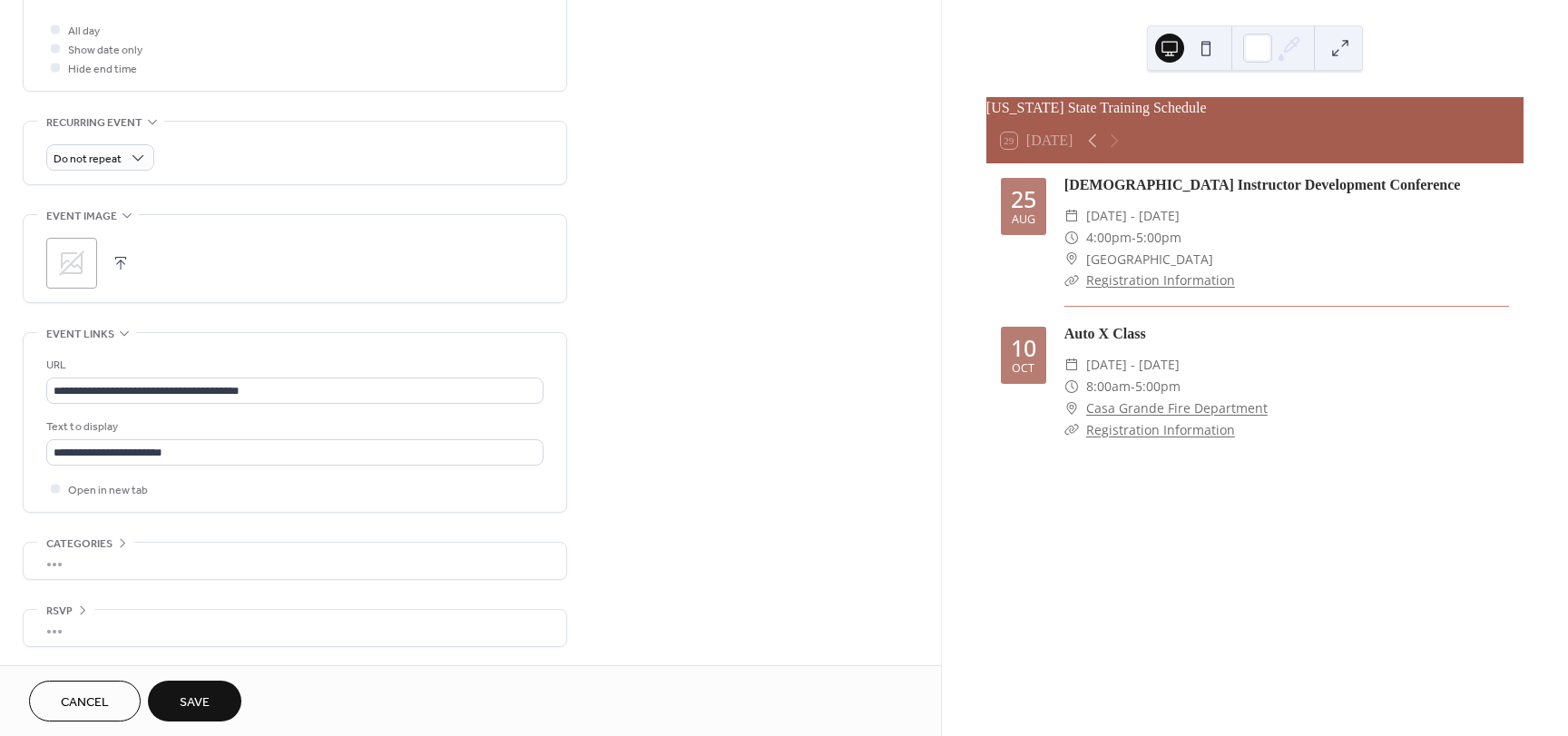 click on "Save" at bounding box center [194, 701] 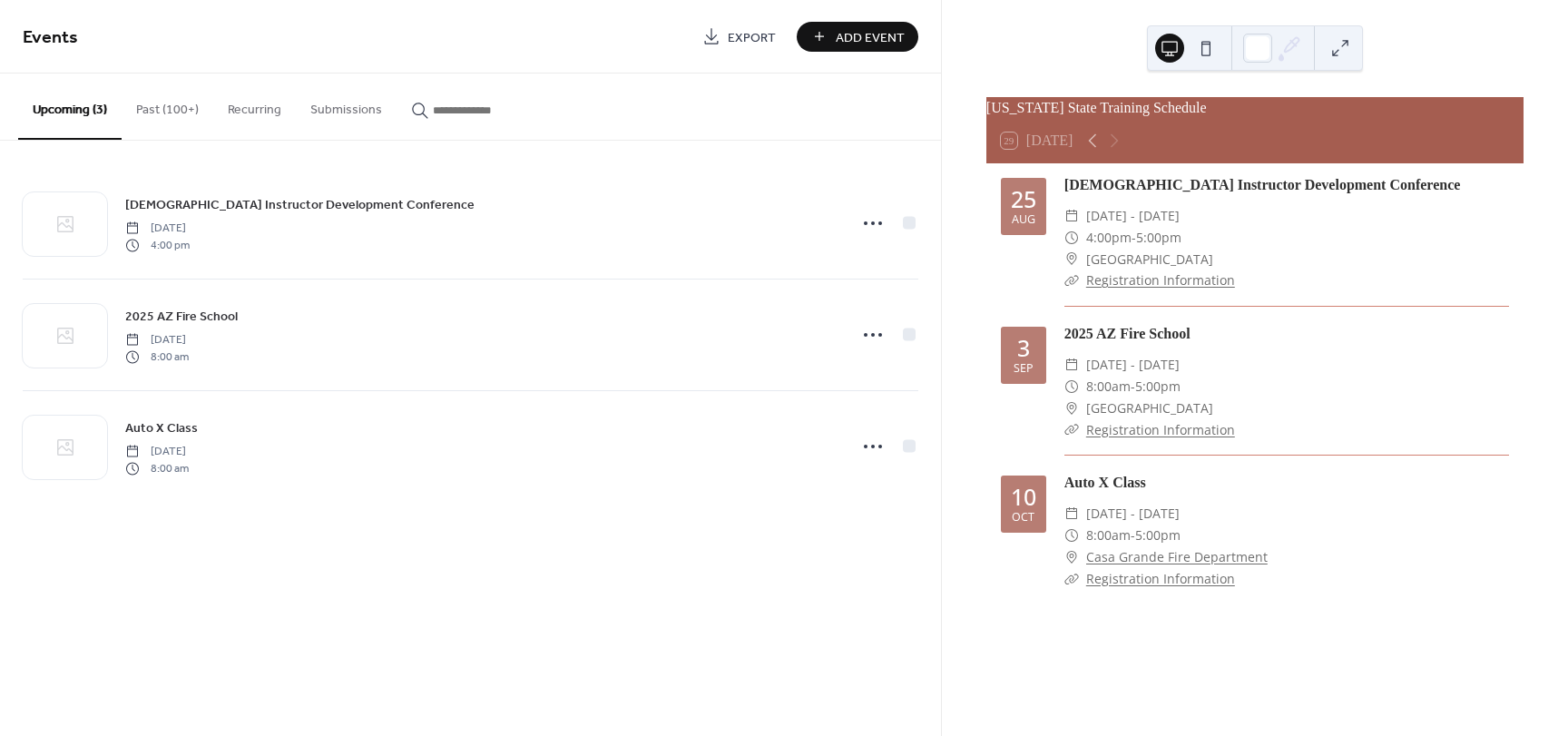 click on "Add Event" at bounding box center [870, 37] 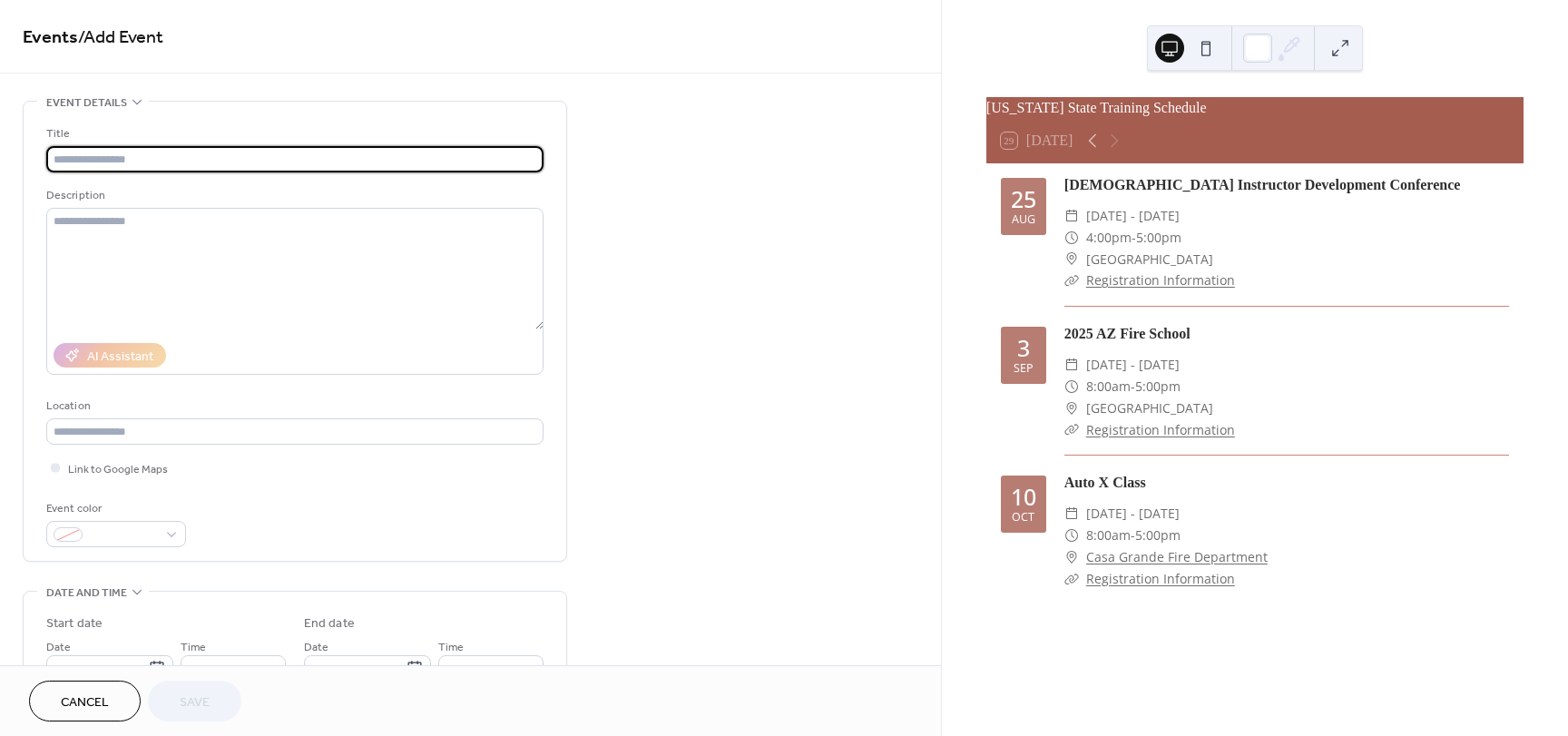 click at bounding box center [295, 159] 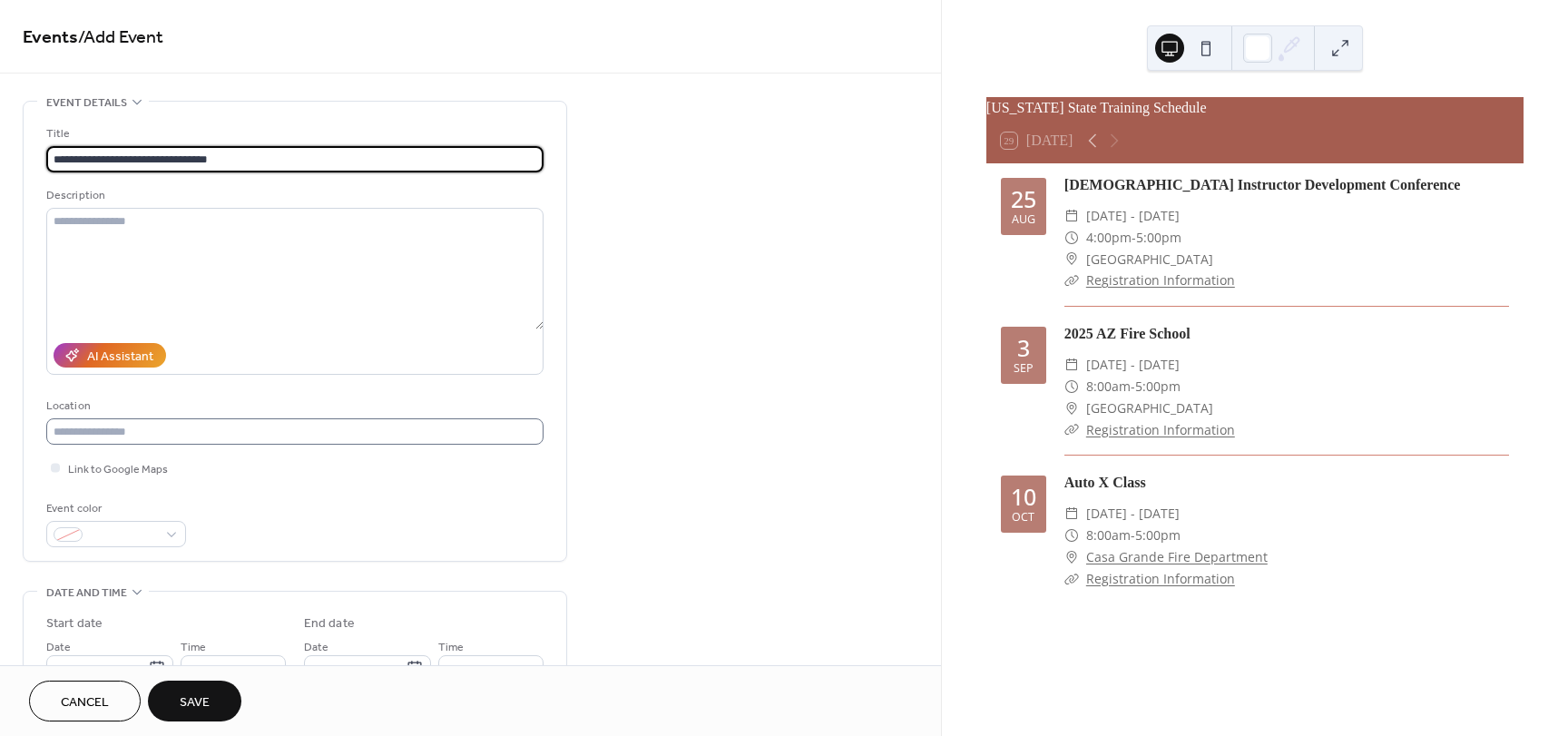 type on "**********" 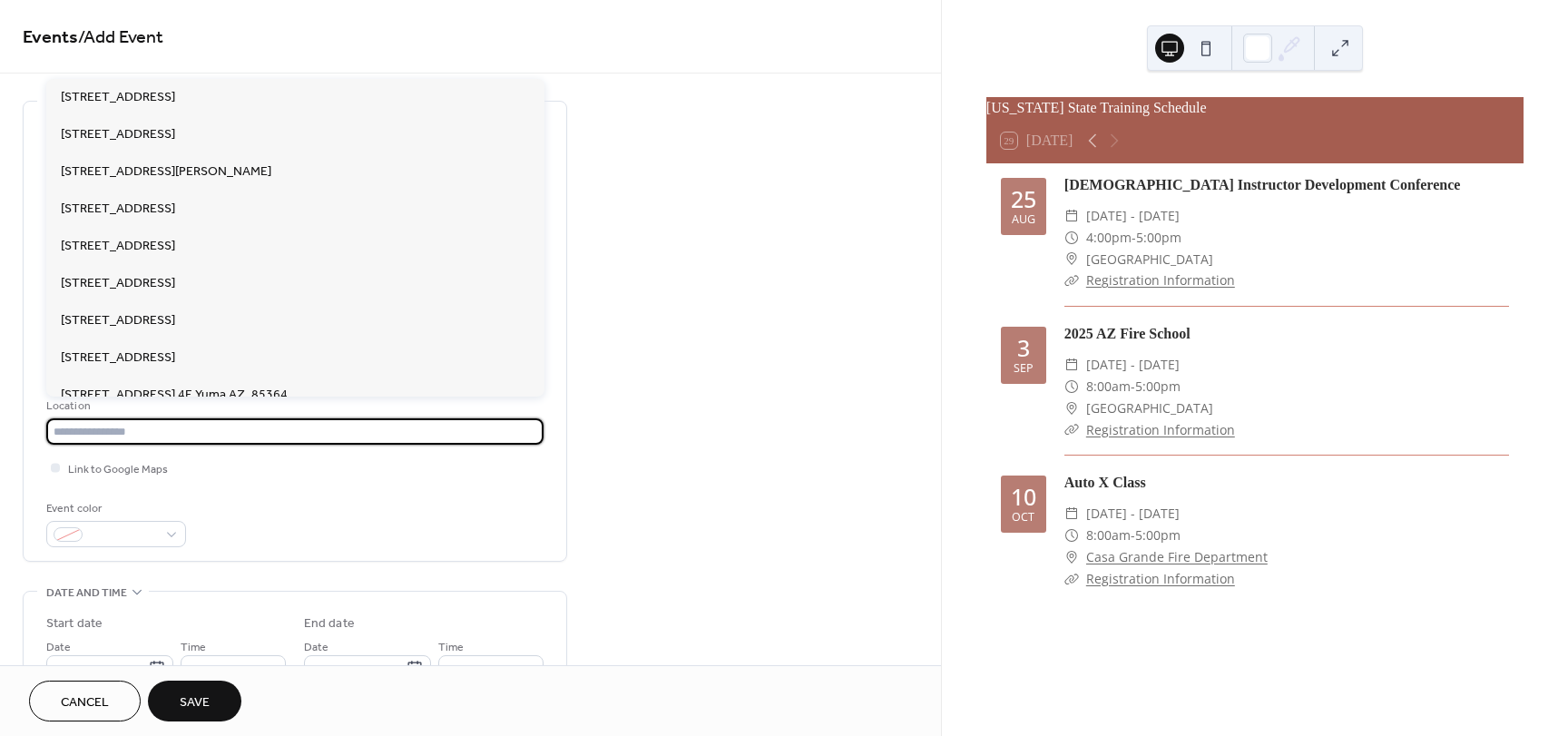 click at bounding box center (295, 431) 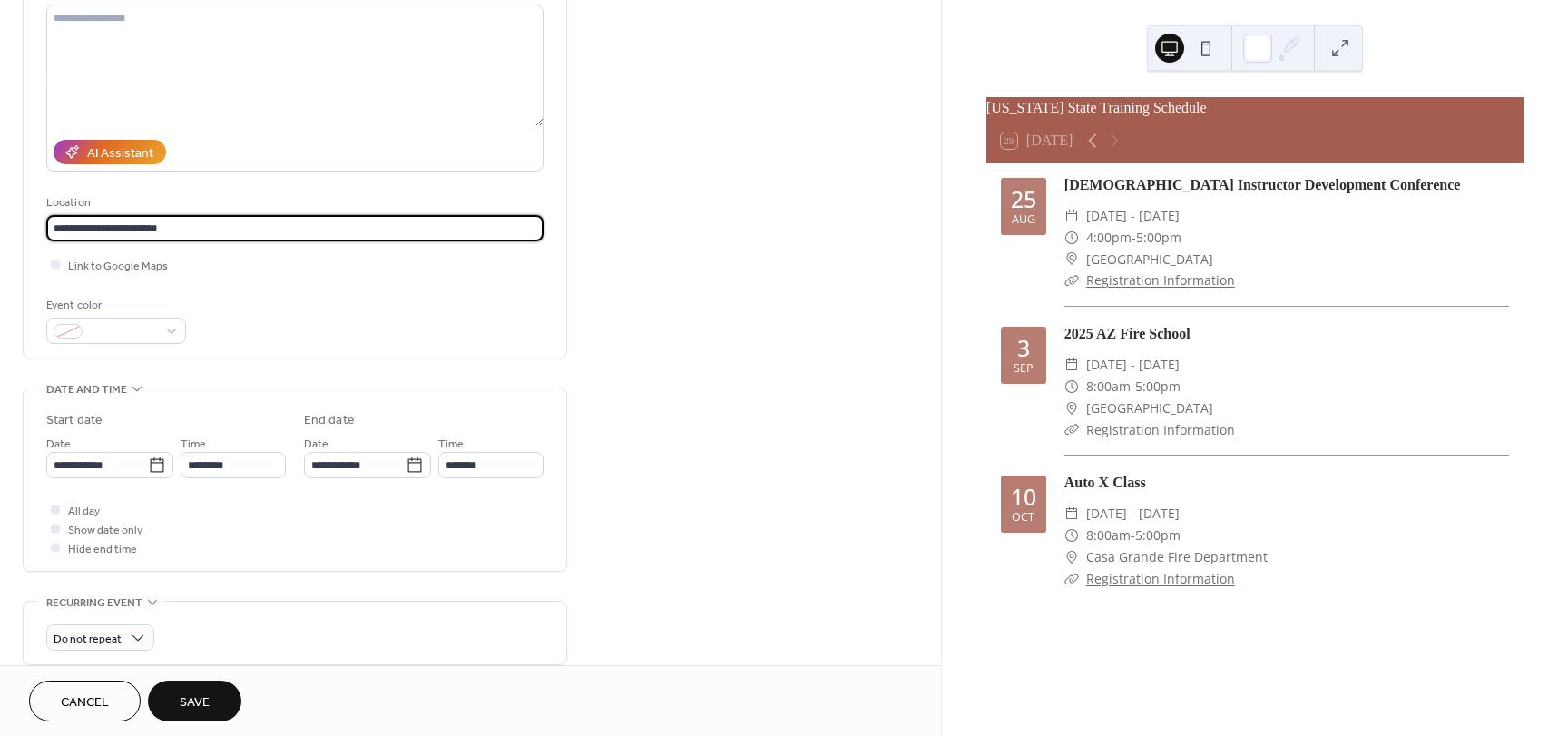 scroll, scrollTop: 363, scrollLeft: 0, axis: vertical 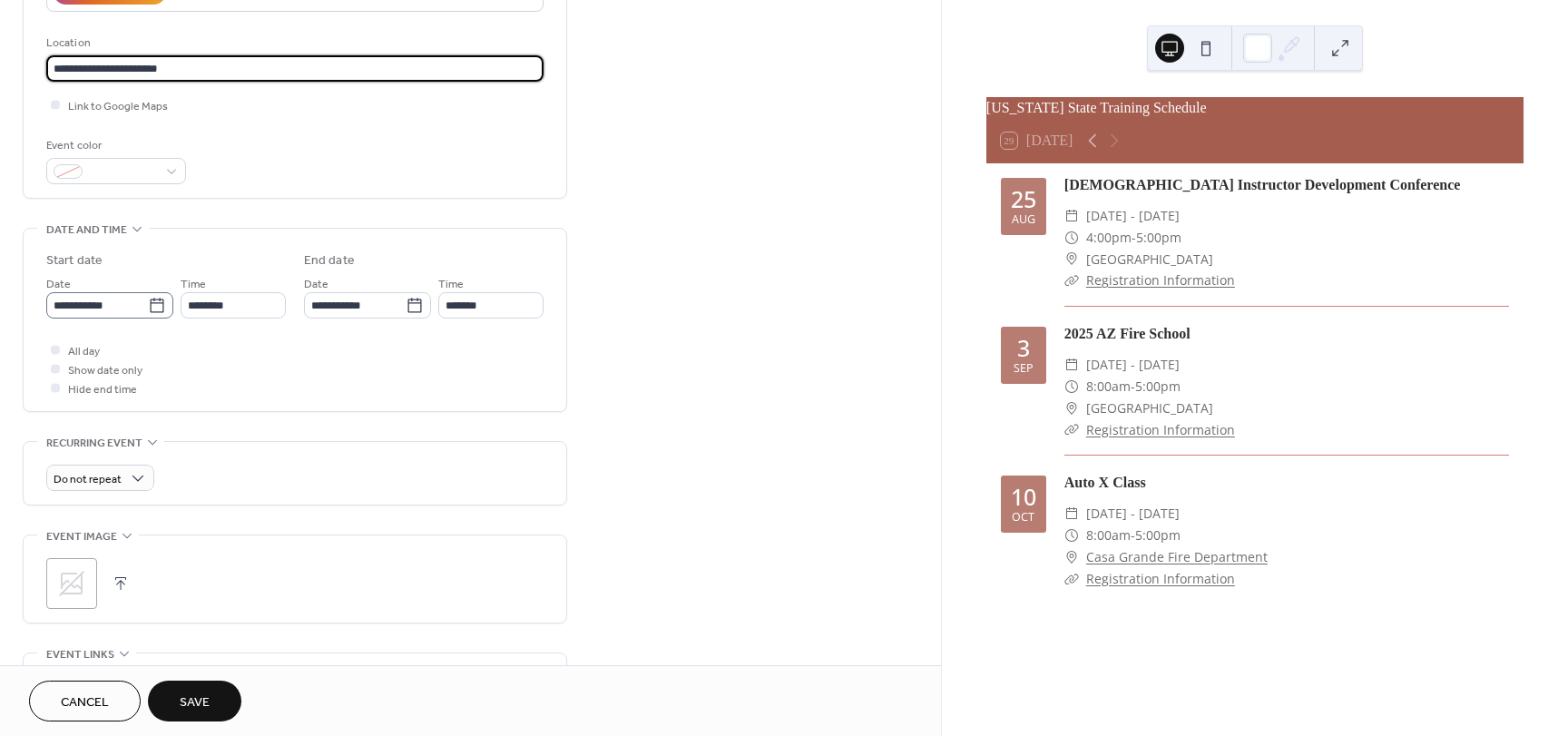 type on "**********" 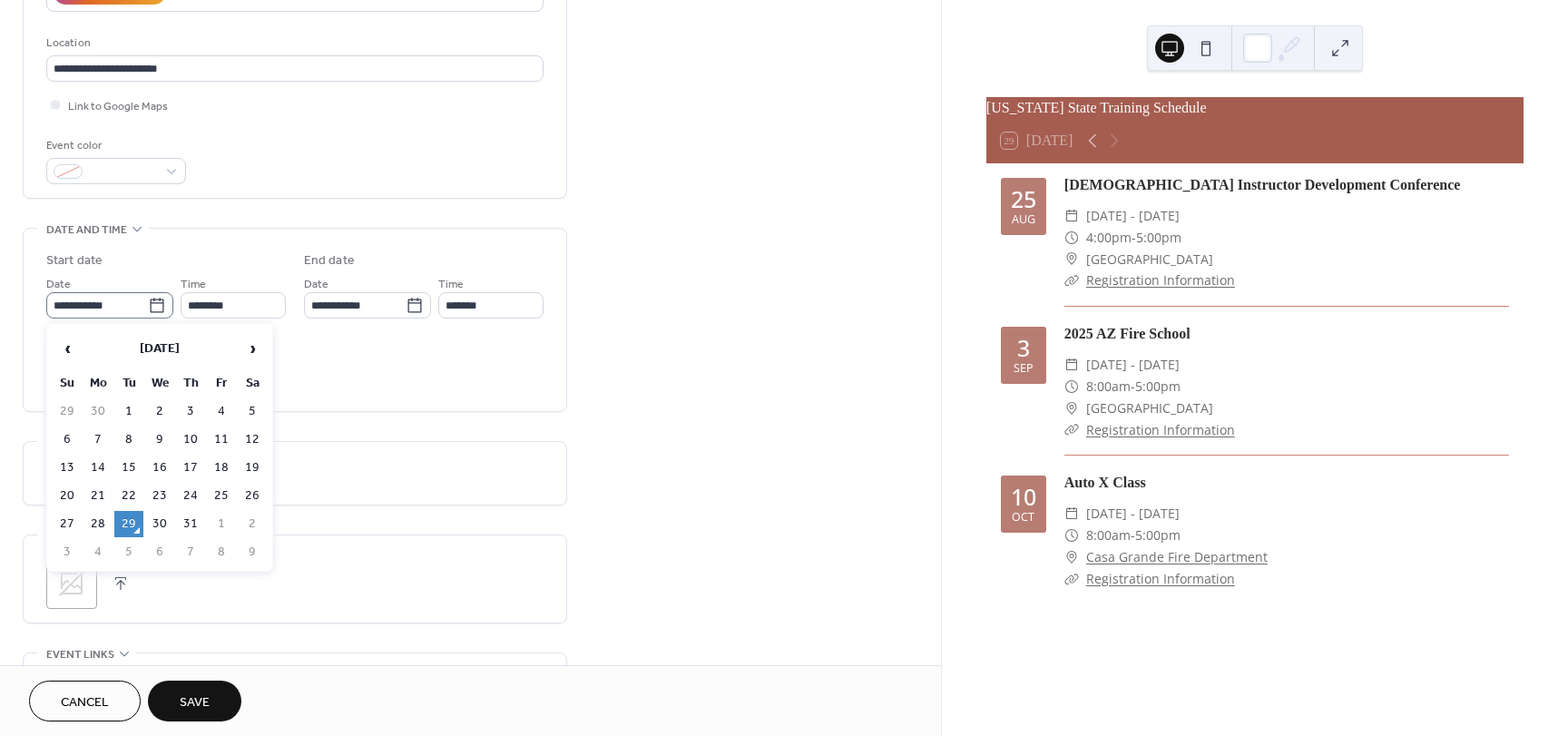 click 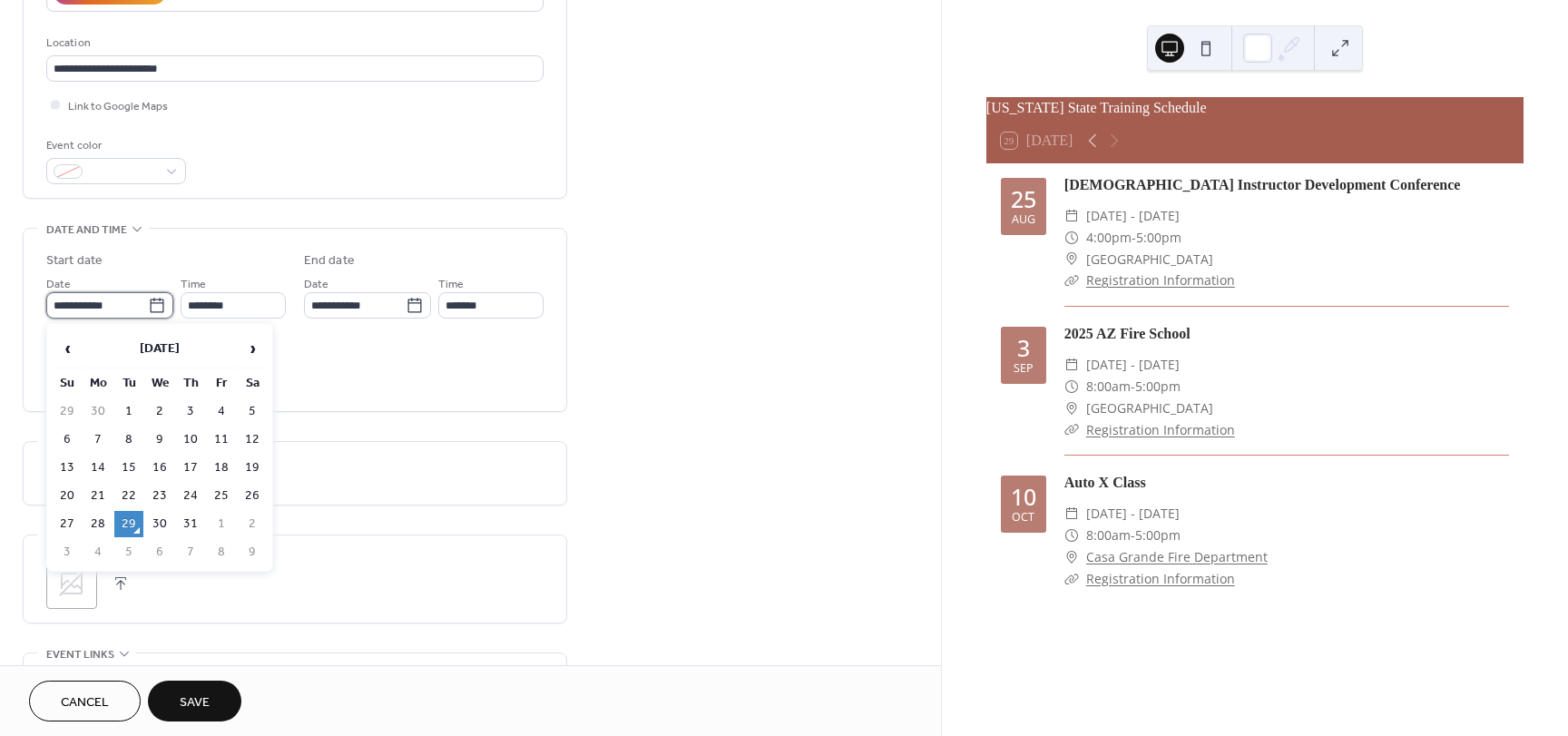 click on "**********" at bounding box center [97, 305] 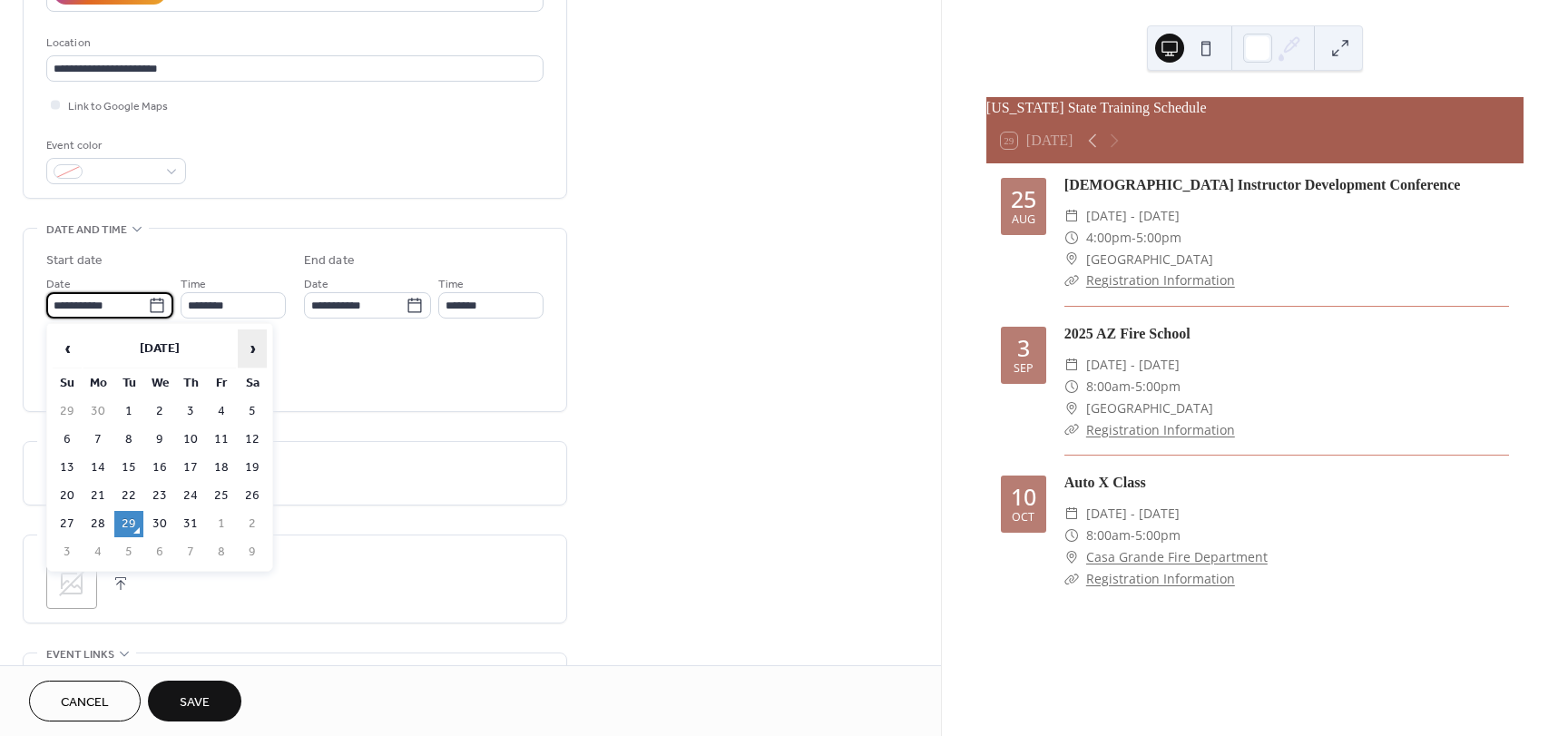 click on "›" at bounding box center [252, 348] 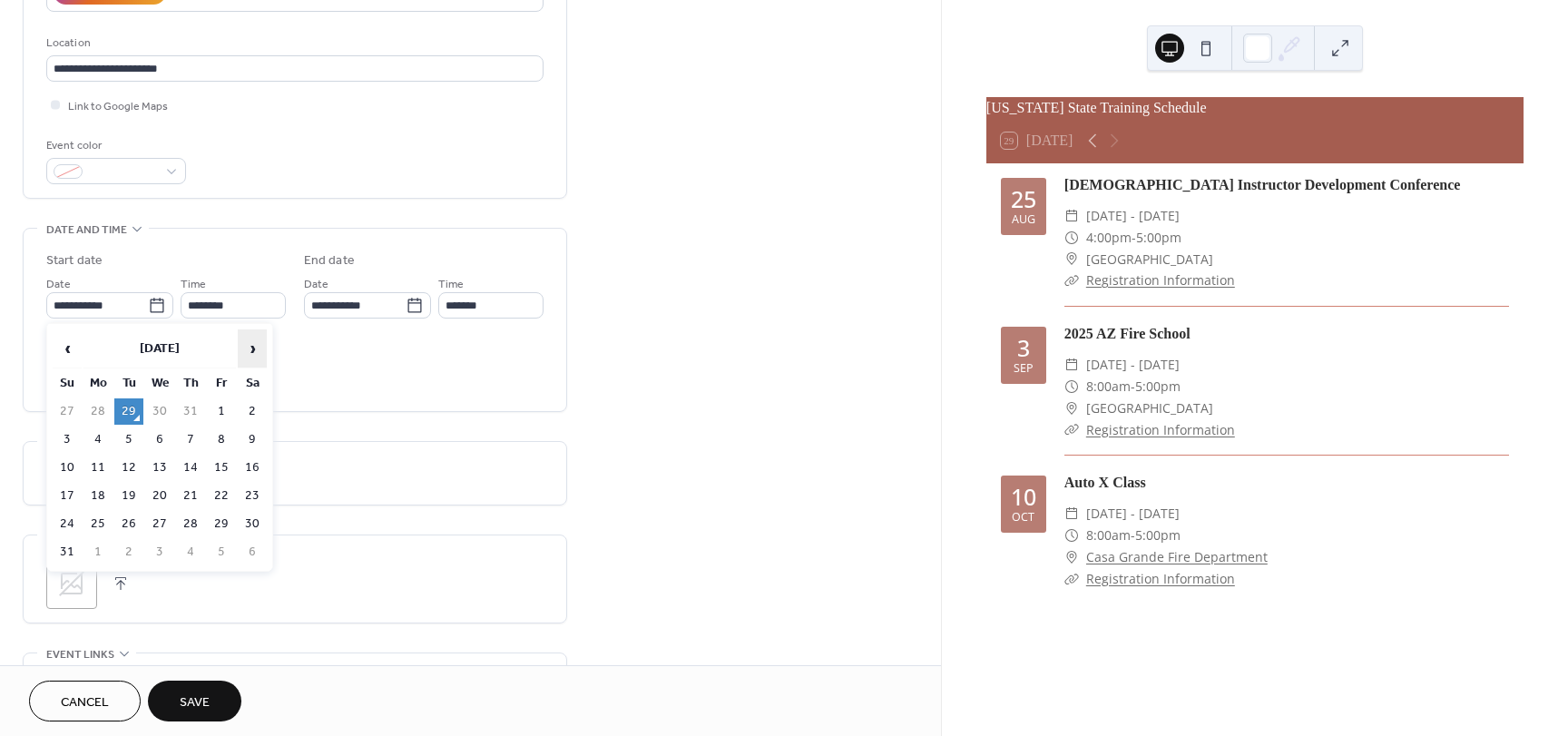 click on "›" at bounding box center [252, 348] 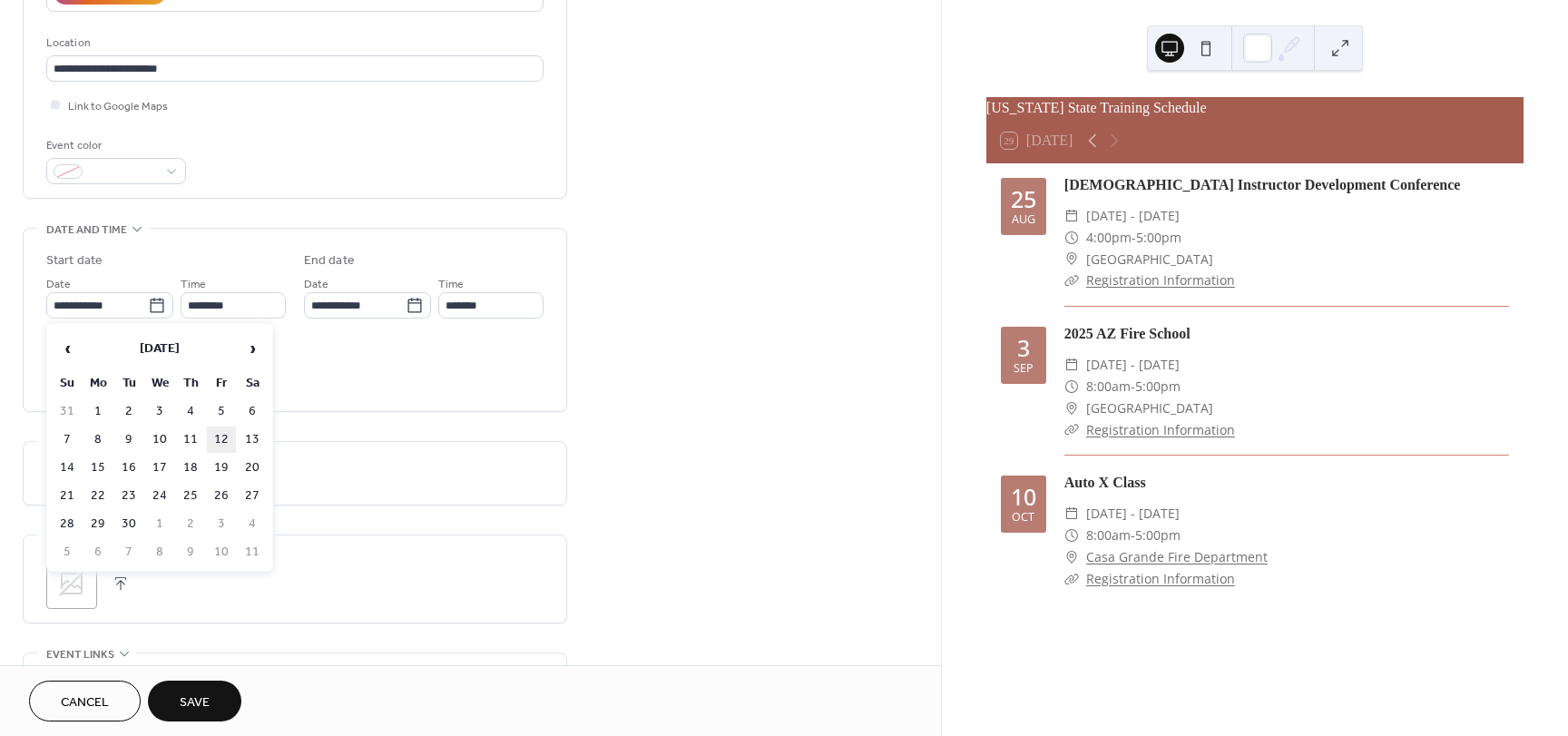 click on "12" at bounding box center (221, 439) 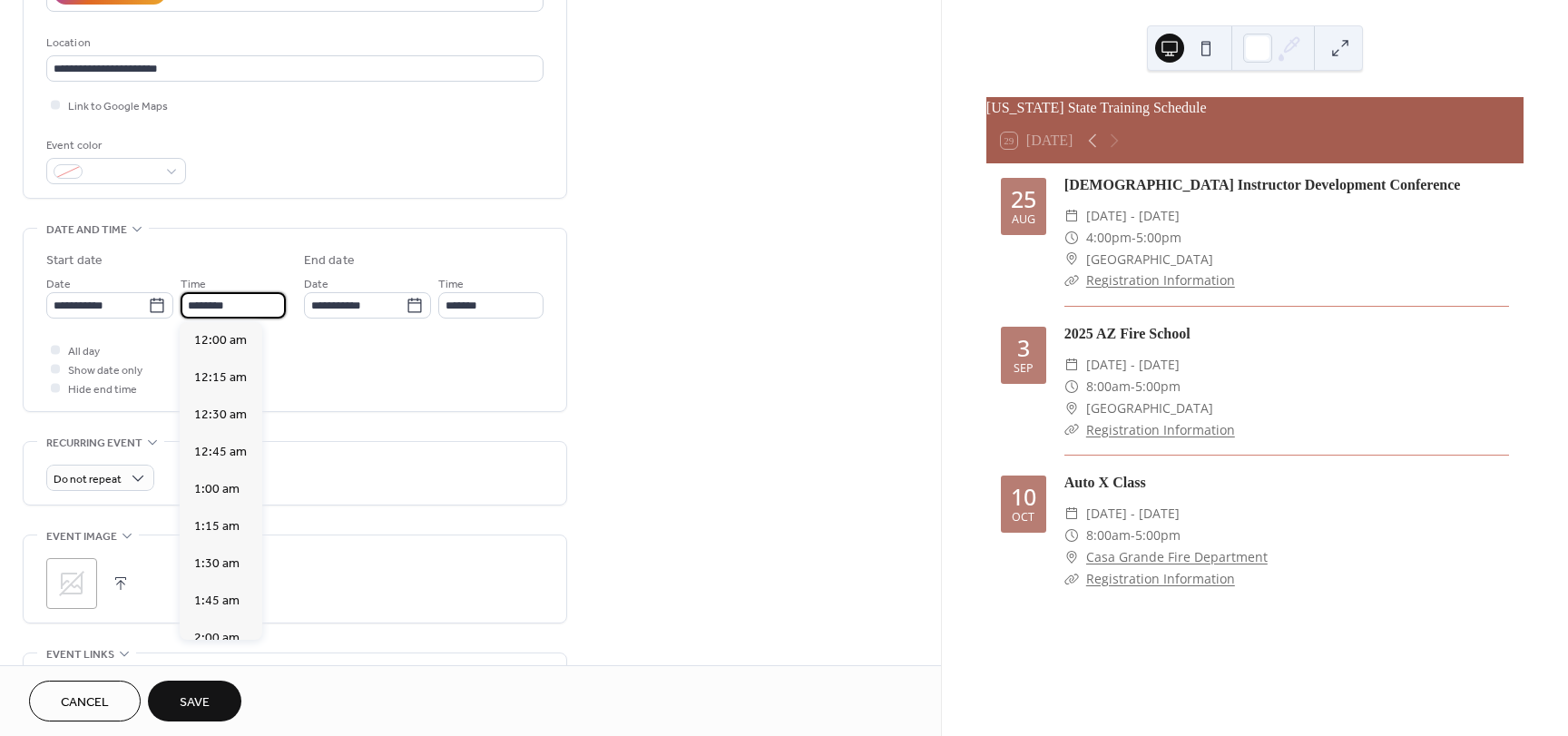 click on "********" at bounding box center (233, 305) 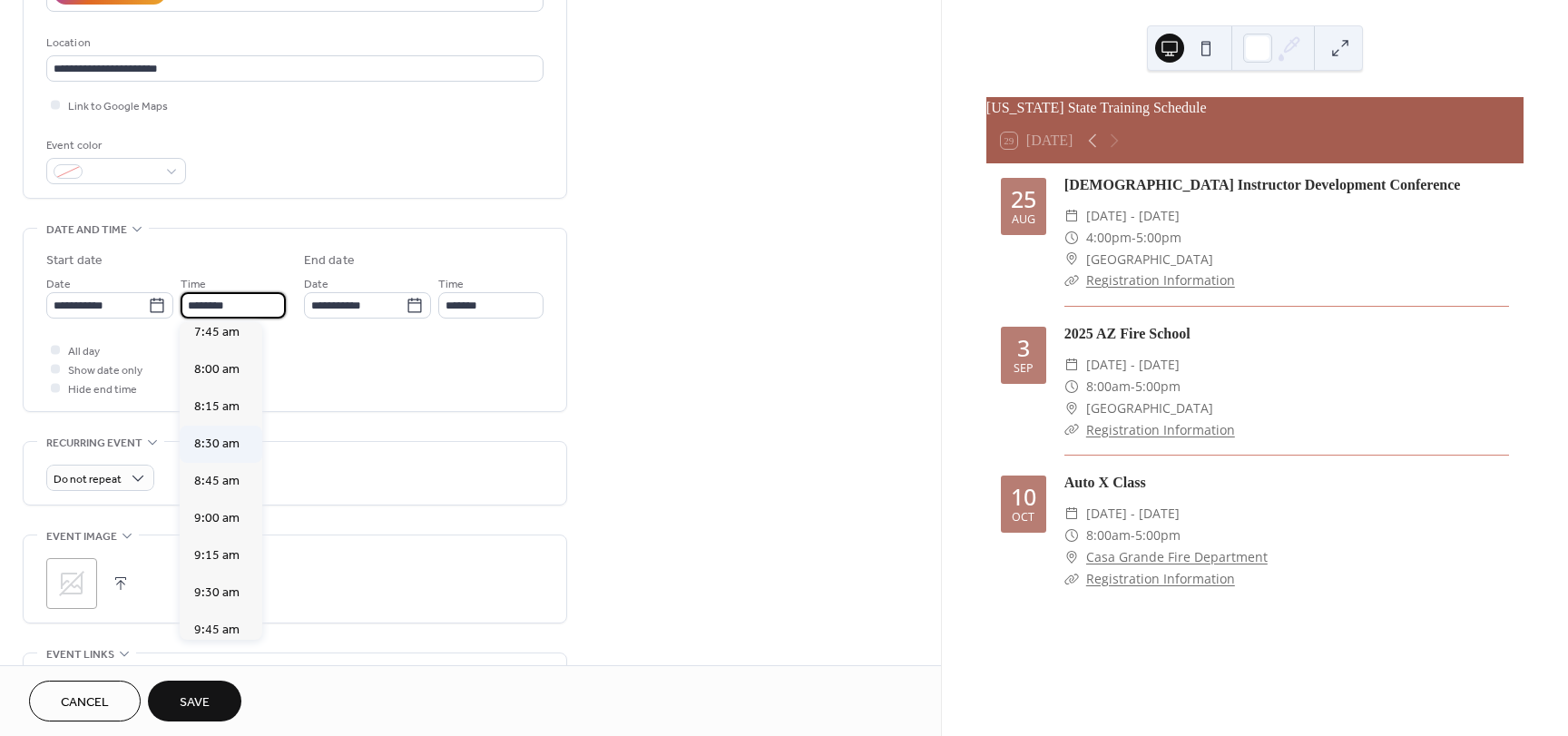 scroll, scrollTop: 1151, scrollLeft: 0, axis: vertical 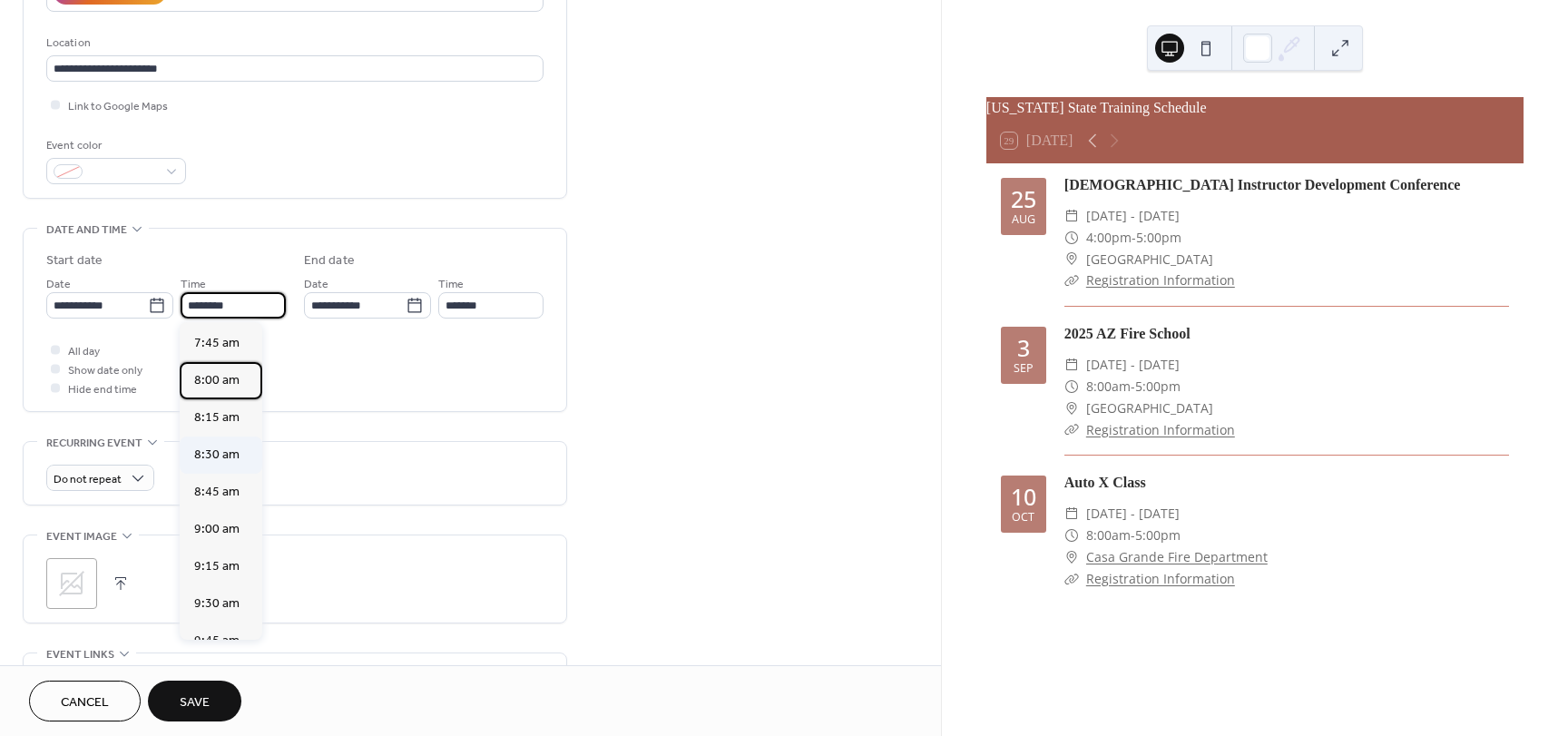 click on "8:00 am" at bounding box center [217, 380] 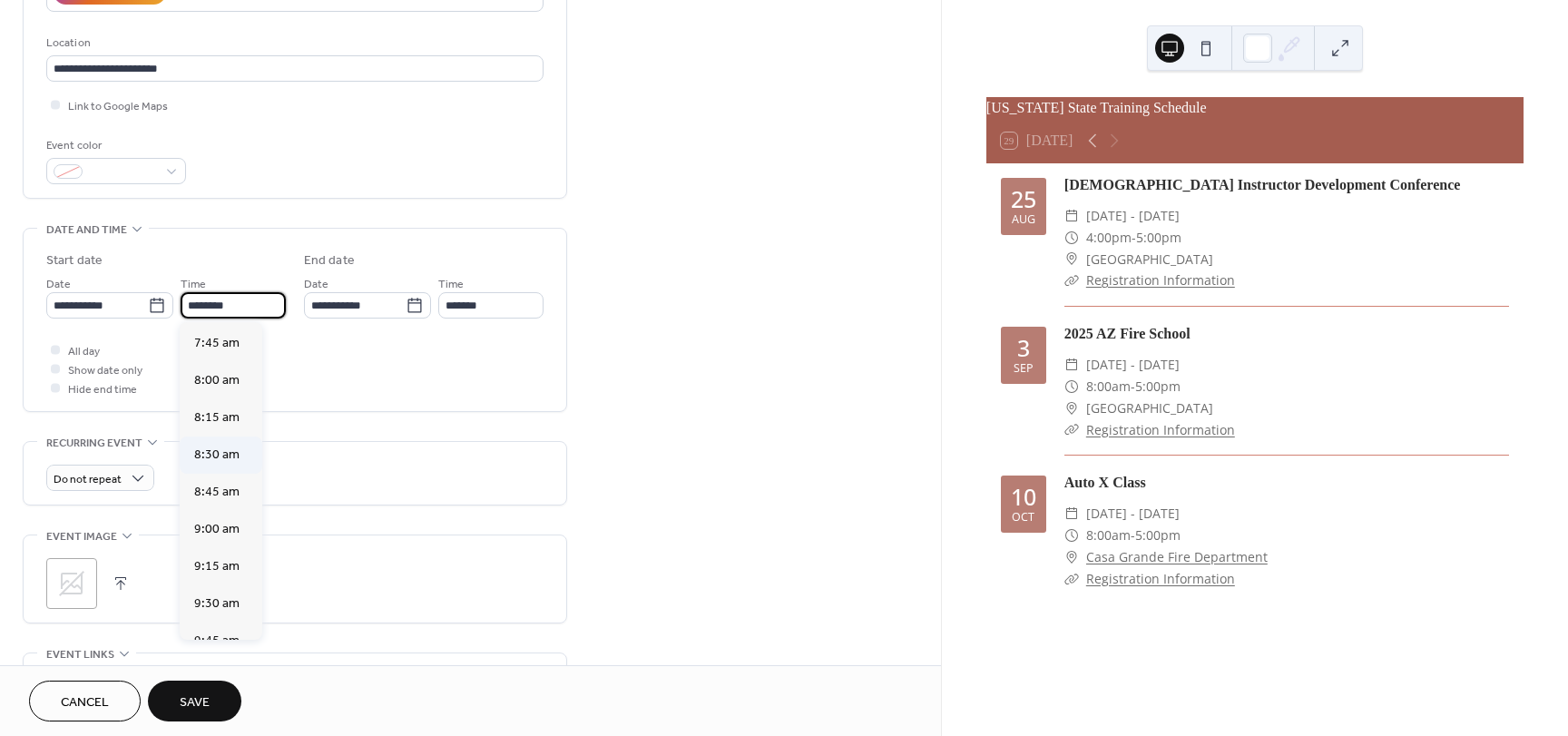 type on "*******" 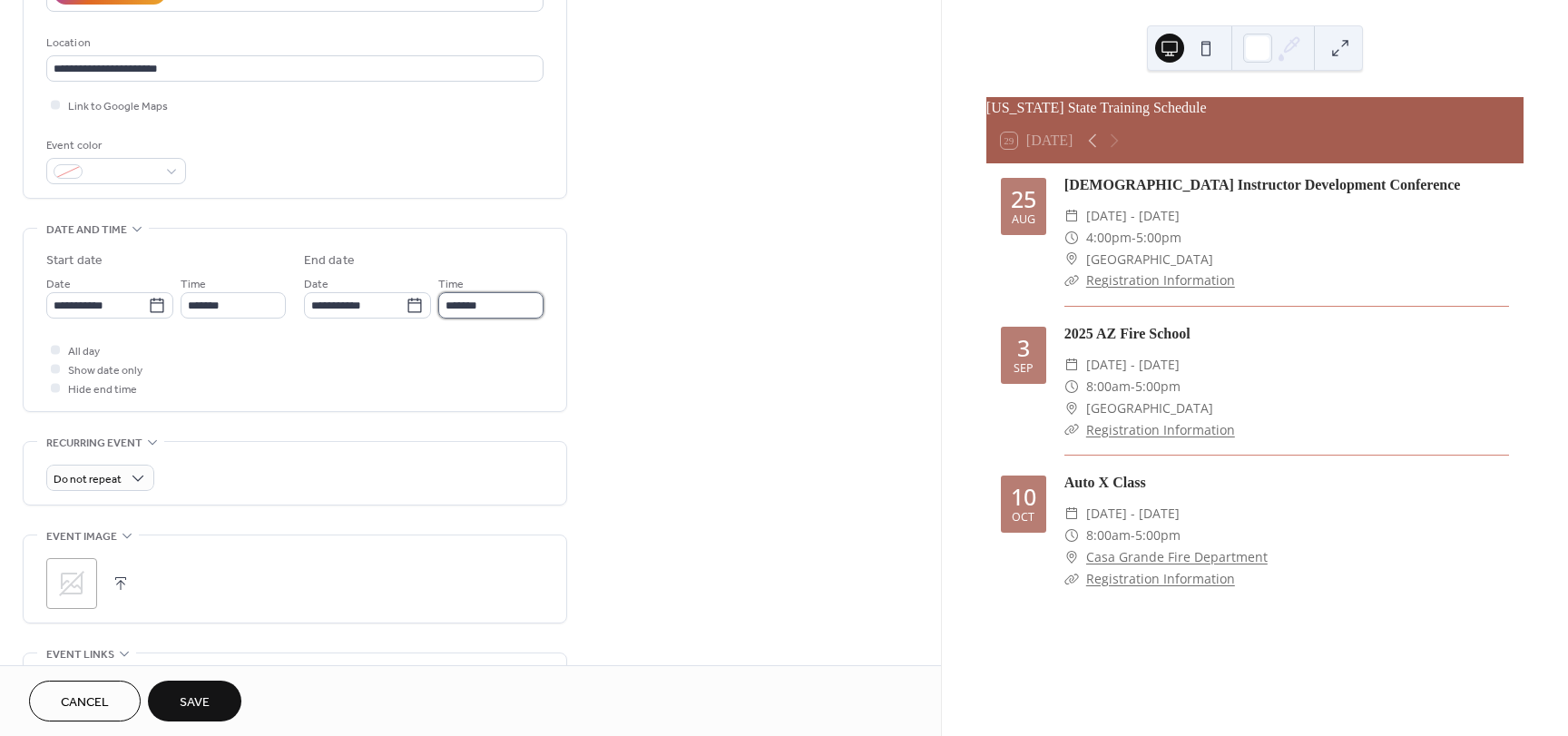 click on "*******" at bounding box center (491, 305) 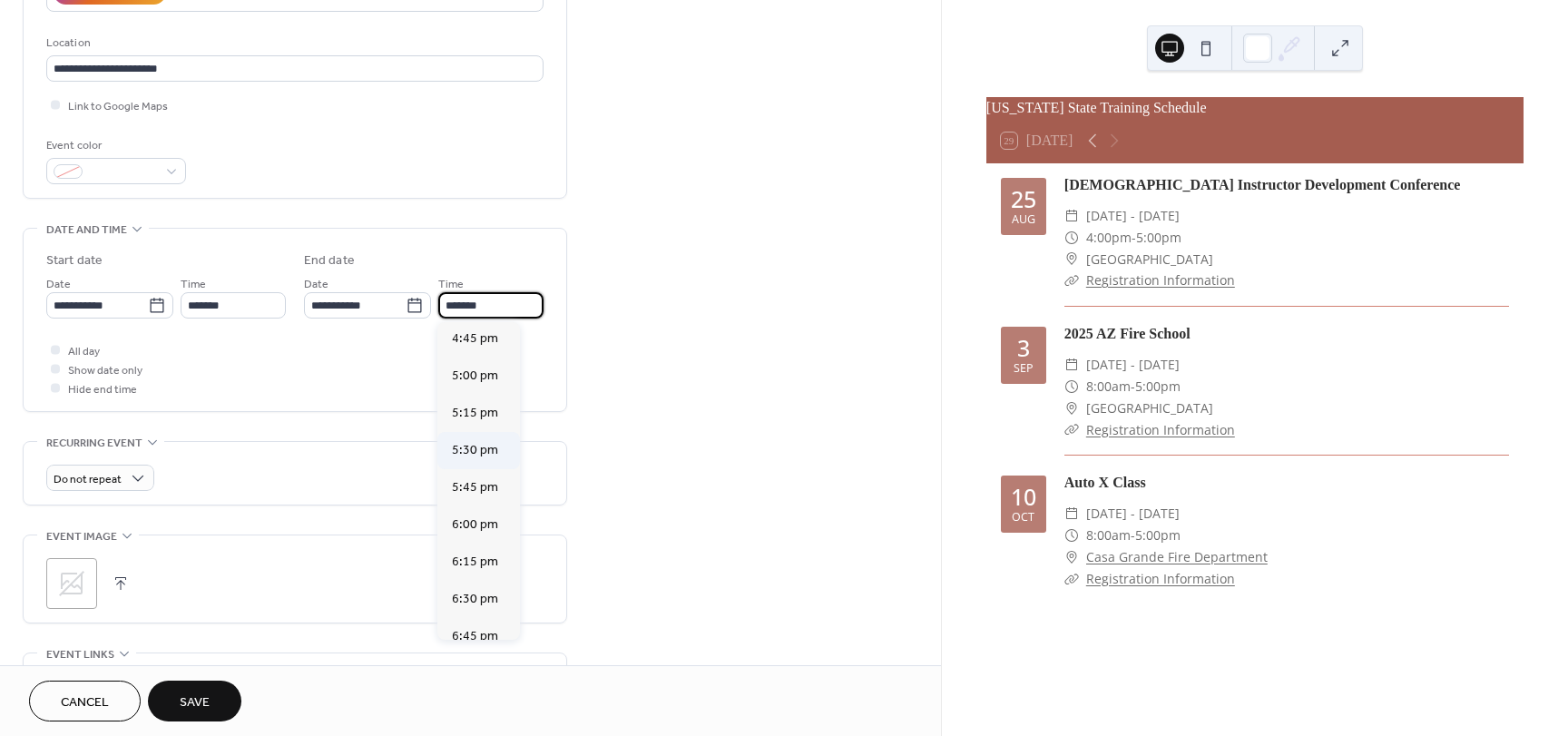 scroll, scrollTop: 1271, scrollLeft: 0, axis: vertical 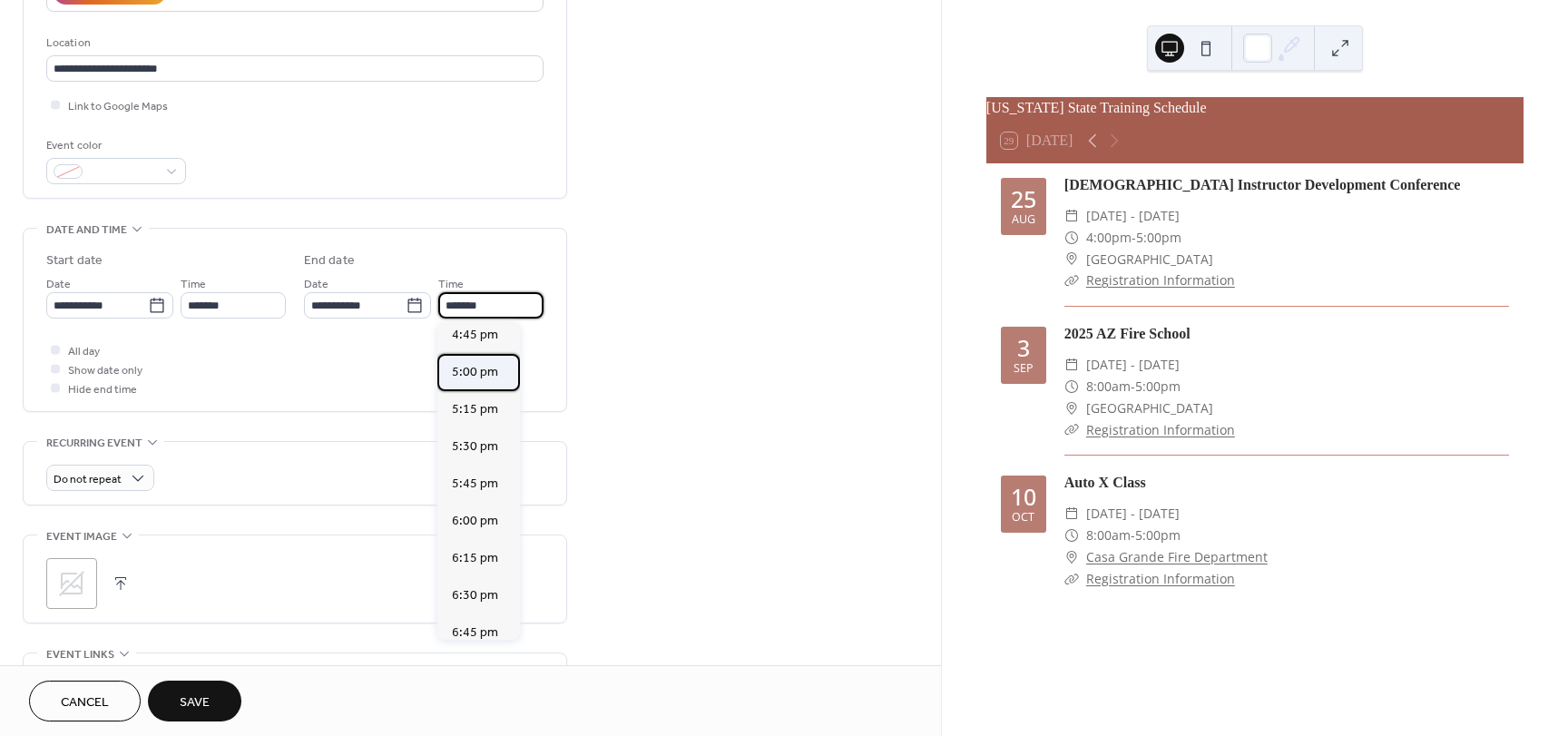 click on "5:00 pm" at bounding box center (475, 372) 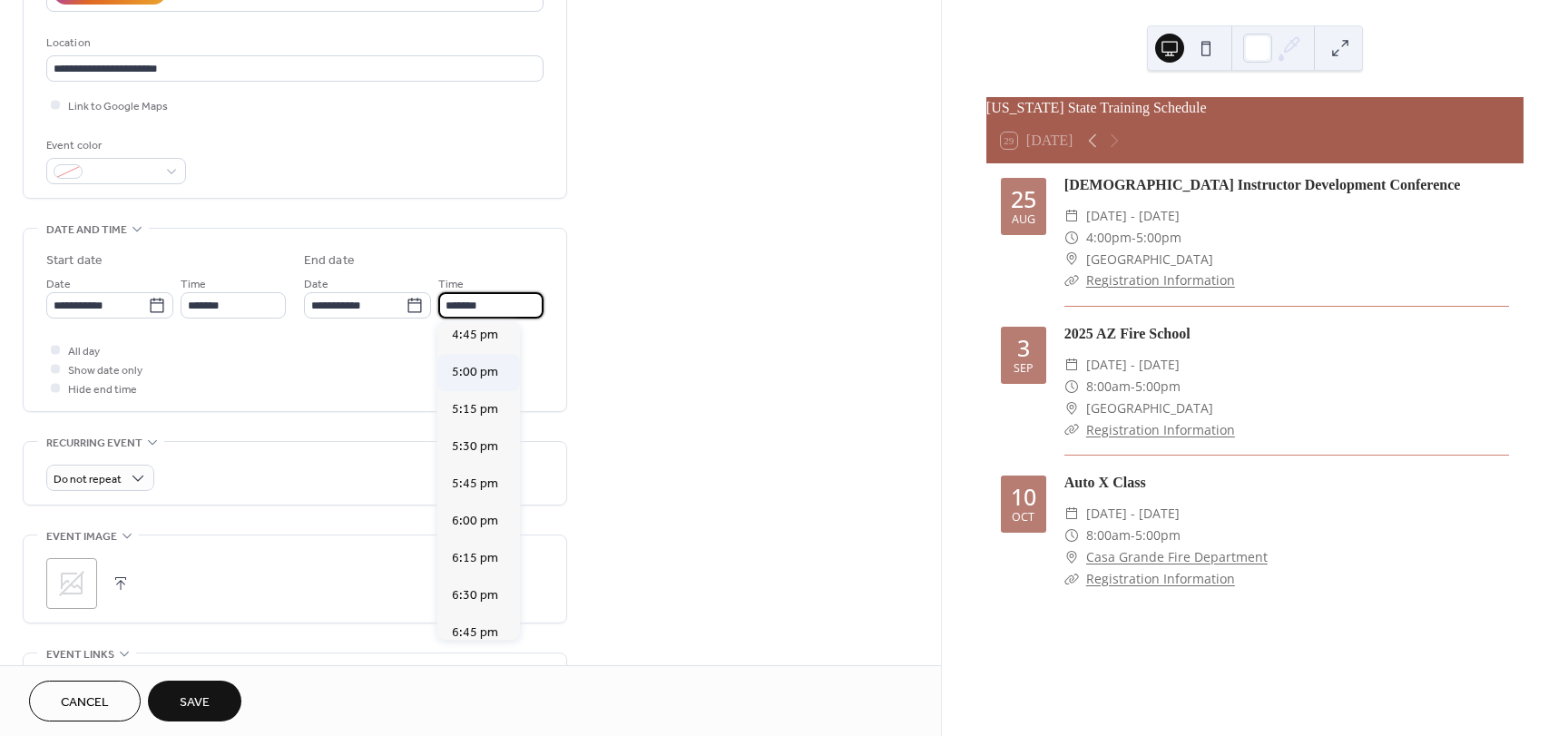 type on "*******" 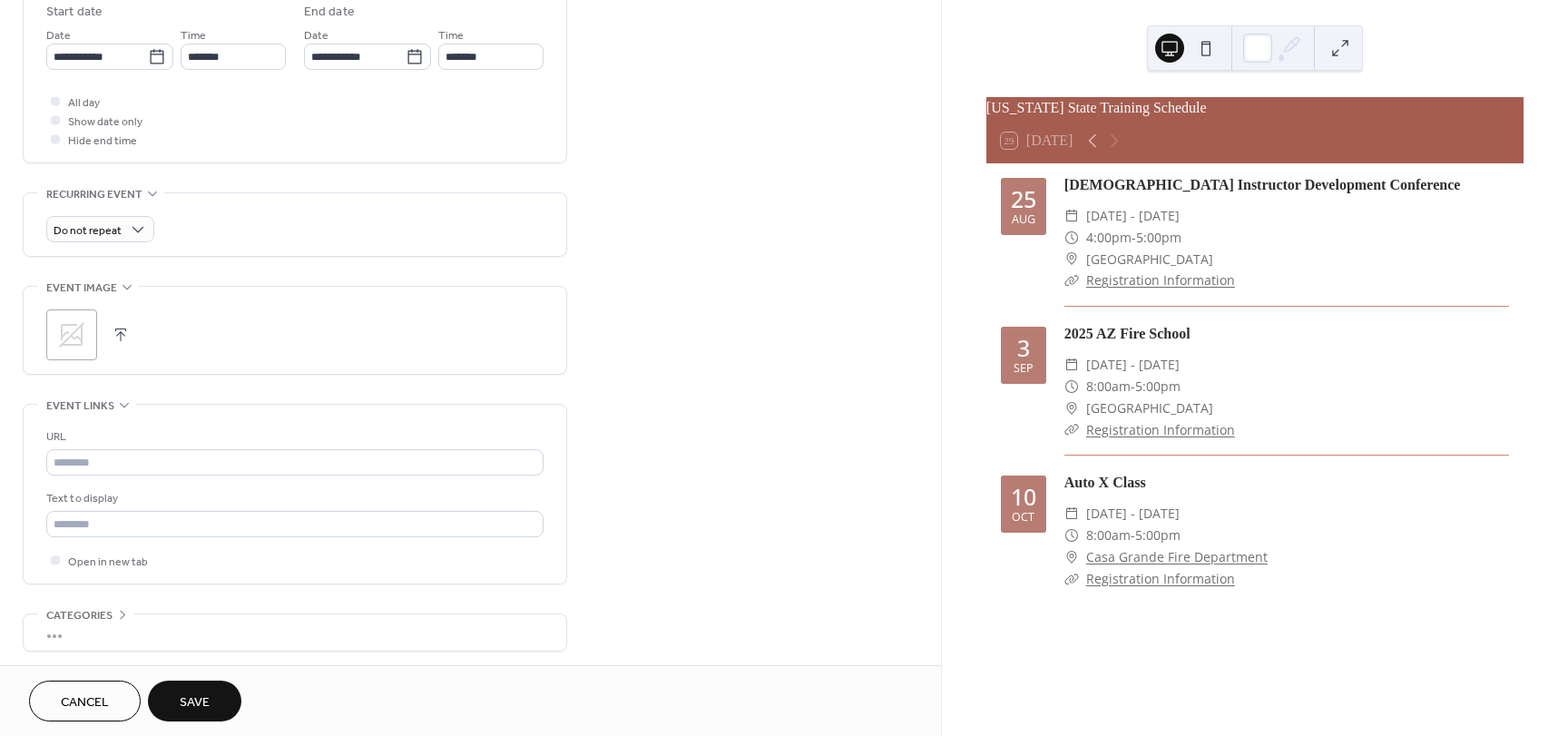 scroll, scrollTop: 635, scrollLeft: 0, axis: vertical 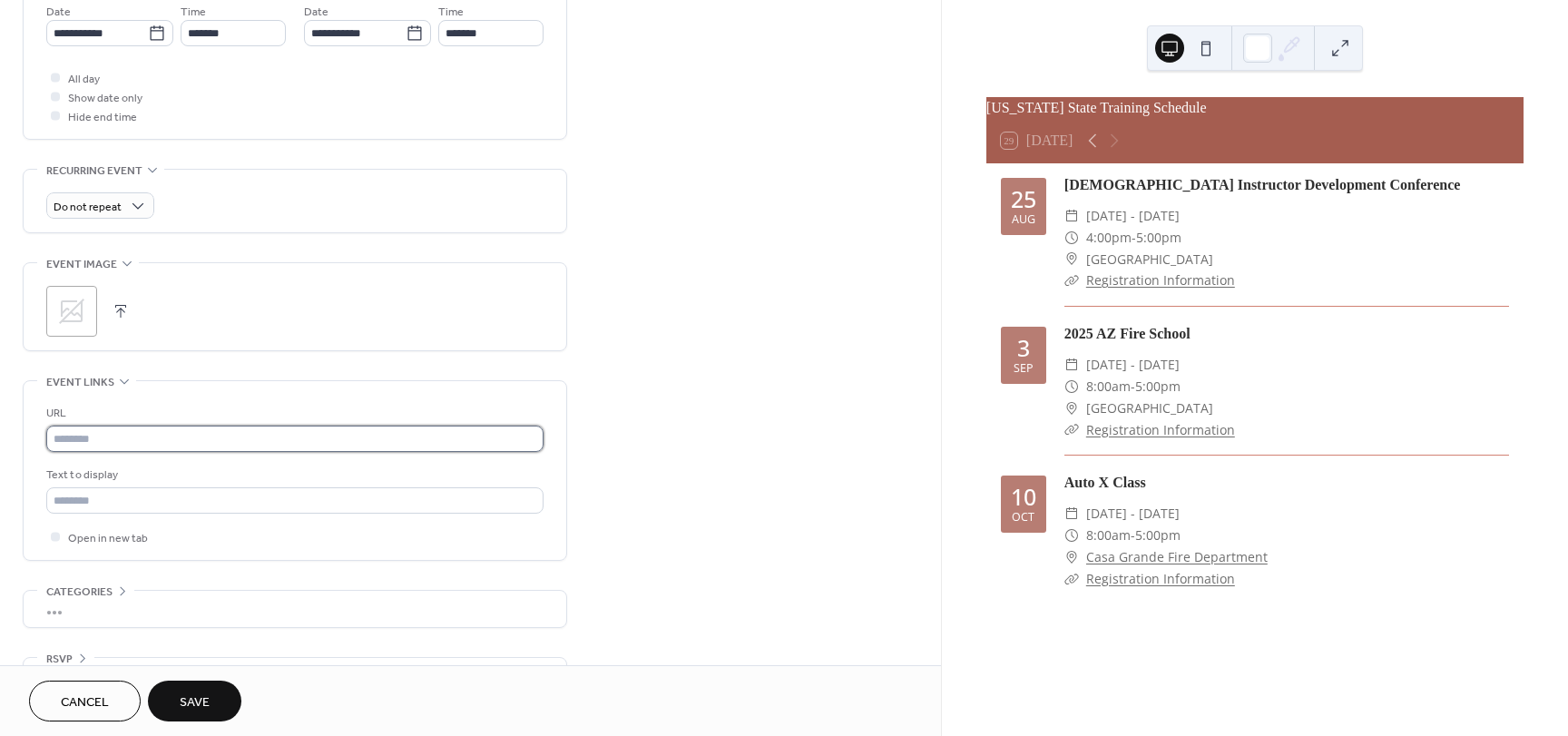 click at bounding box center [295, 438] 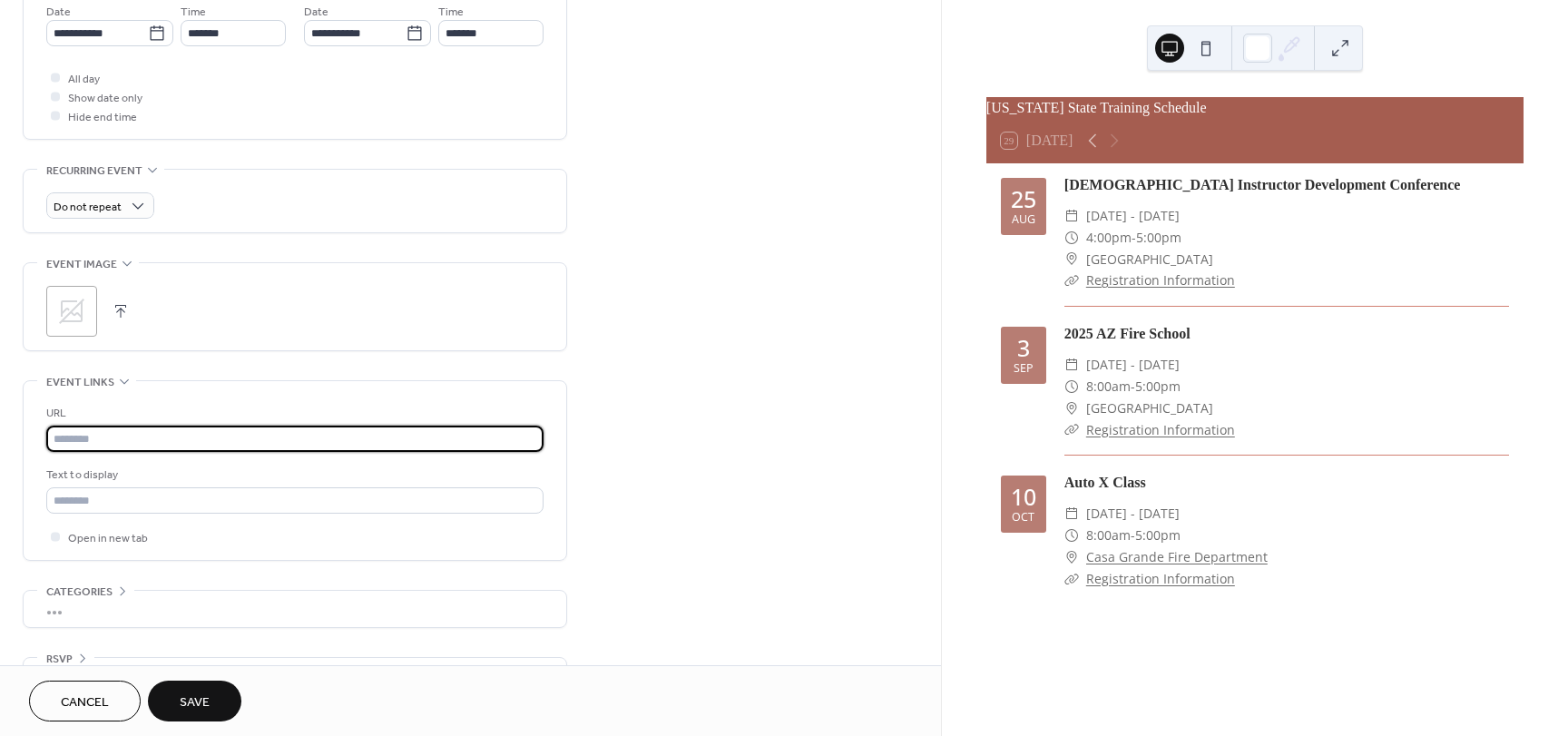 paste on "**********" 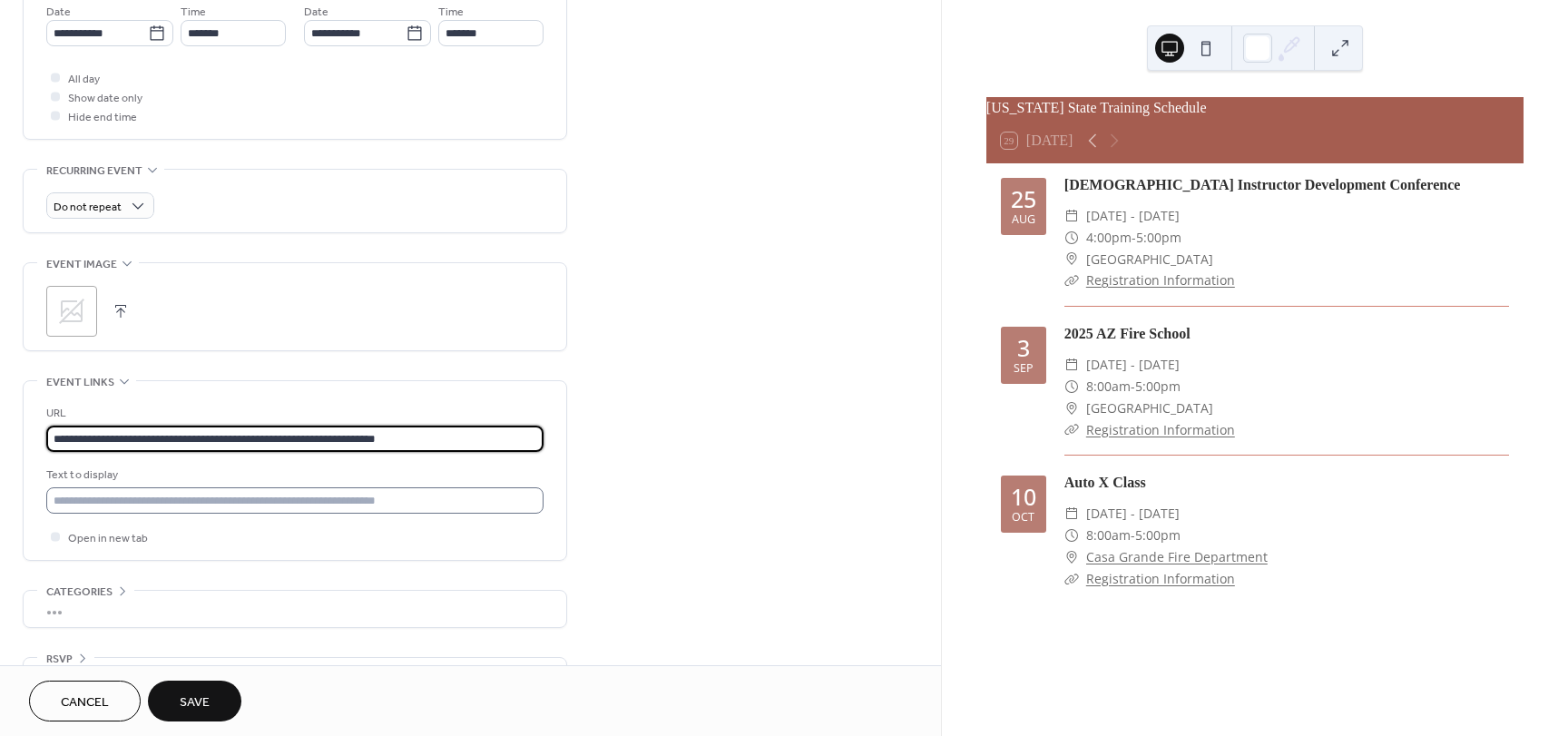 type on "**********" 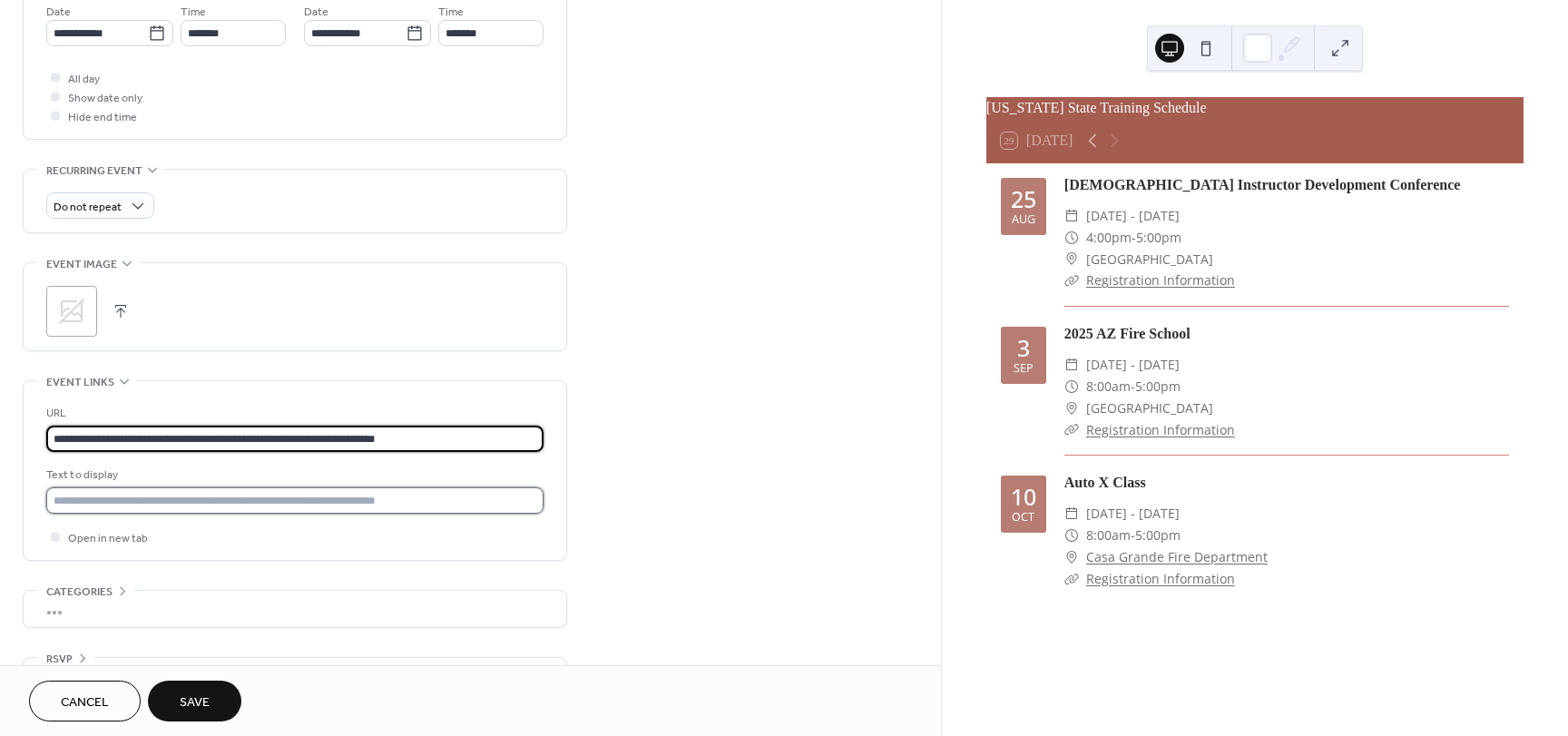 click at bounding box center [295, 500] 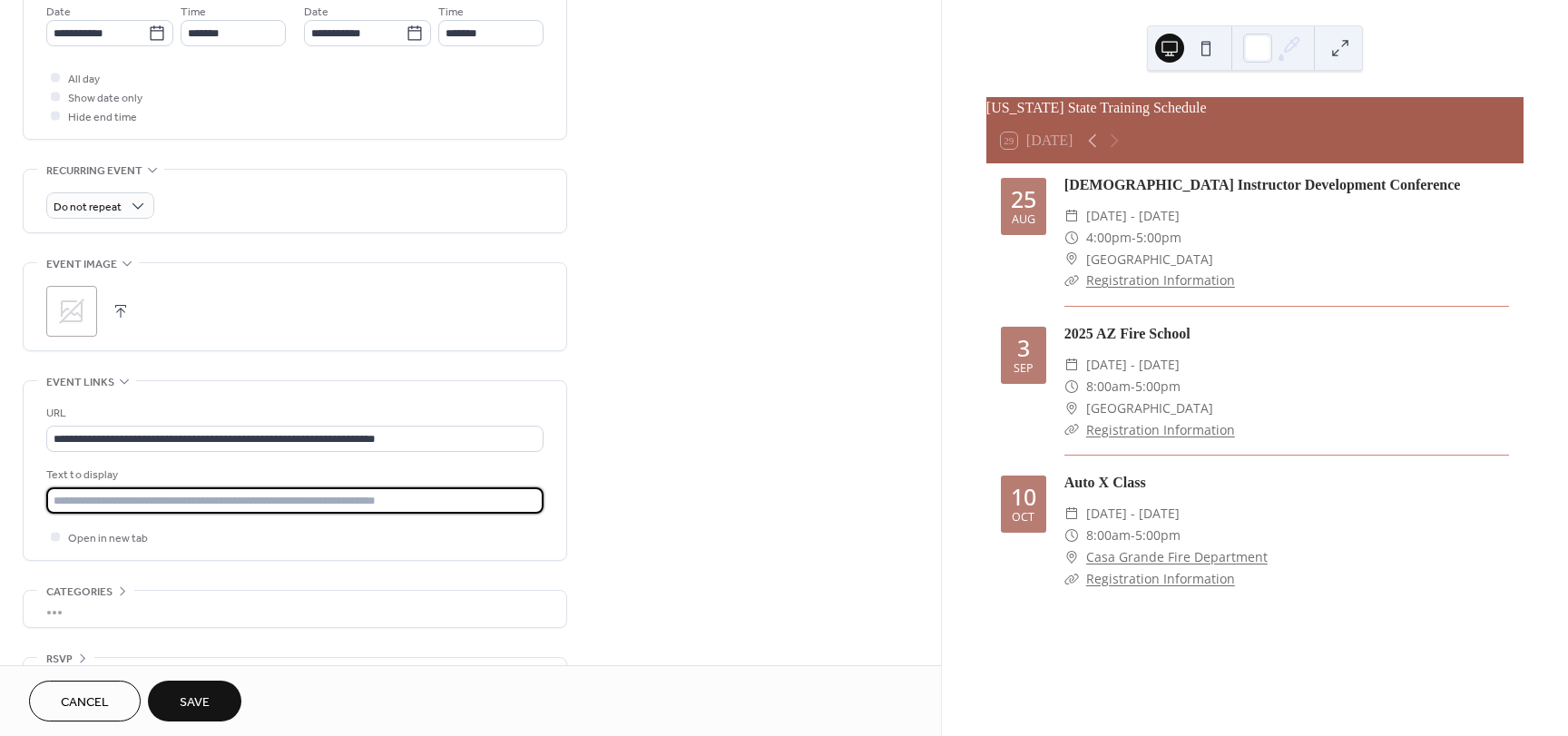 type on "**********" 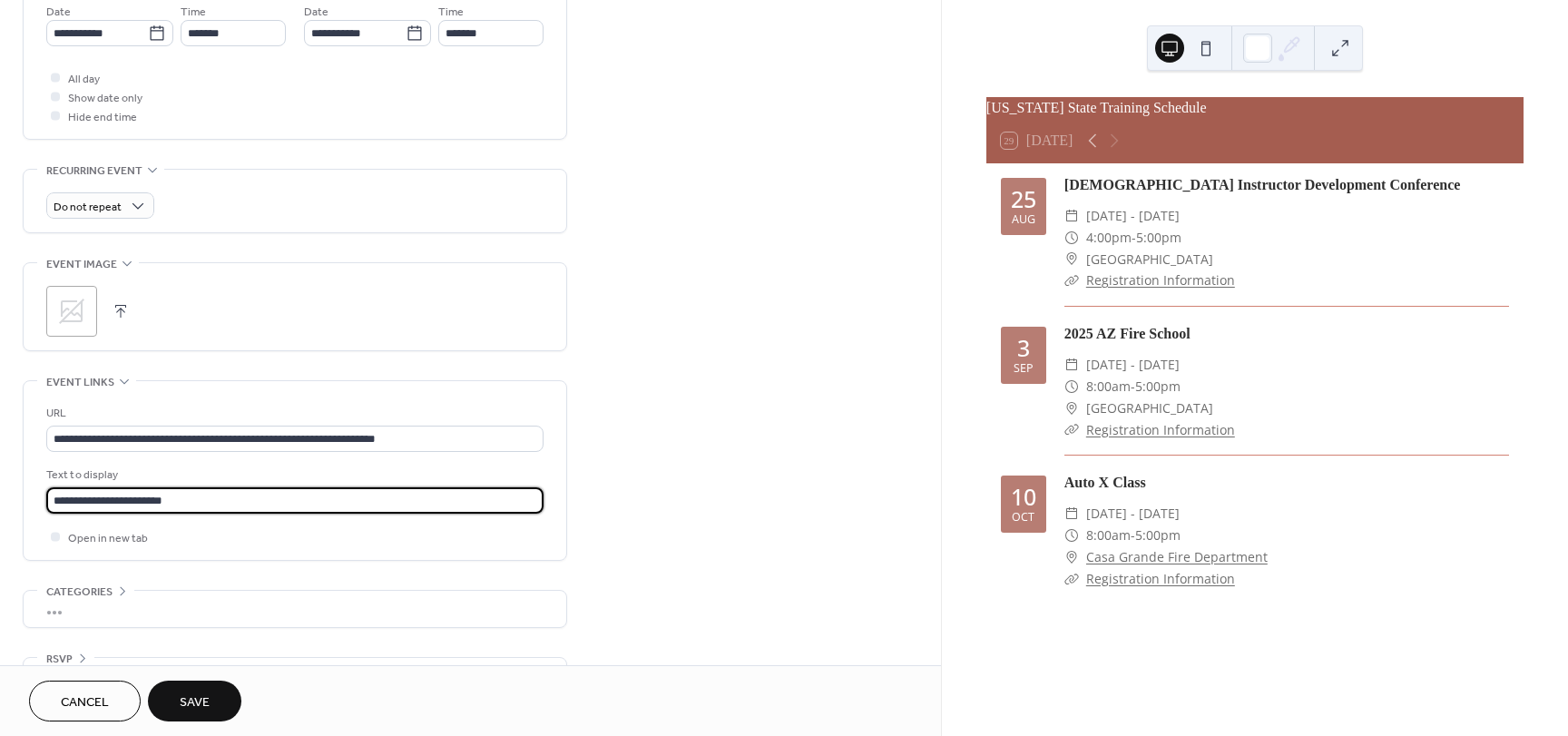 click on "Save" at bounding box center (194, 702) 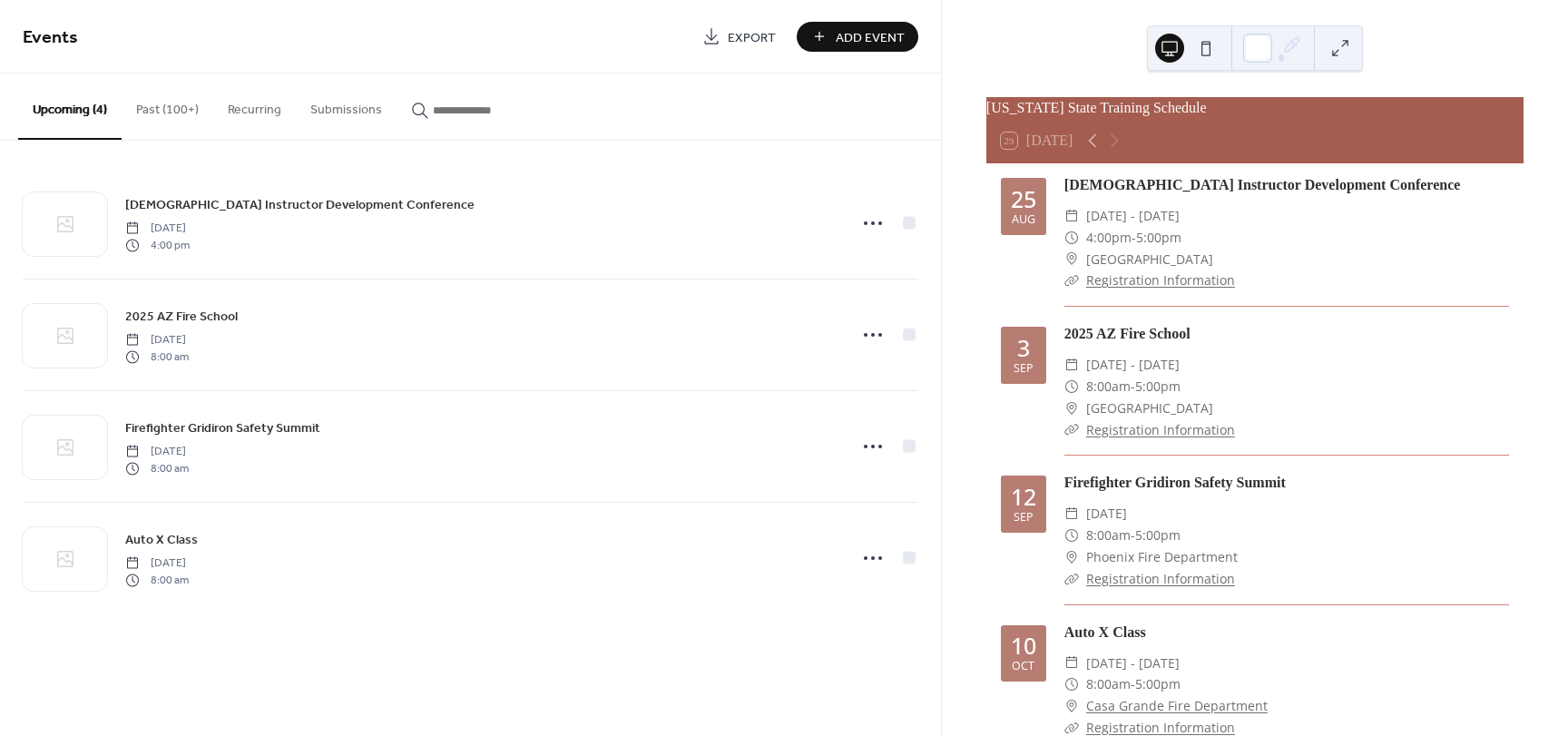 click on "Add Event" at bounding box center [870, 37] 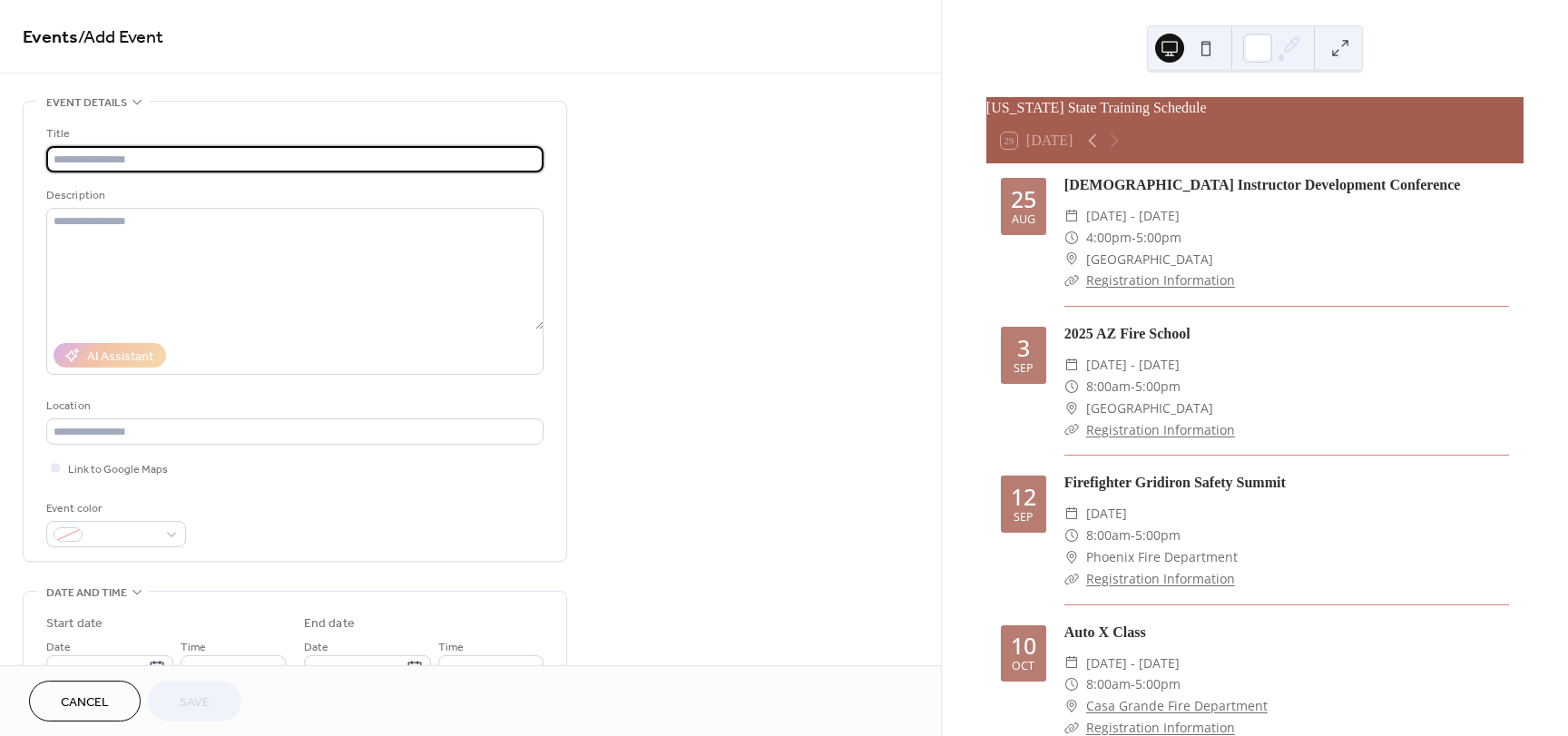 click at bounding box center [295, 159] 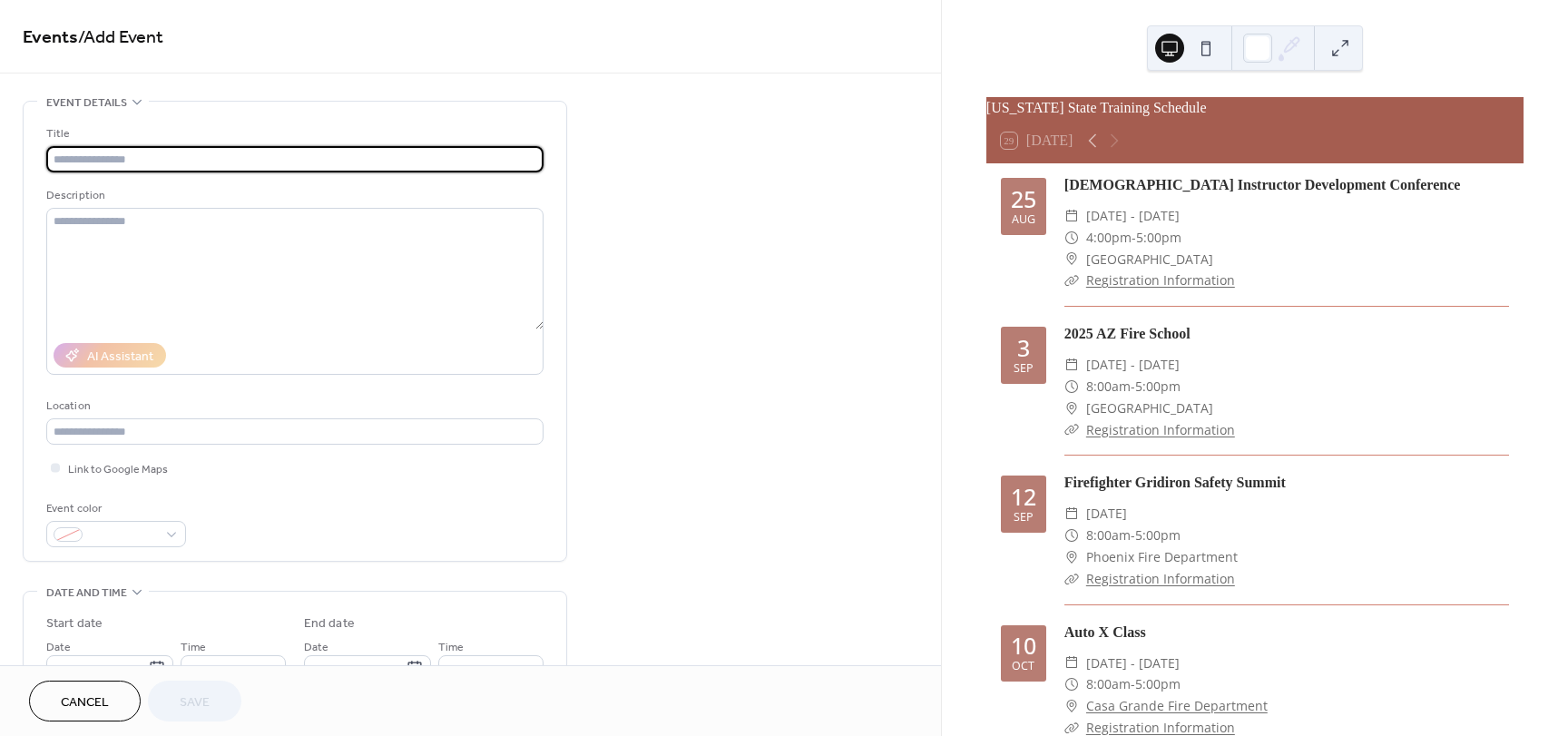 paste on "**********" 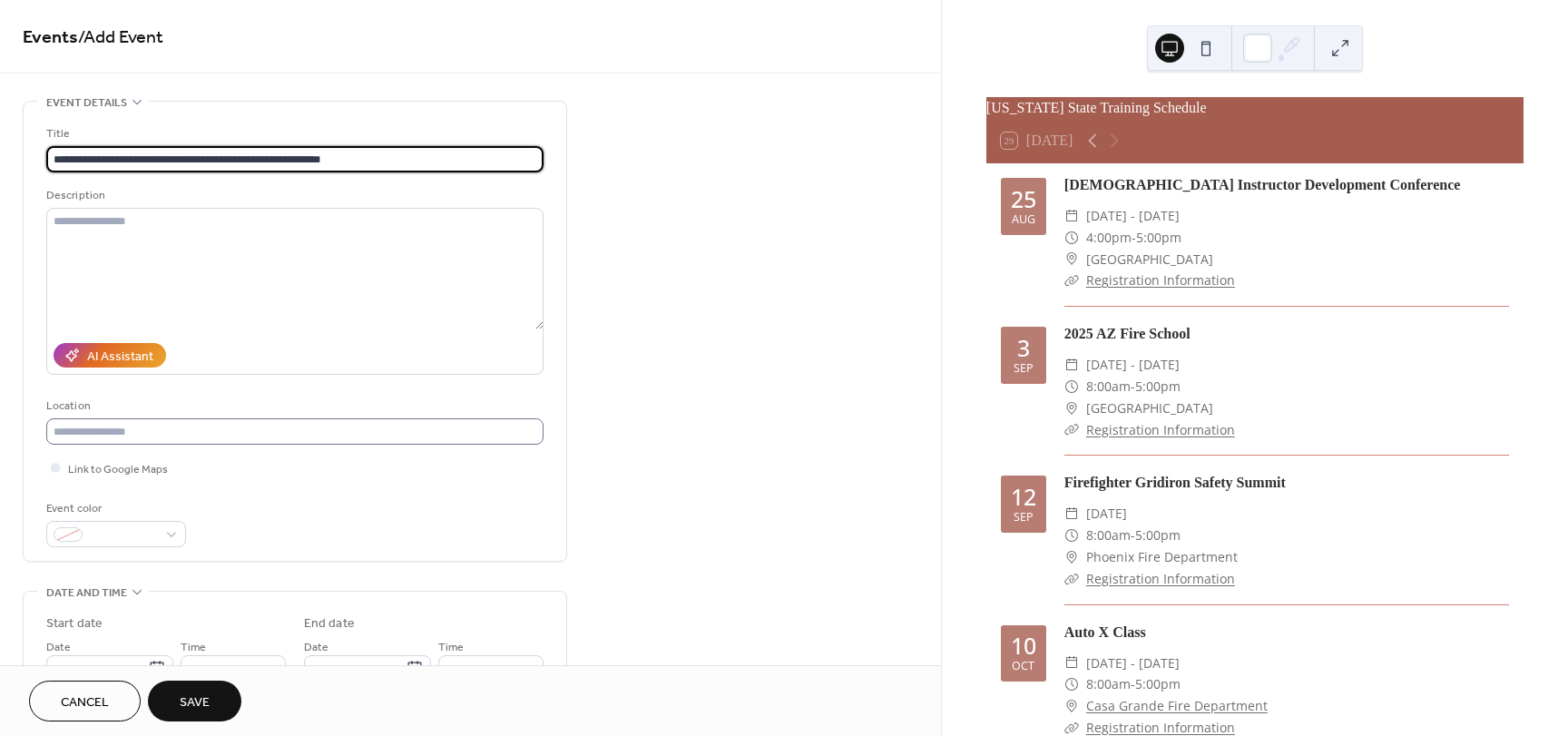 type on "**********" 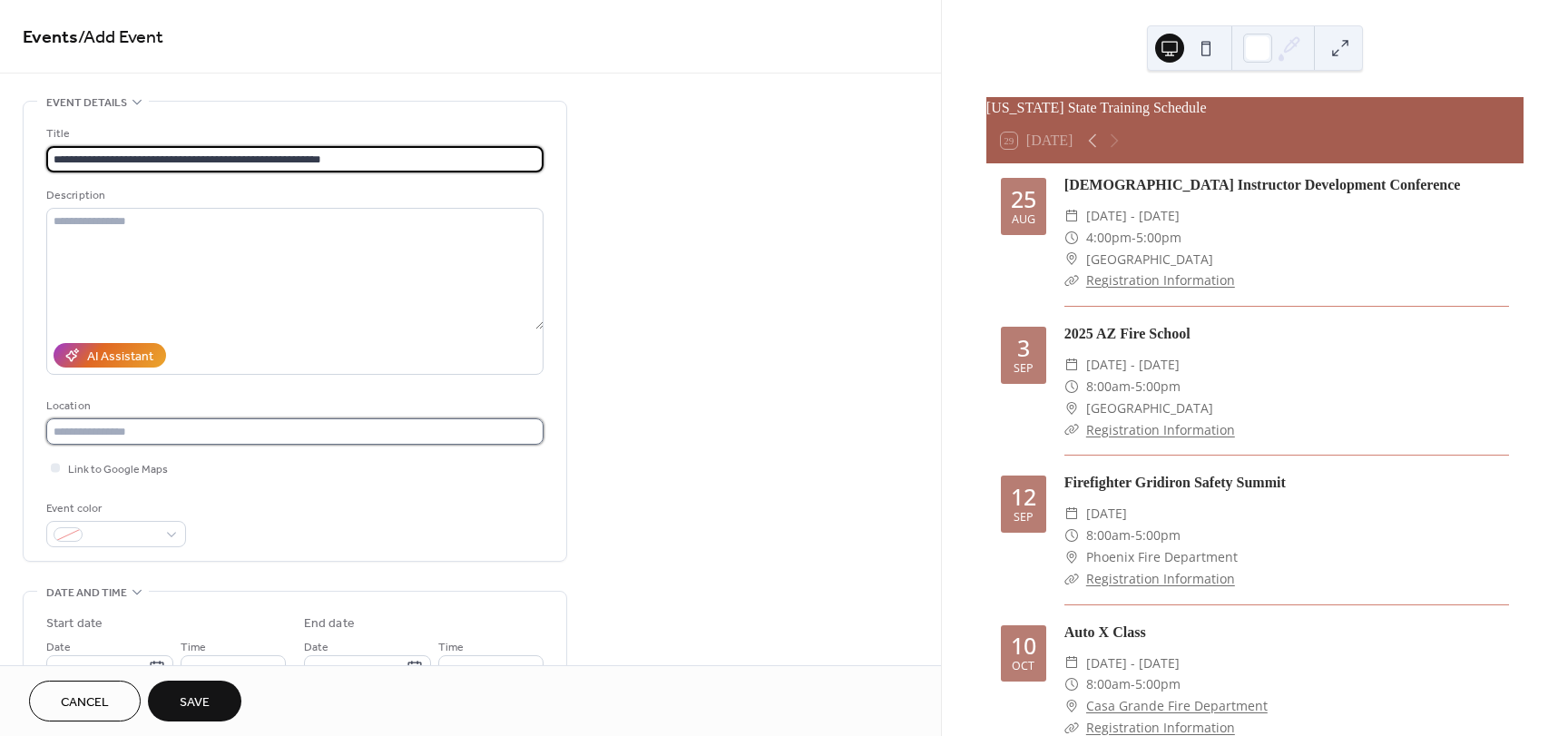 click at bounding box center [295, 431] 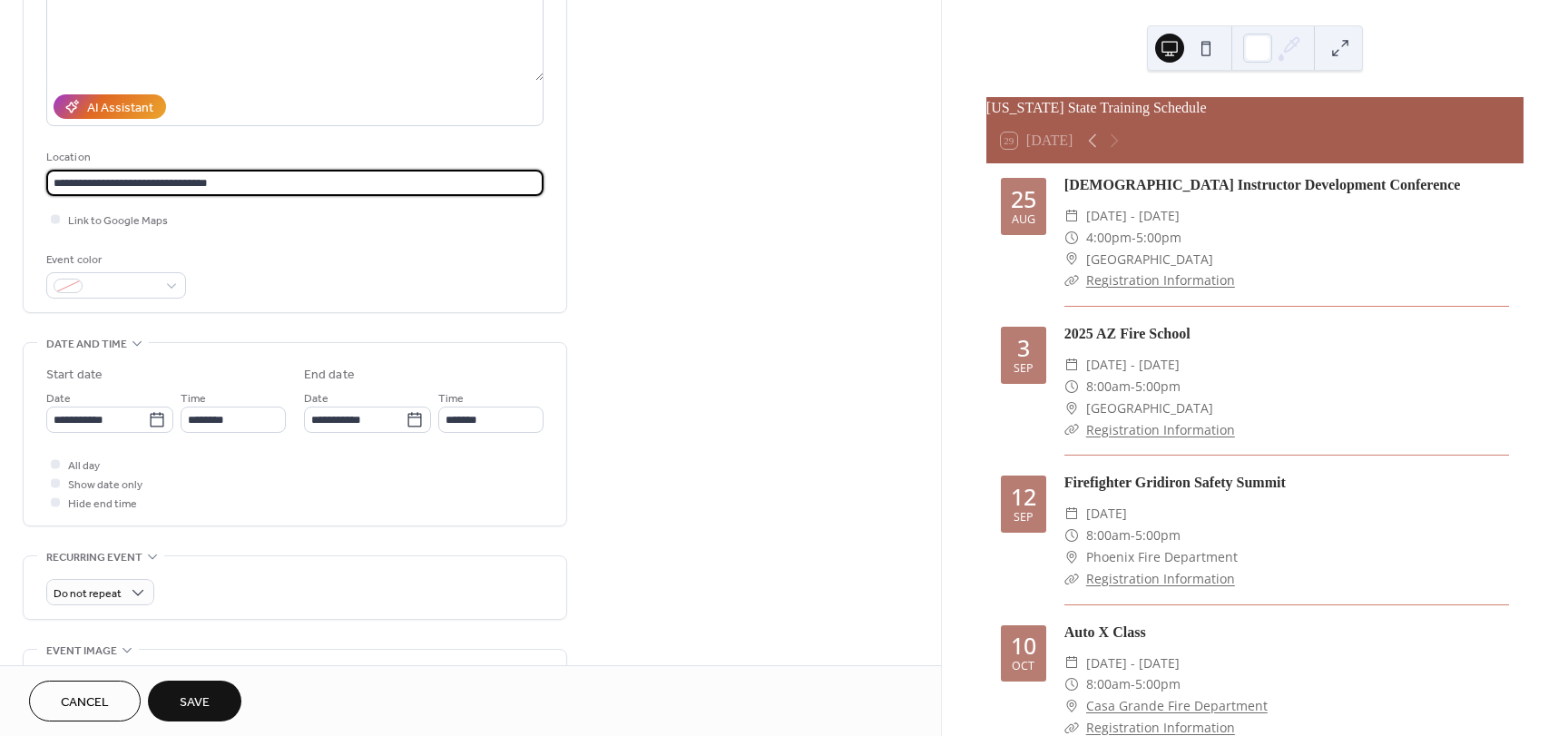 scroll, scrollTop: 272, scrollLeft: 0, axis: vertical 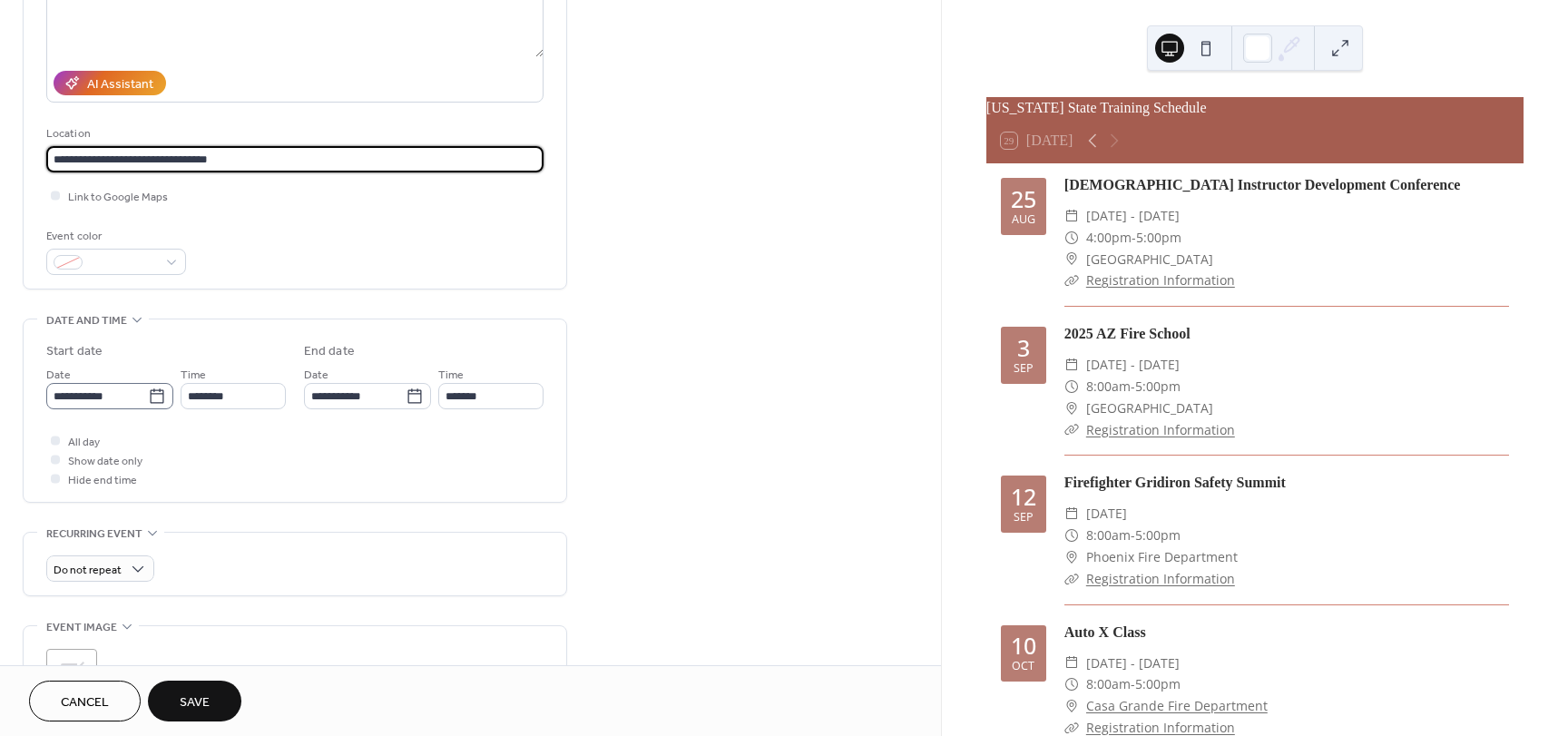 type on "**********" 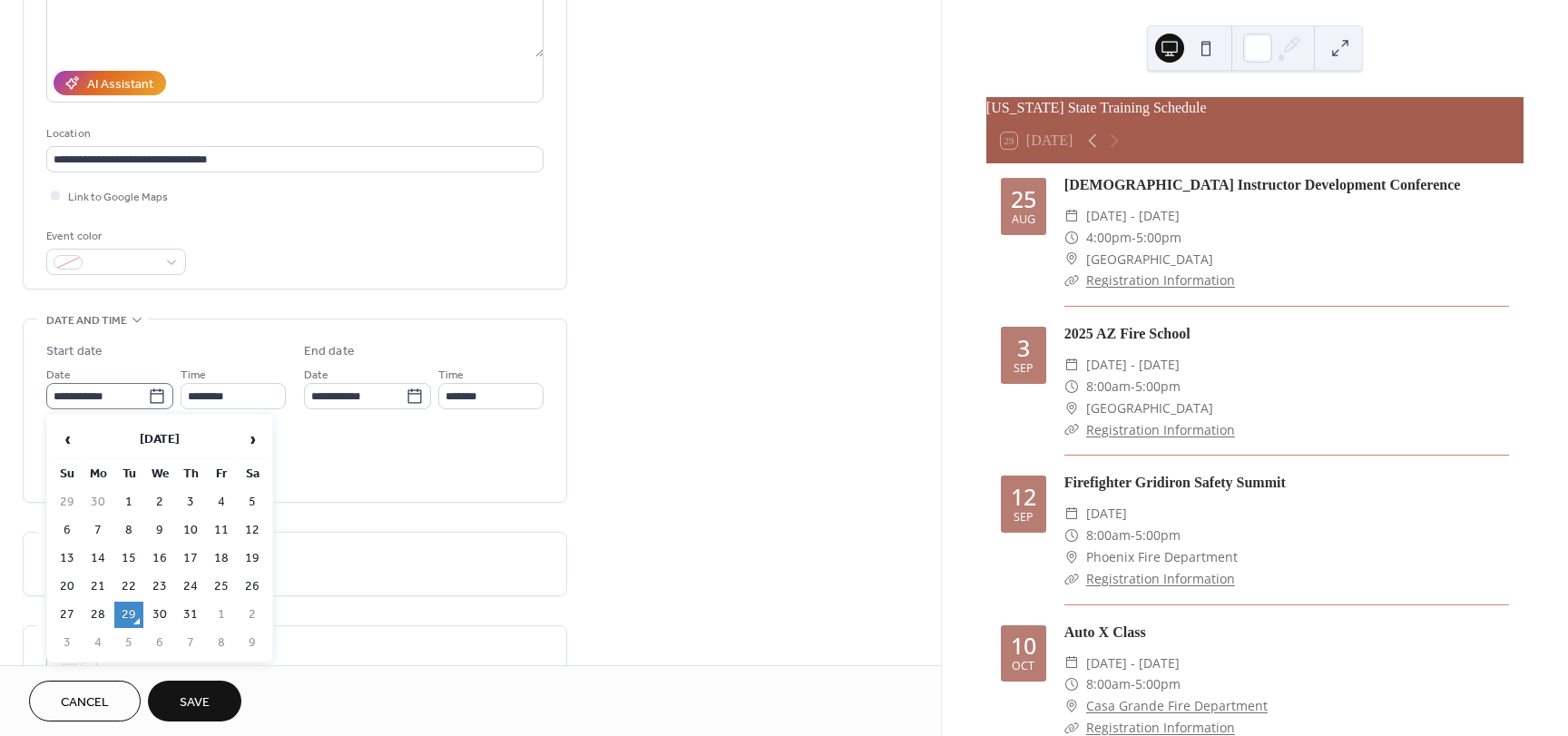 click 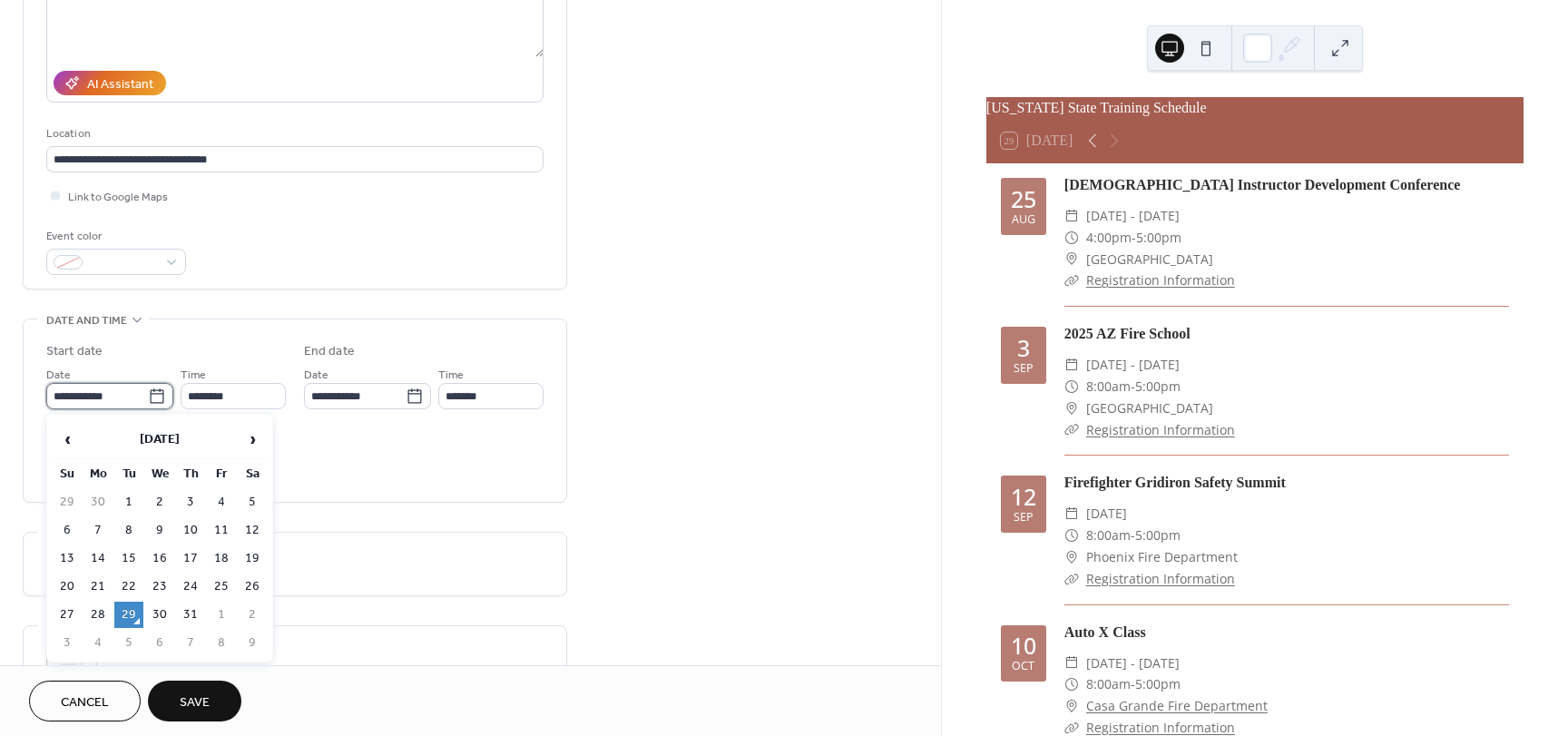 click on "**********" at bounding box center [97, 396] 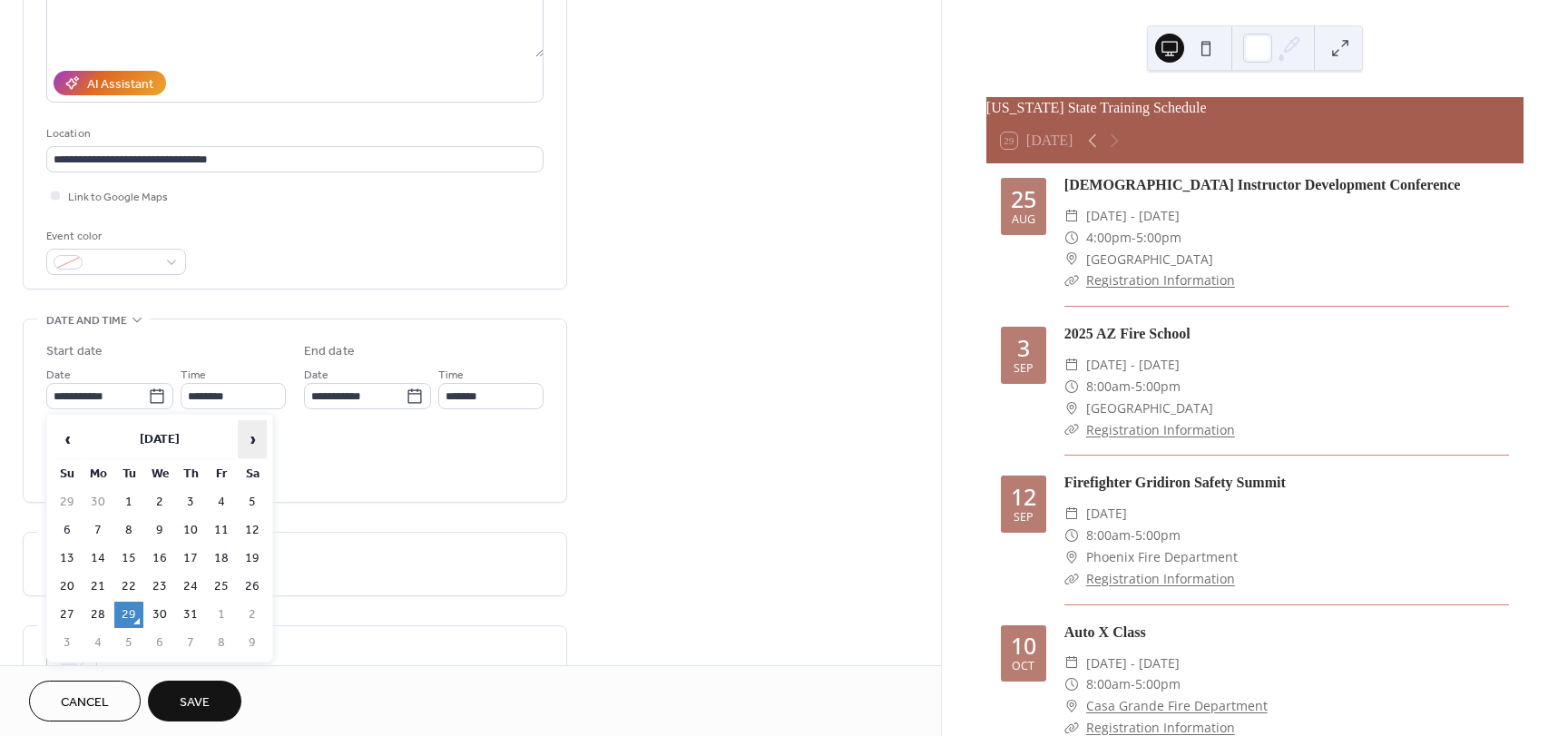 click on "›" at bounding box center [252, 439] 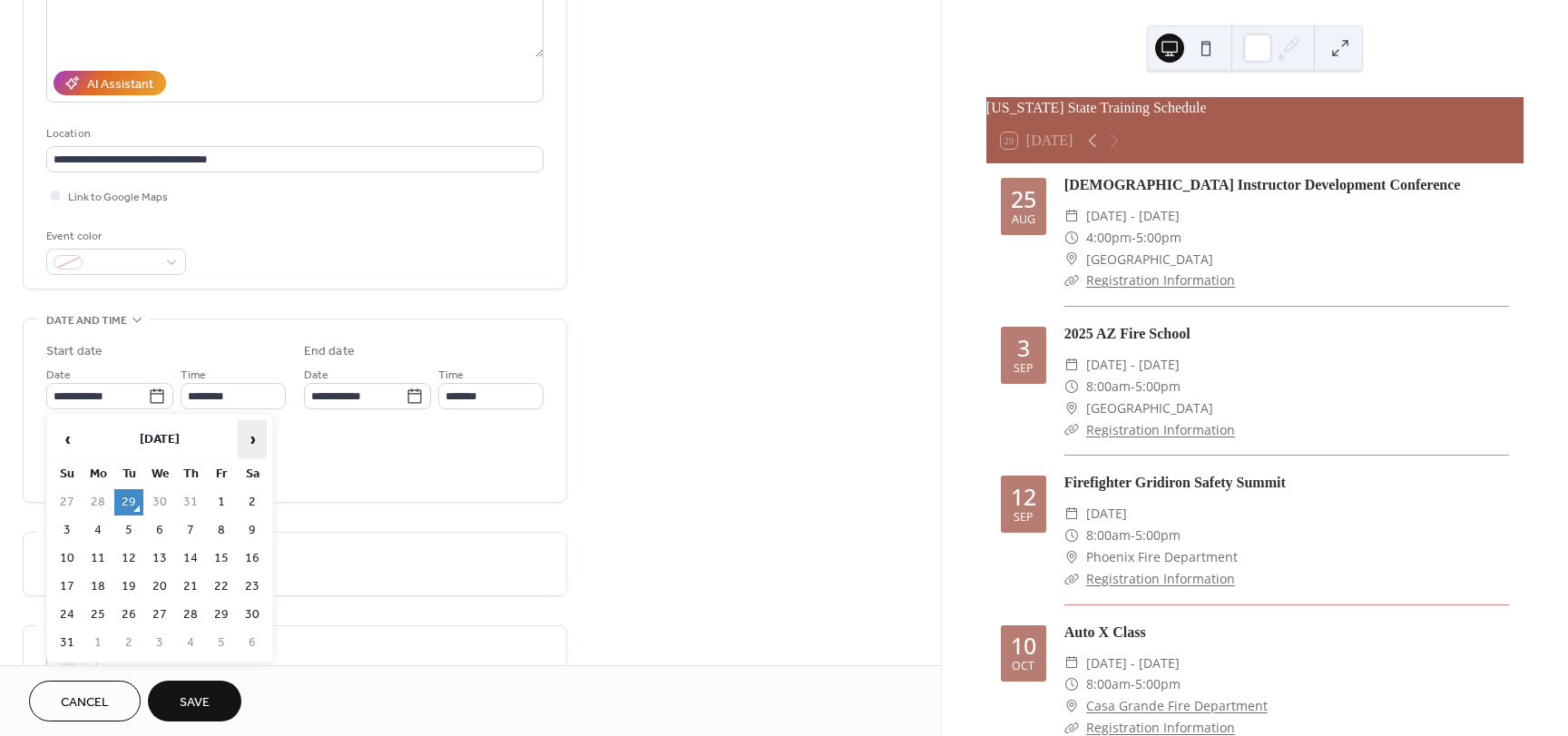 click on "›" at bounding box center [252, 439] 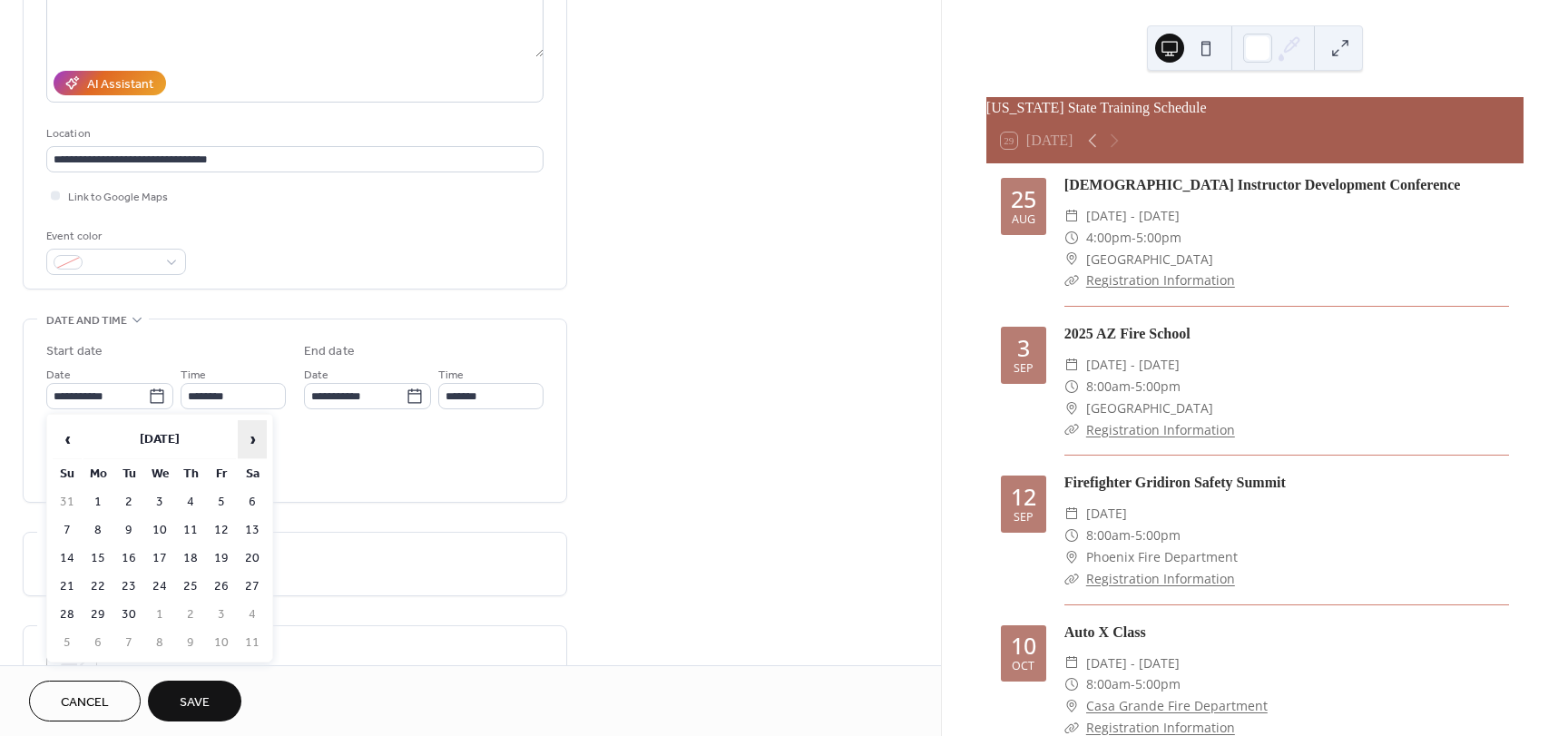 click on "›" at bounding box center (252, 439) 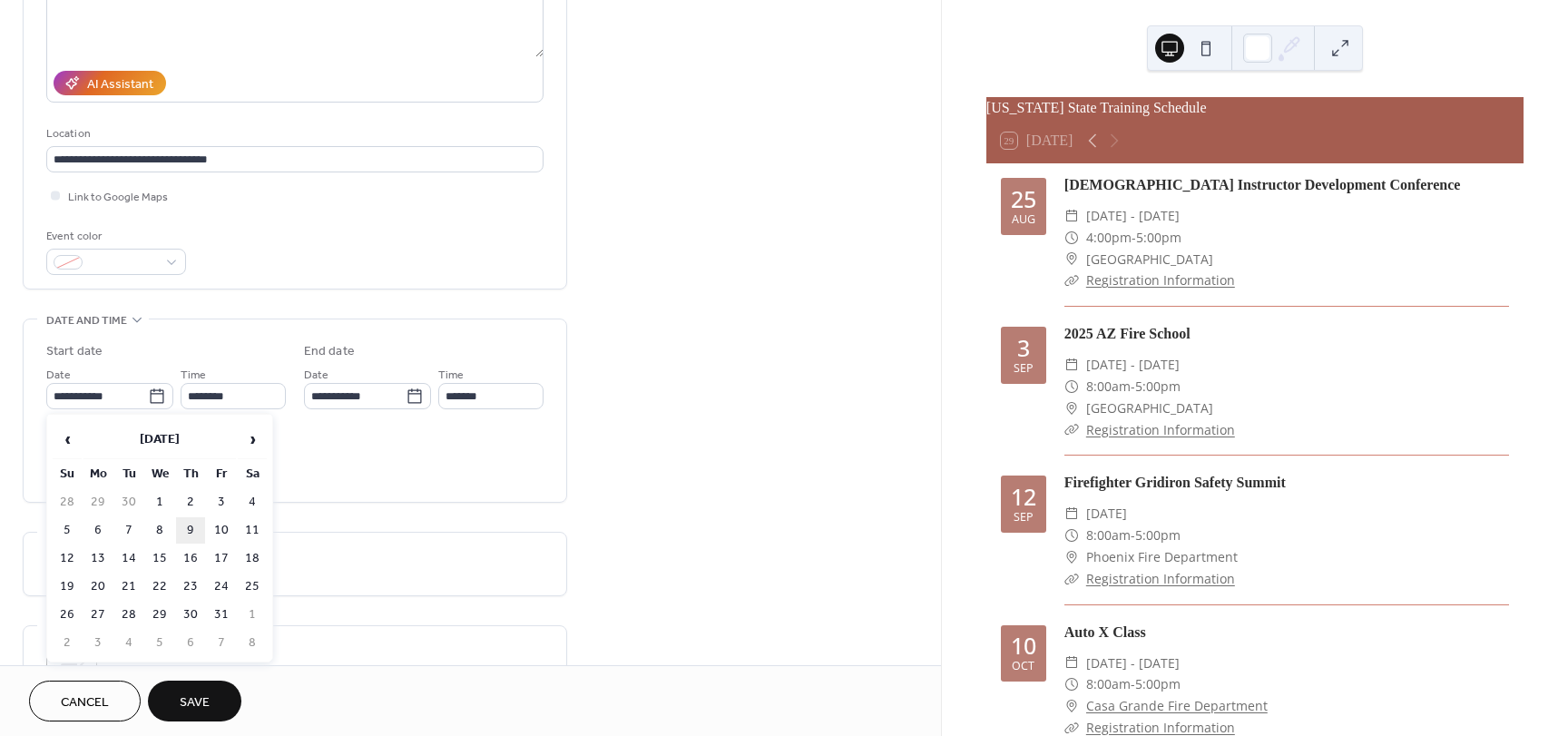 click on "9" at bounding box center (191, 530) 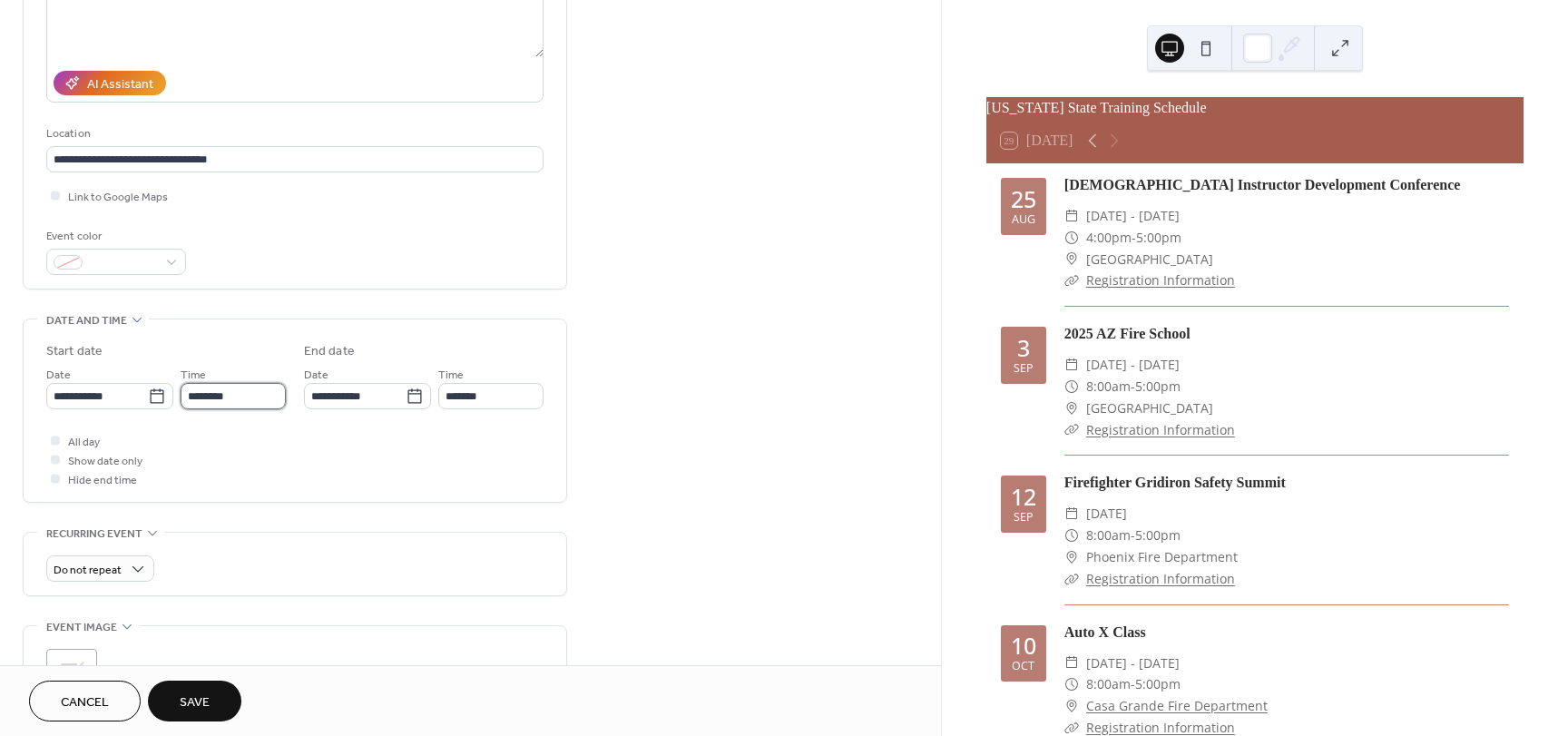 click on "********" at bounding box center (233, 396) 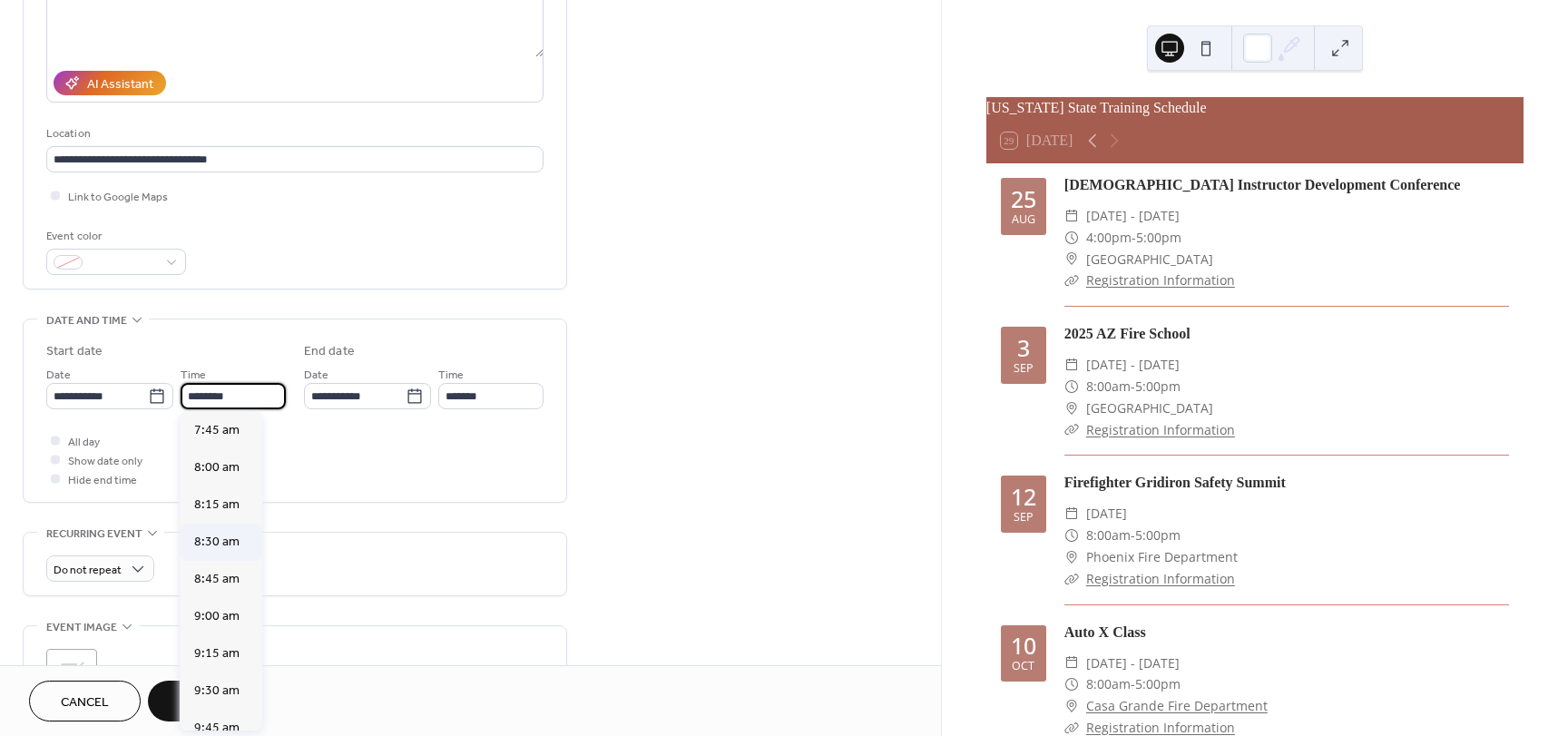 scroll, scrollTop: 1151, scrollLeft: 0, axis: vertical 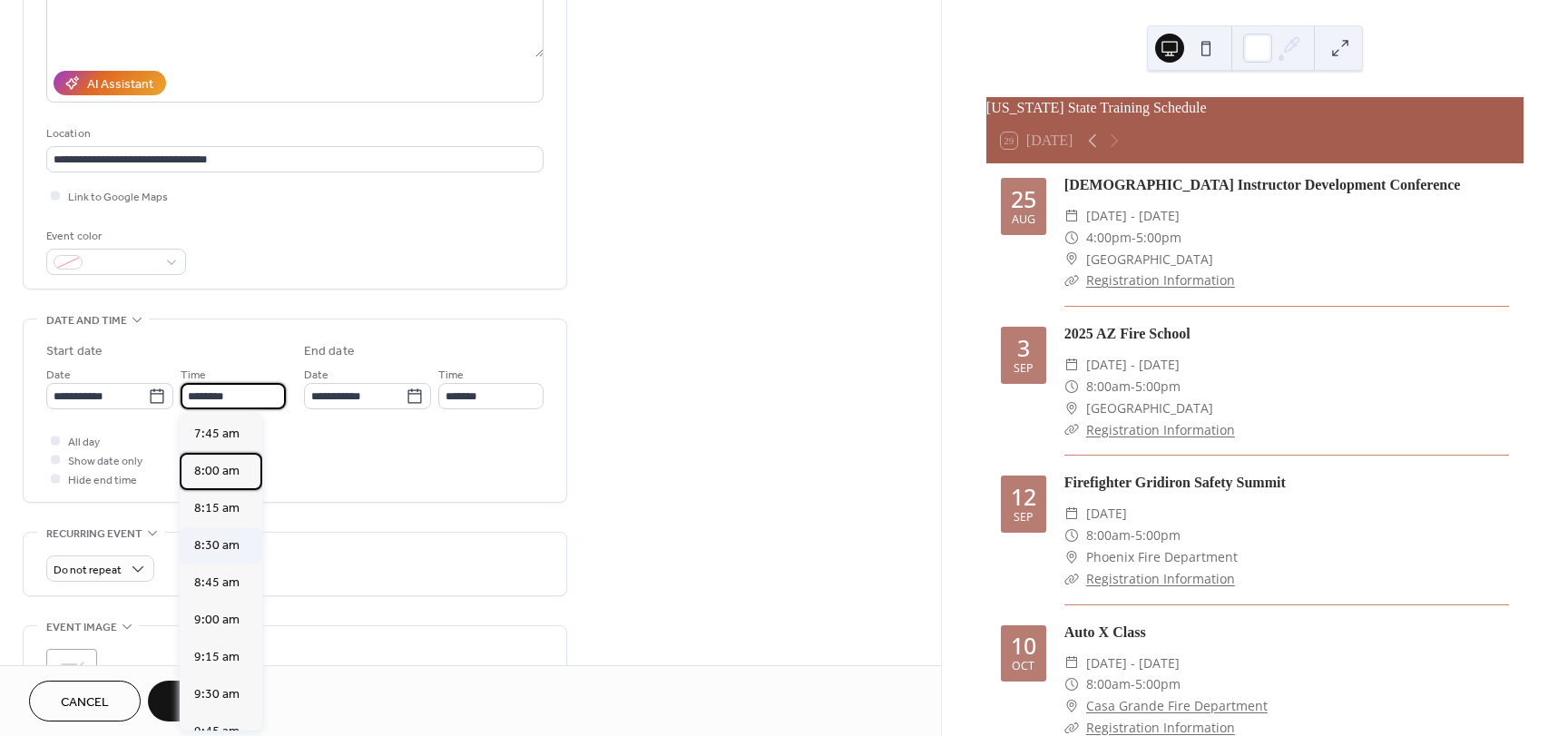 click on "8:00 am" at bounding box center (217, 471) 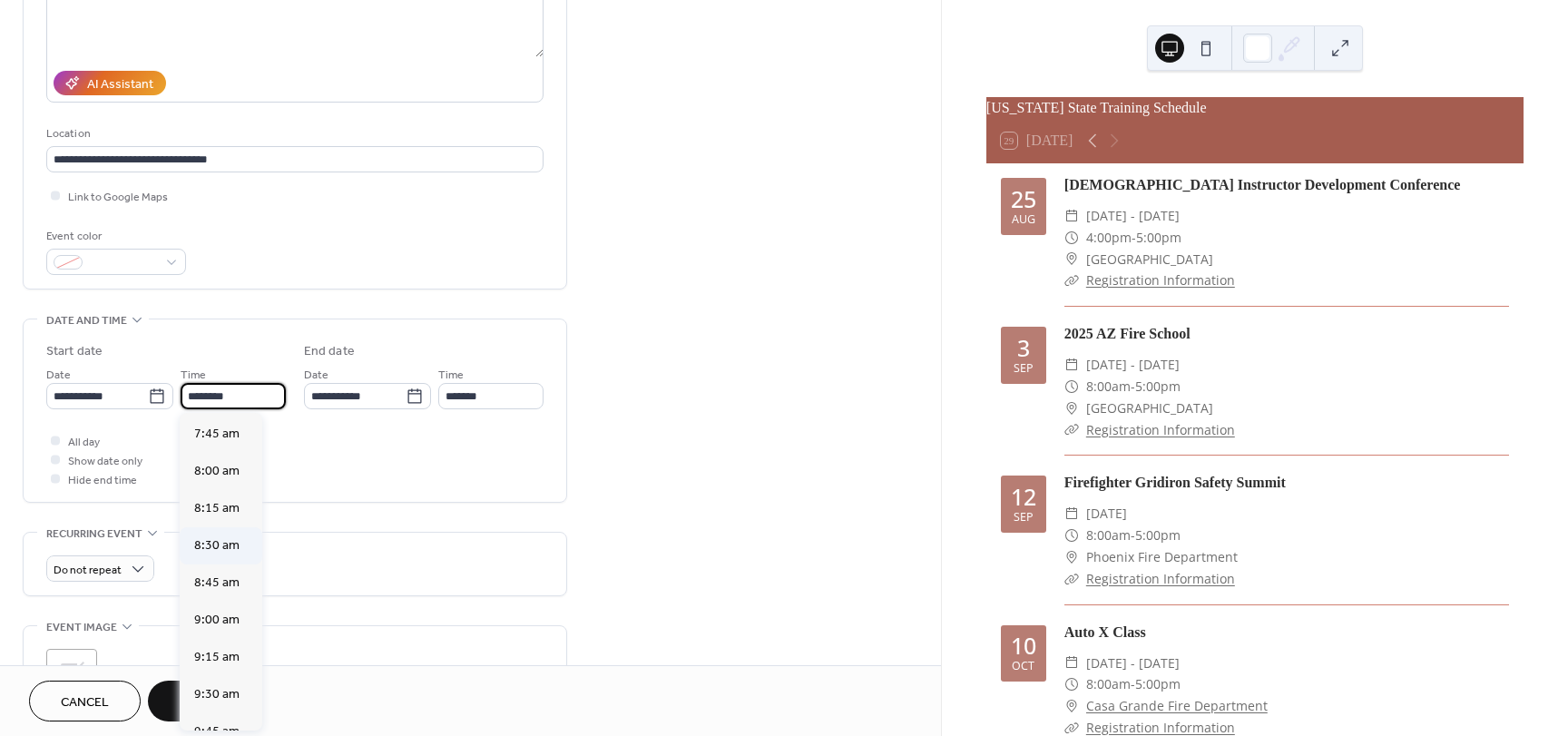type on "*******" 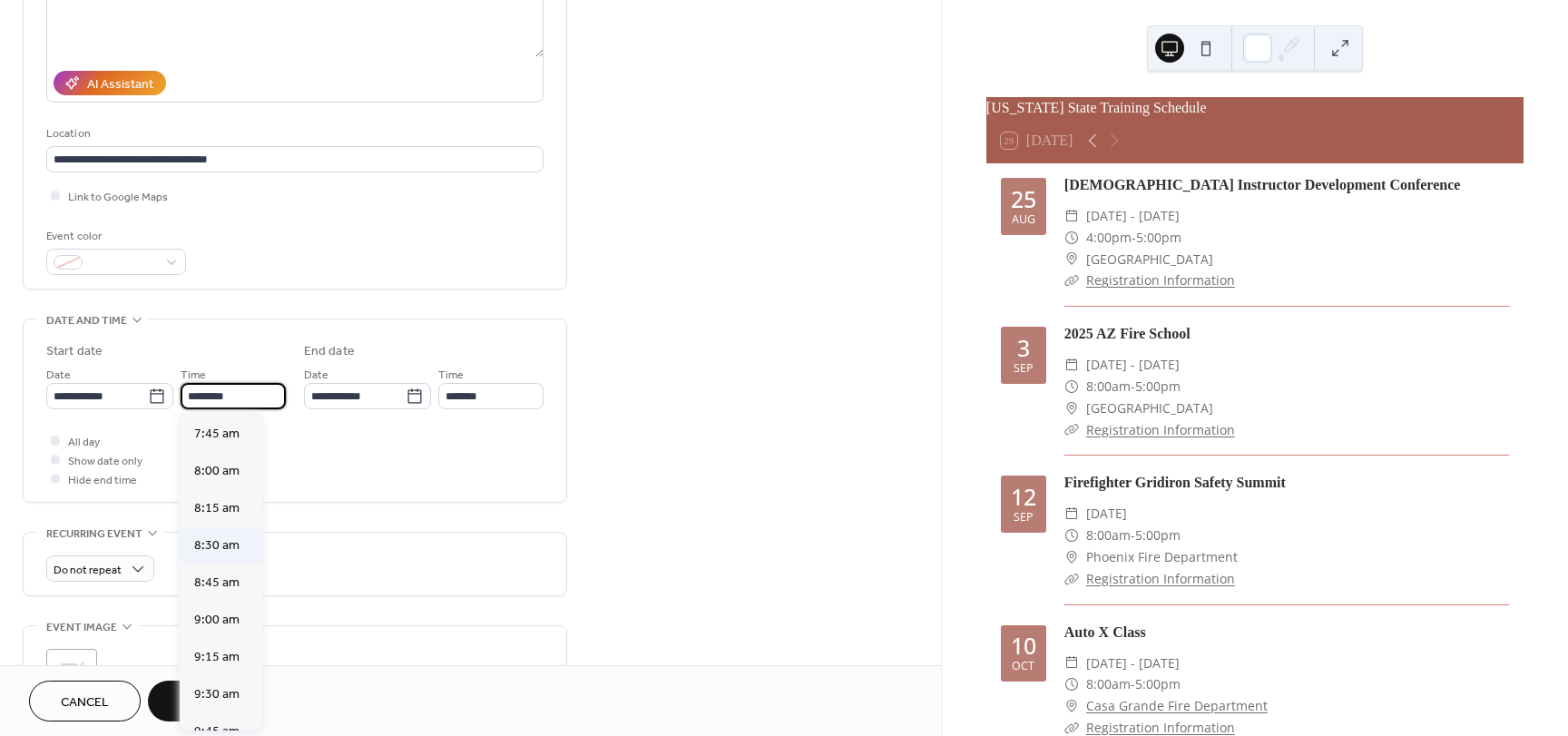 type on "*******" 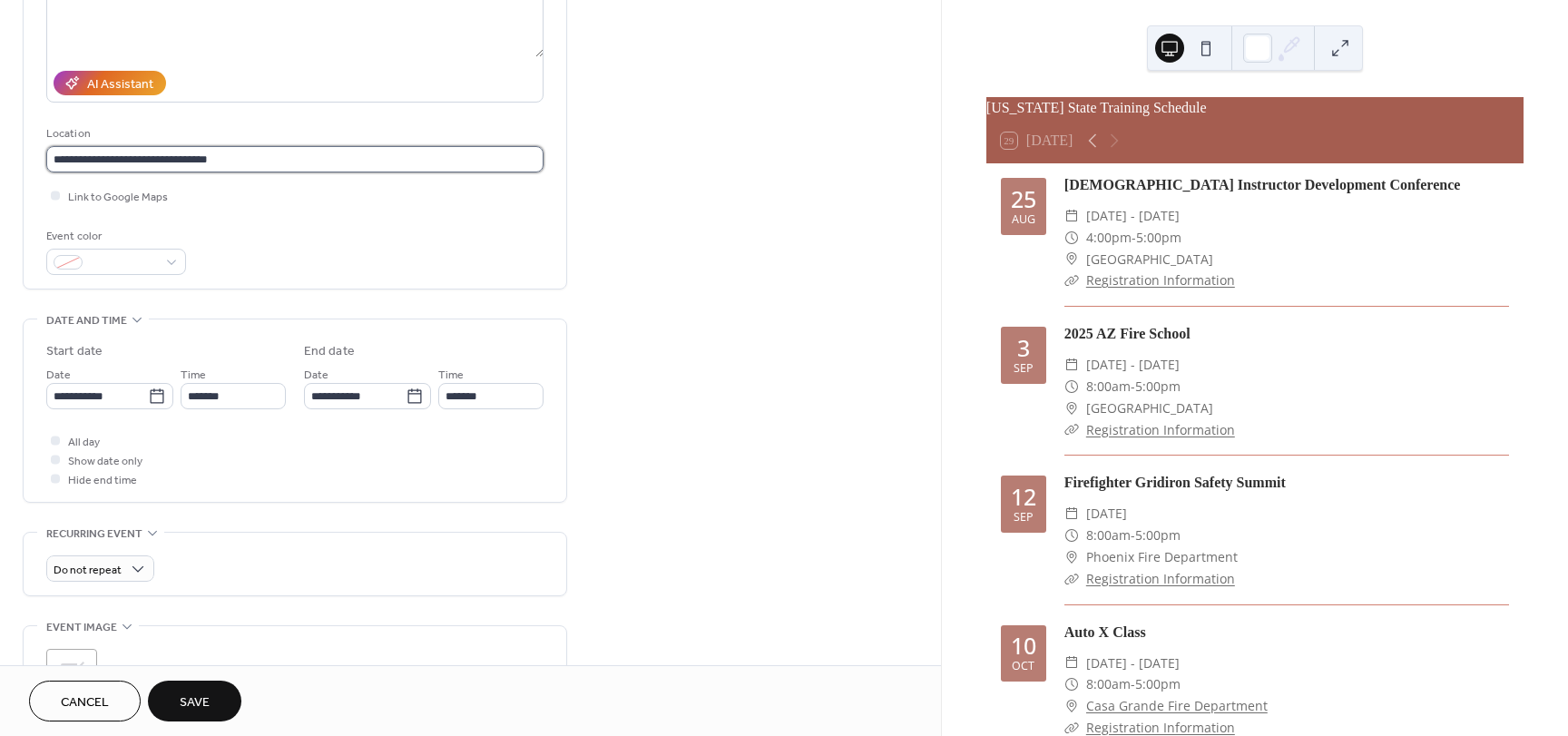 click on "**********" at bounding box center (295, 159) 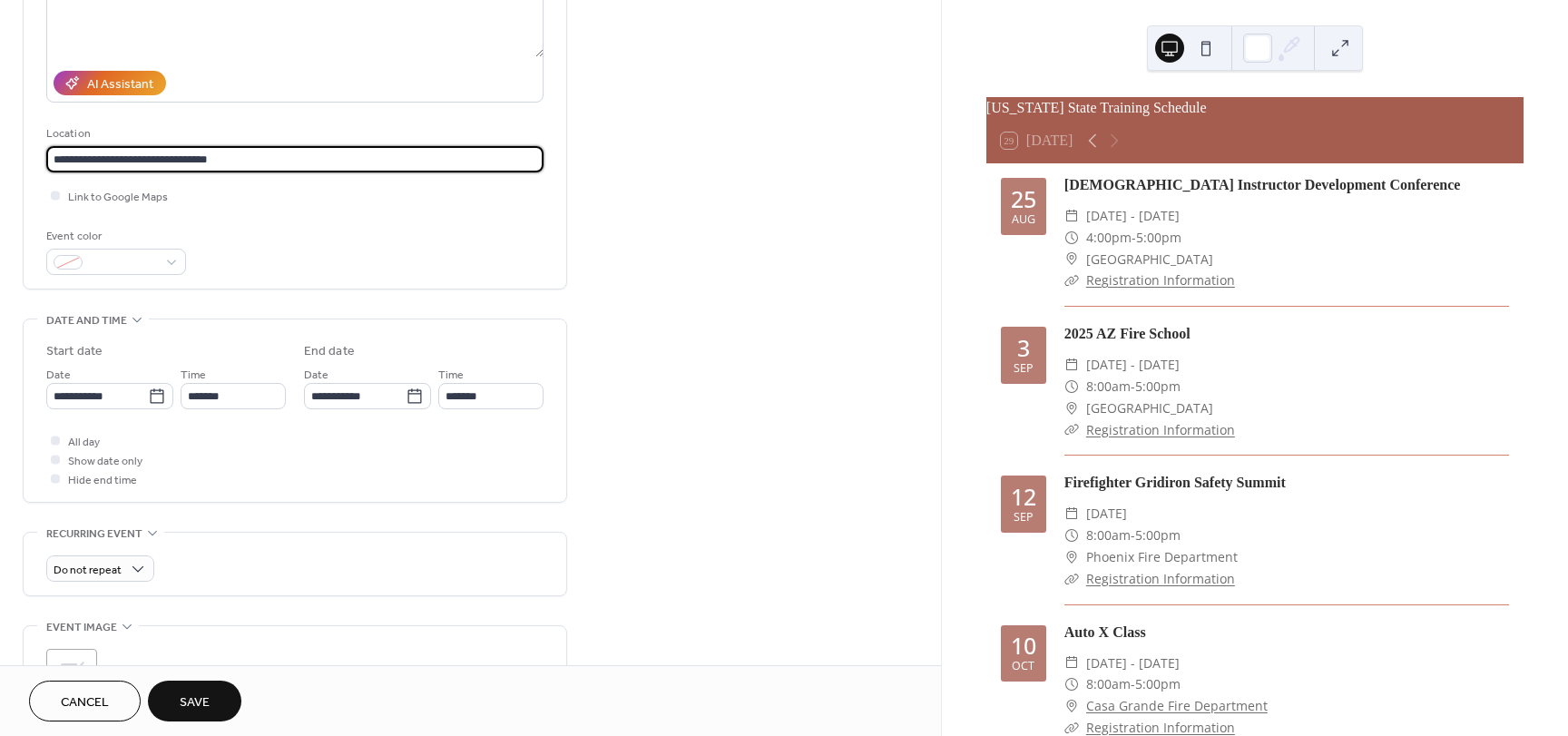 drag, startPoint x: 229, startPoint y: 161, endPoint x: 138, endPoint y: 164, distance: 91.04944 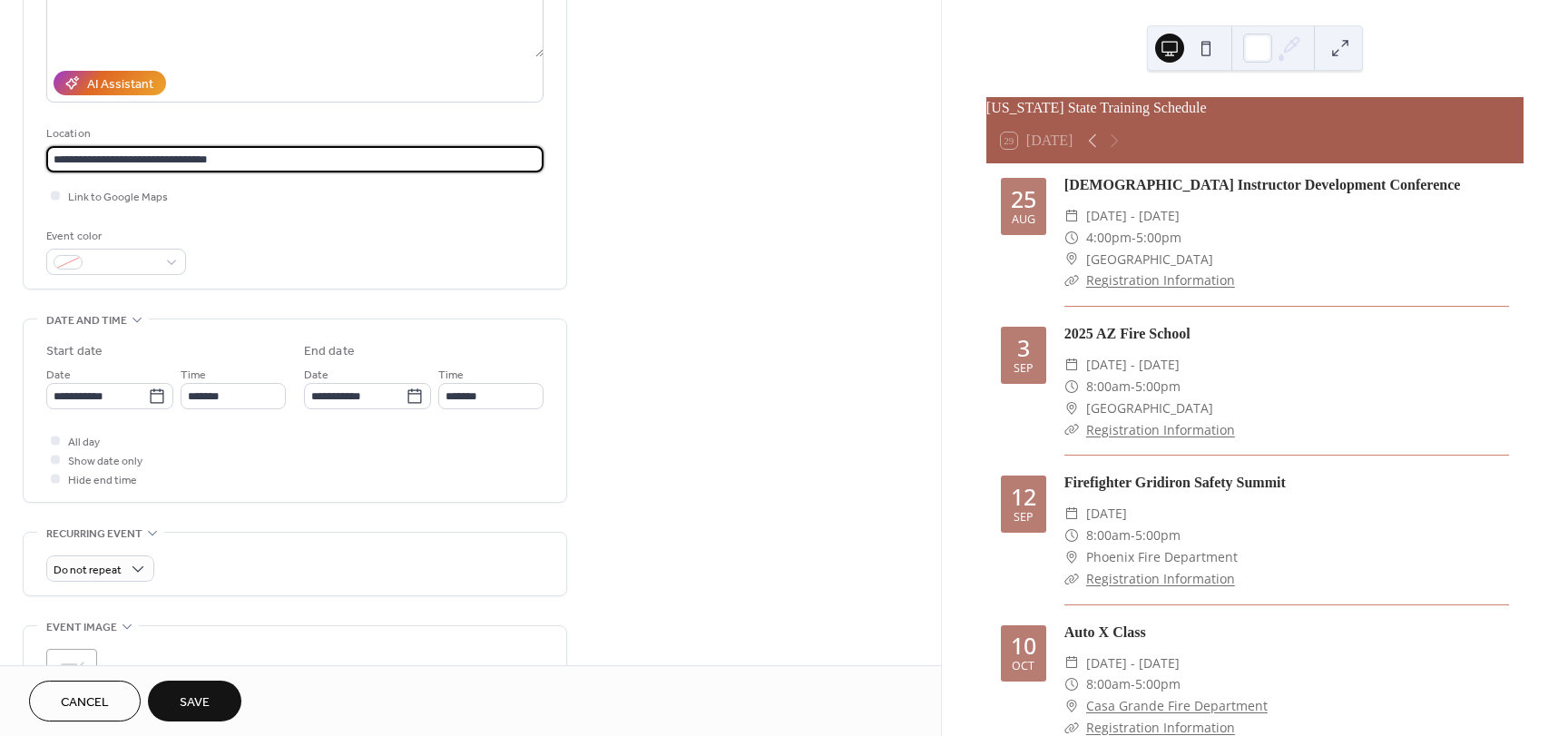 click on "**********" at bounding box center (295, 159) 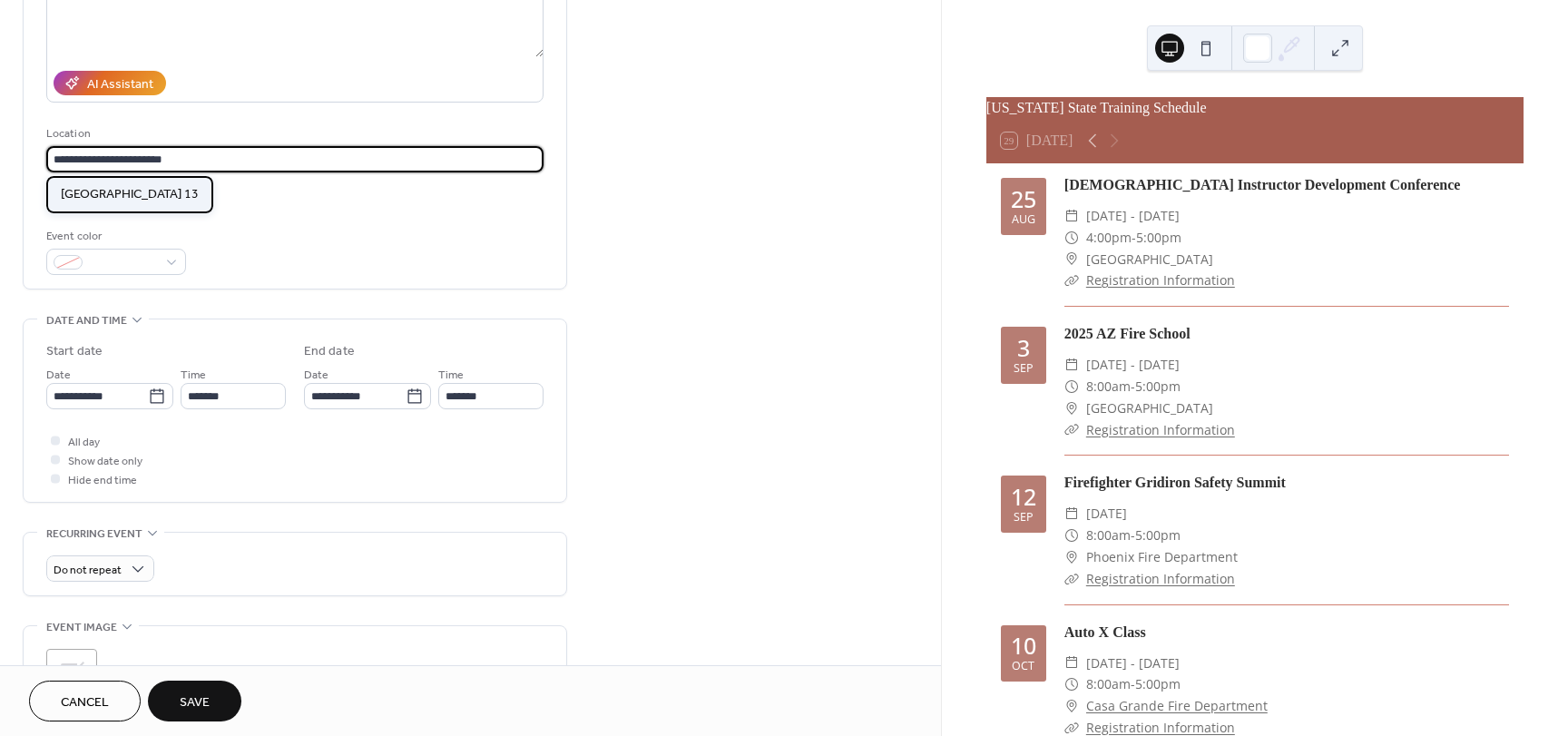 click on "[GEOGRAPHIC_DATA] 13" at bounding box center (130, 194) 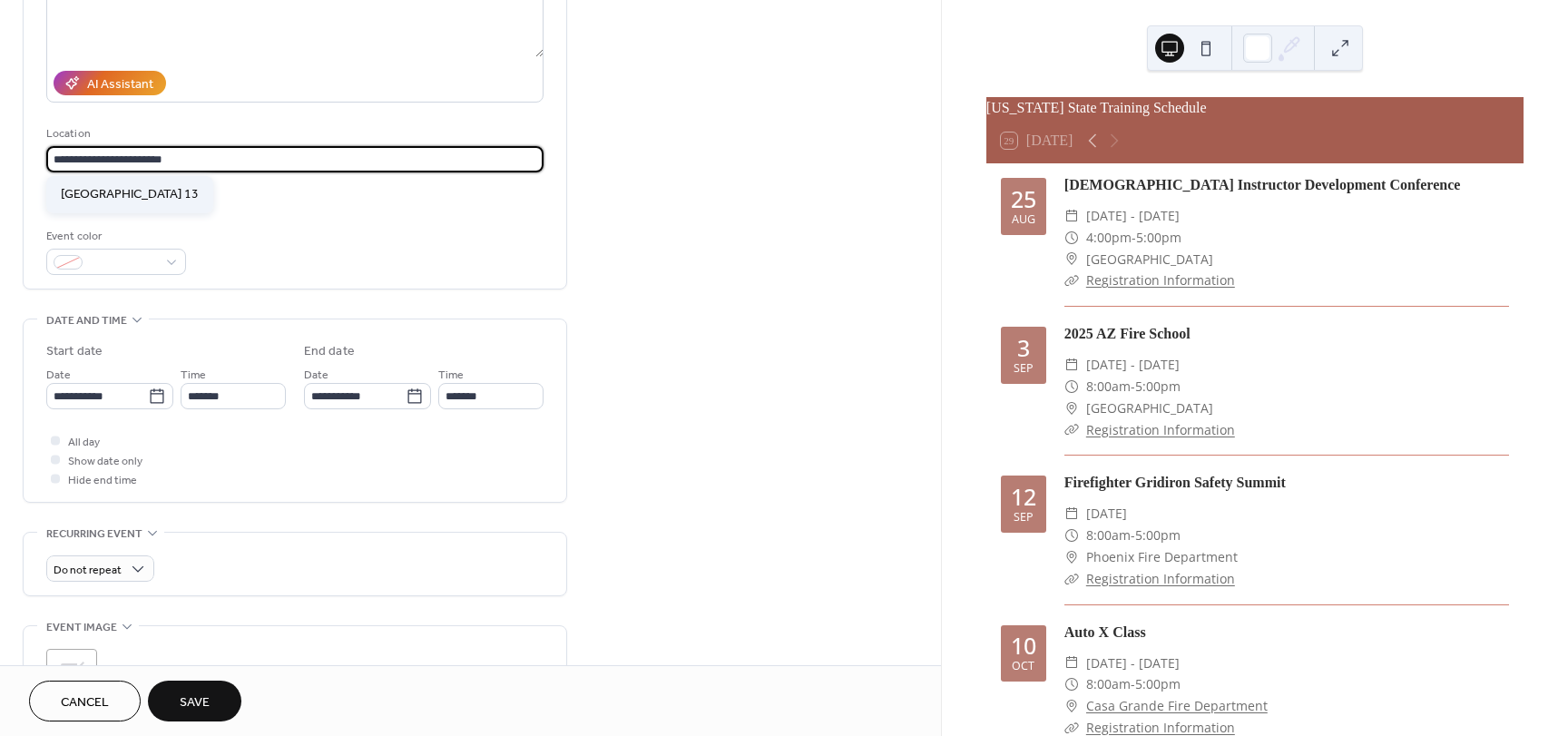 type on "**********" 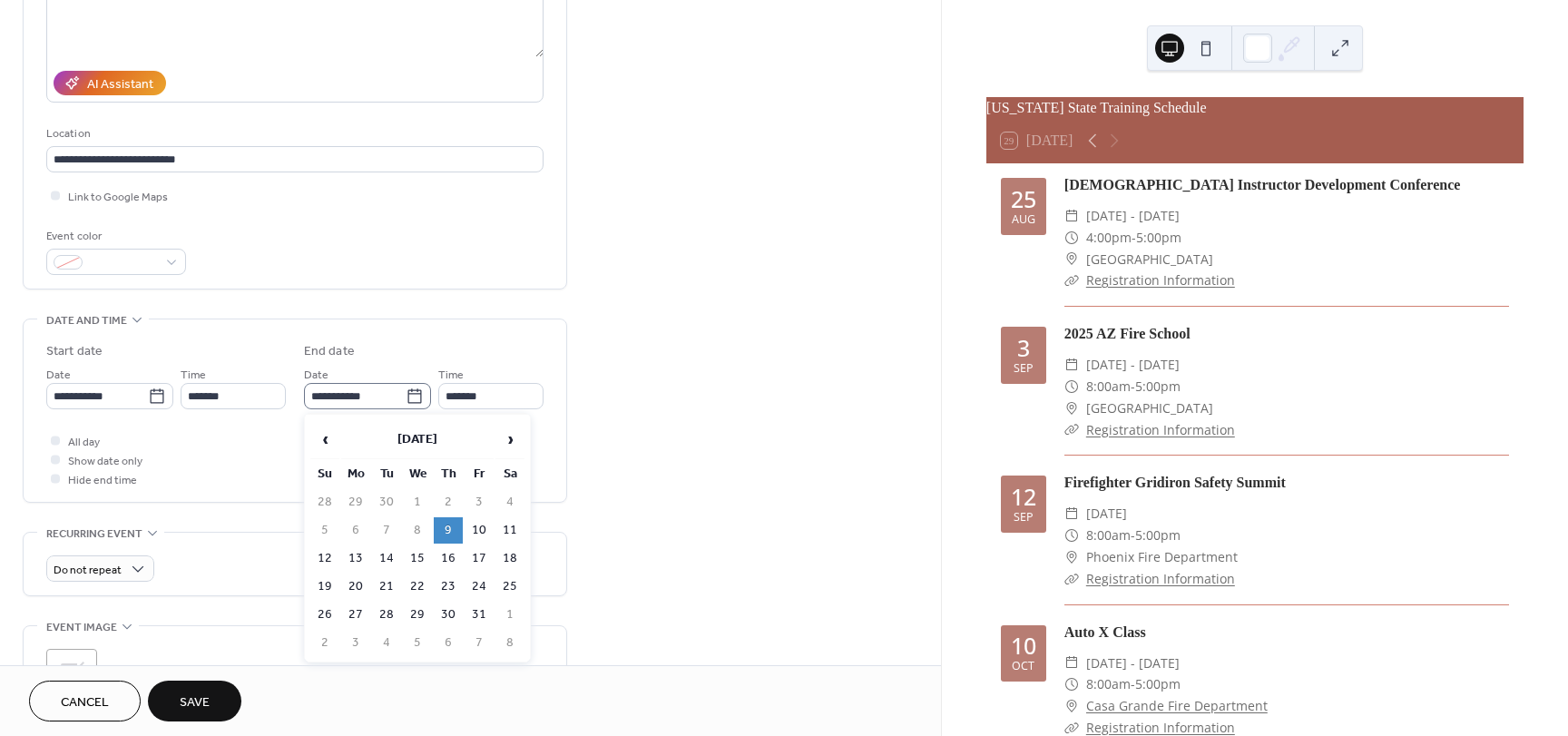 click 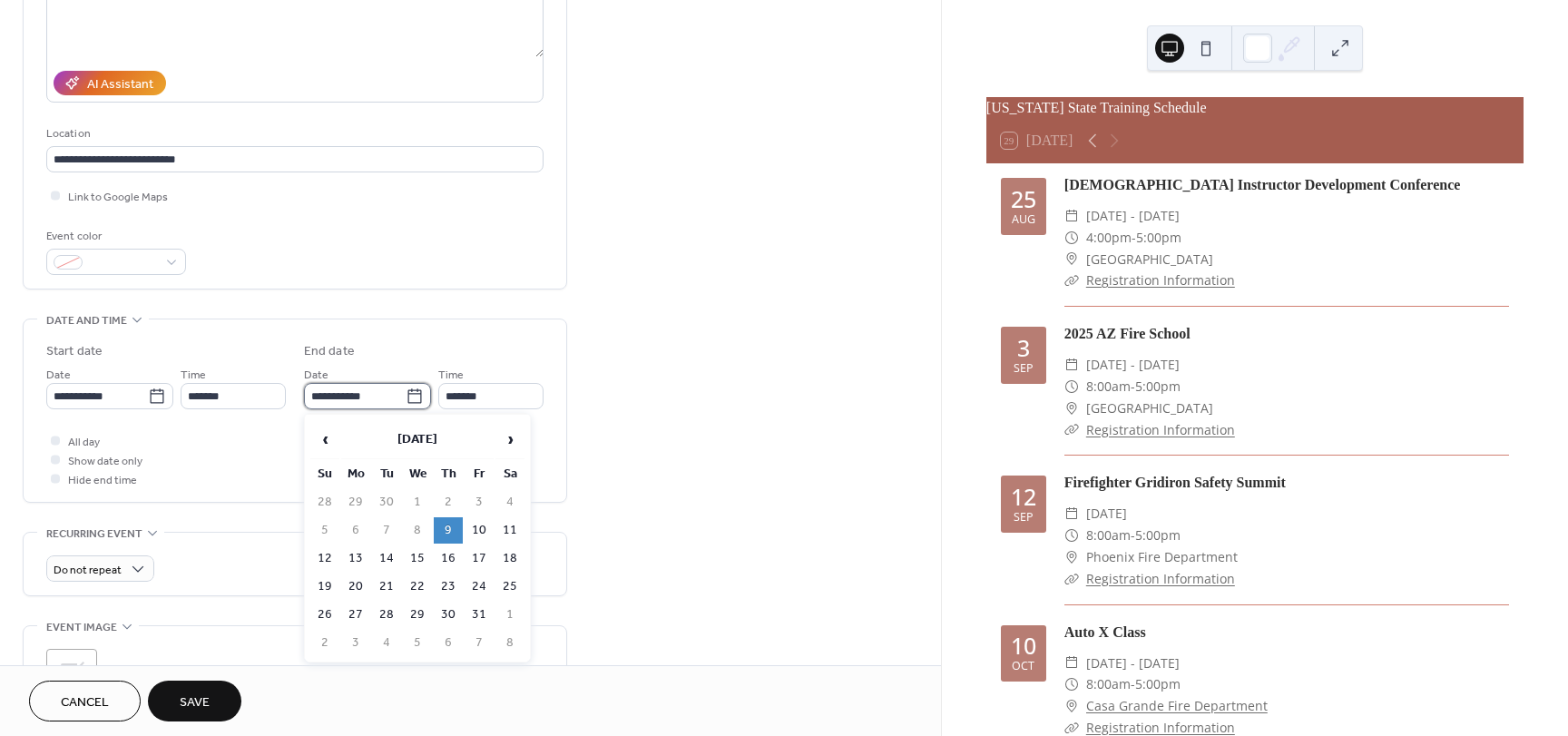 click on "**********" at bounding box center [355, 396] 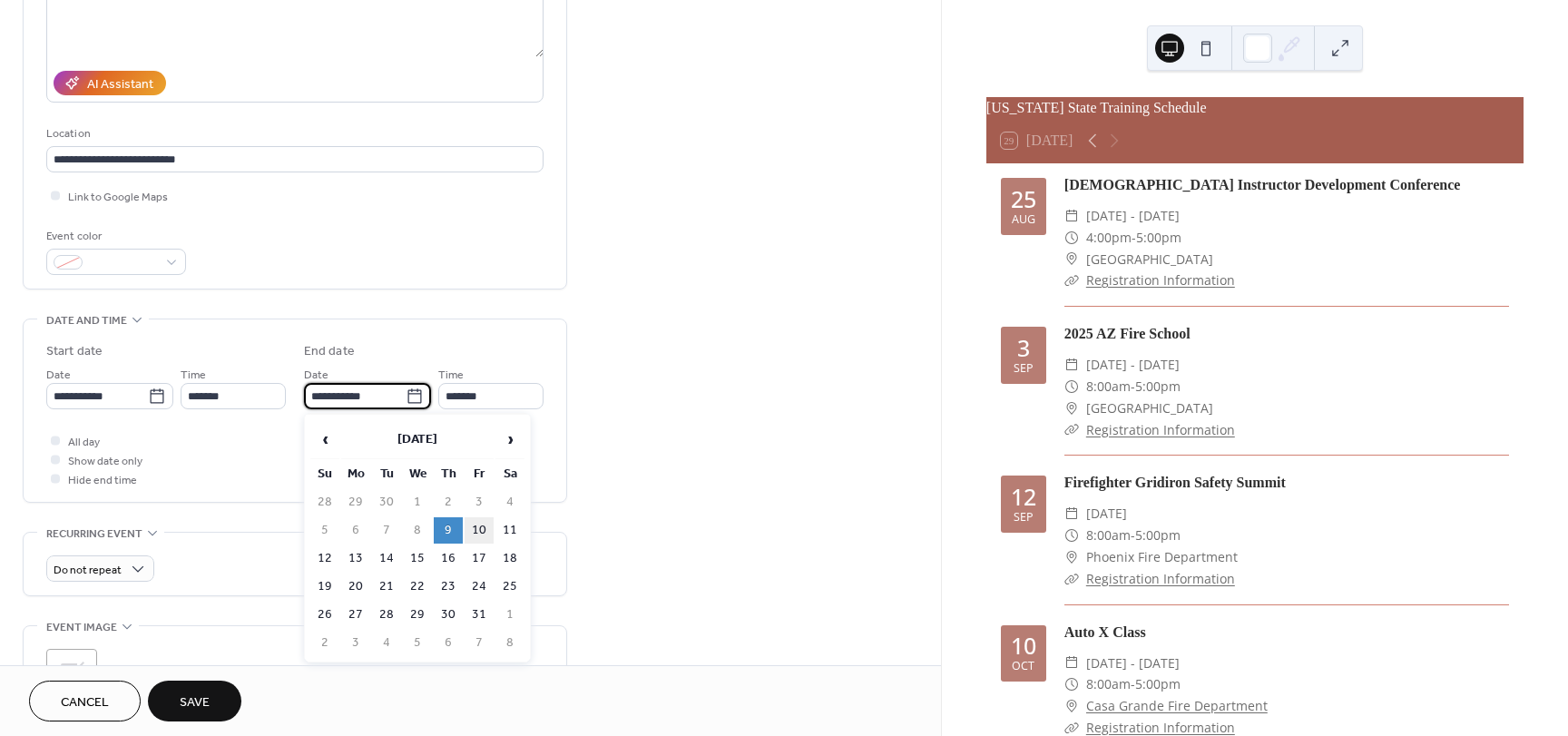 click on "10" at bounding box center [479, 530] 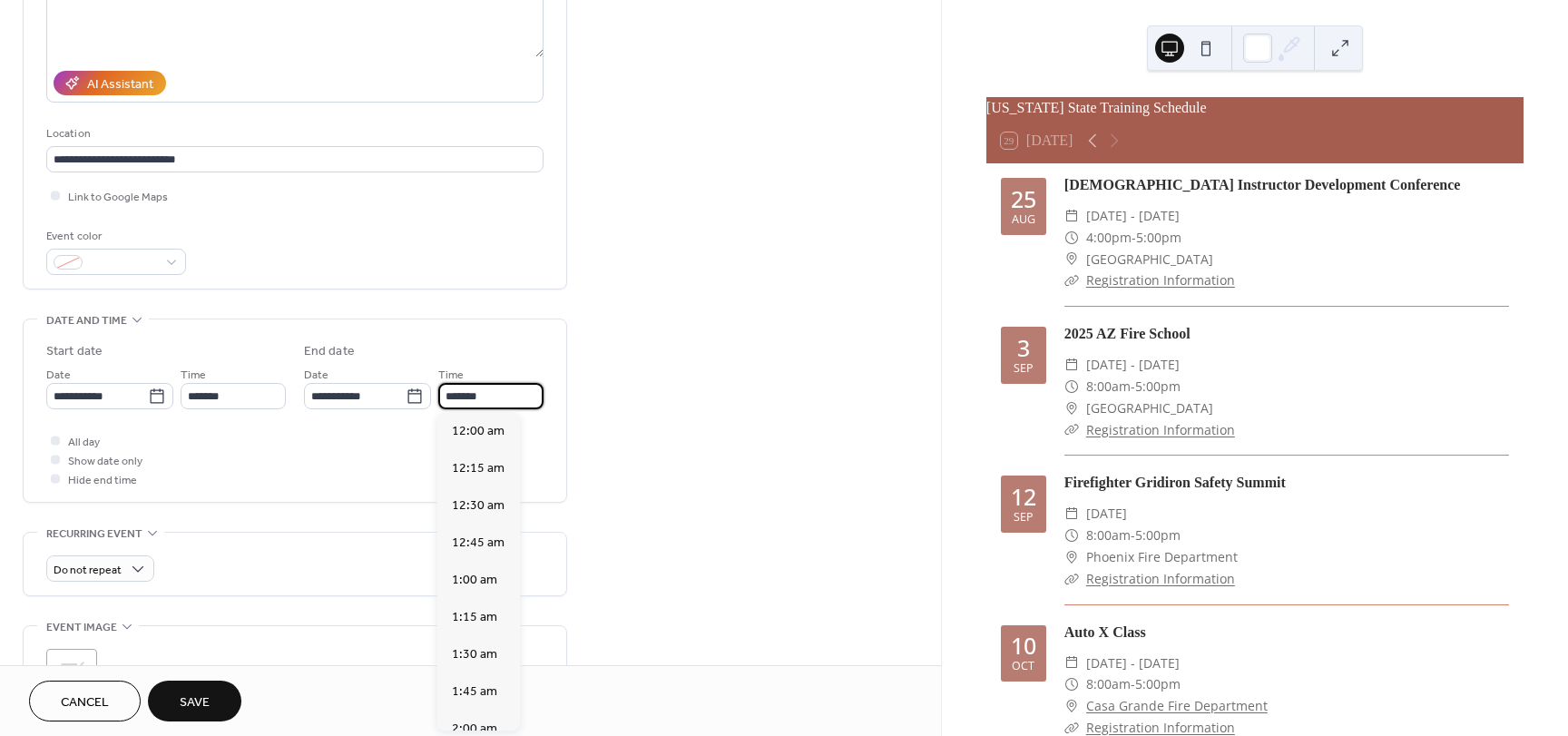 click on "*******" at bounding box center [491, 396] 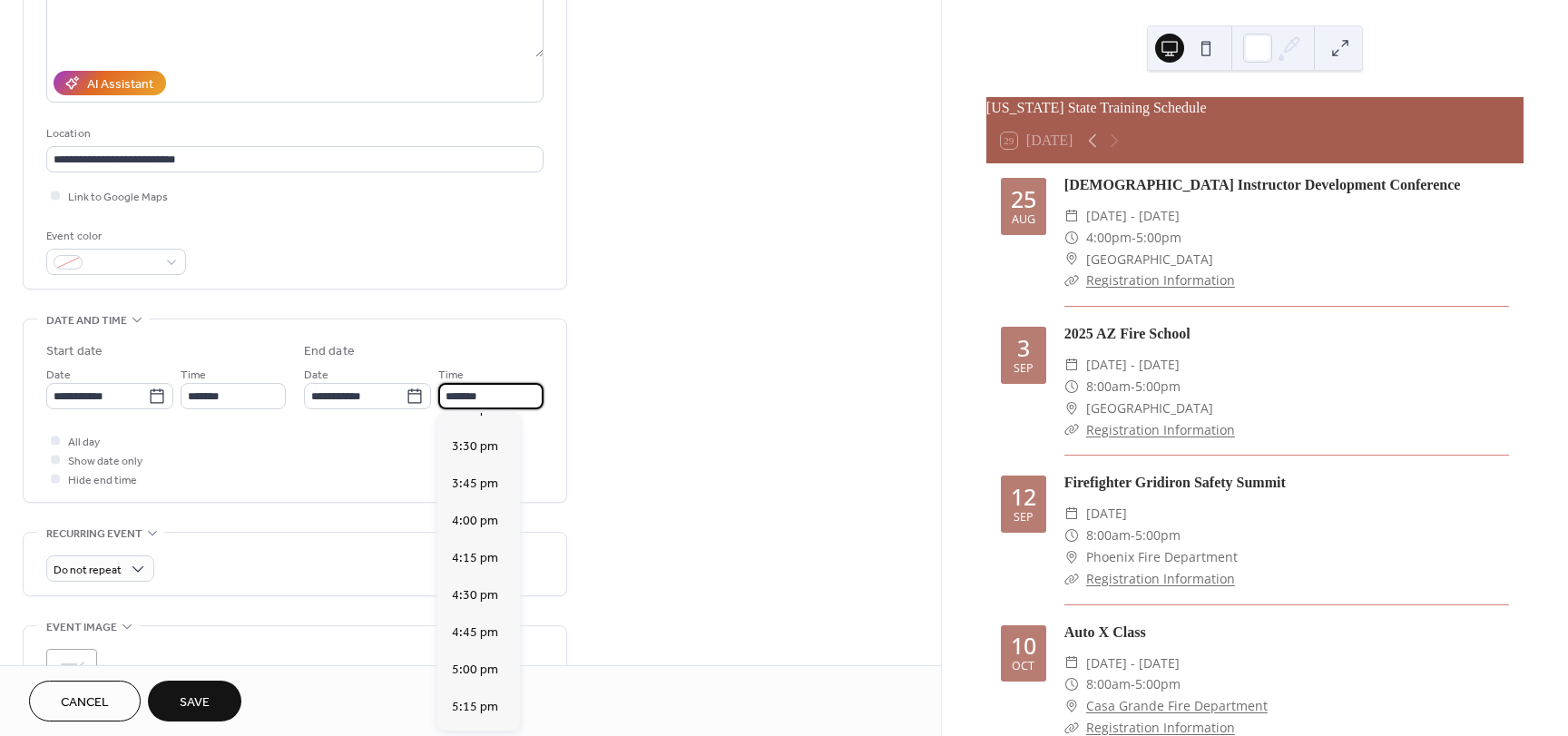 scroll, scrollTop: 2247, scrollLeft: 0, axis: vertical 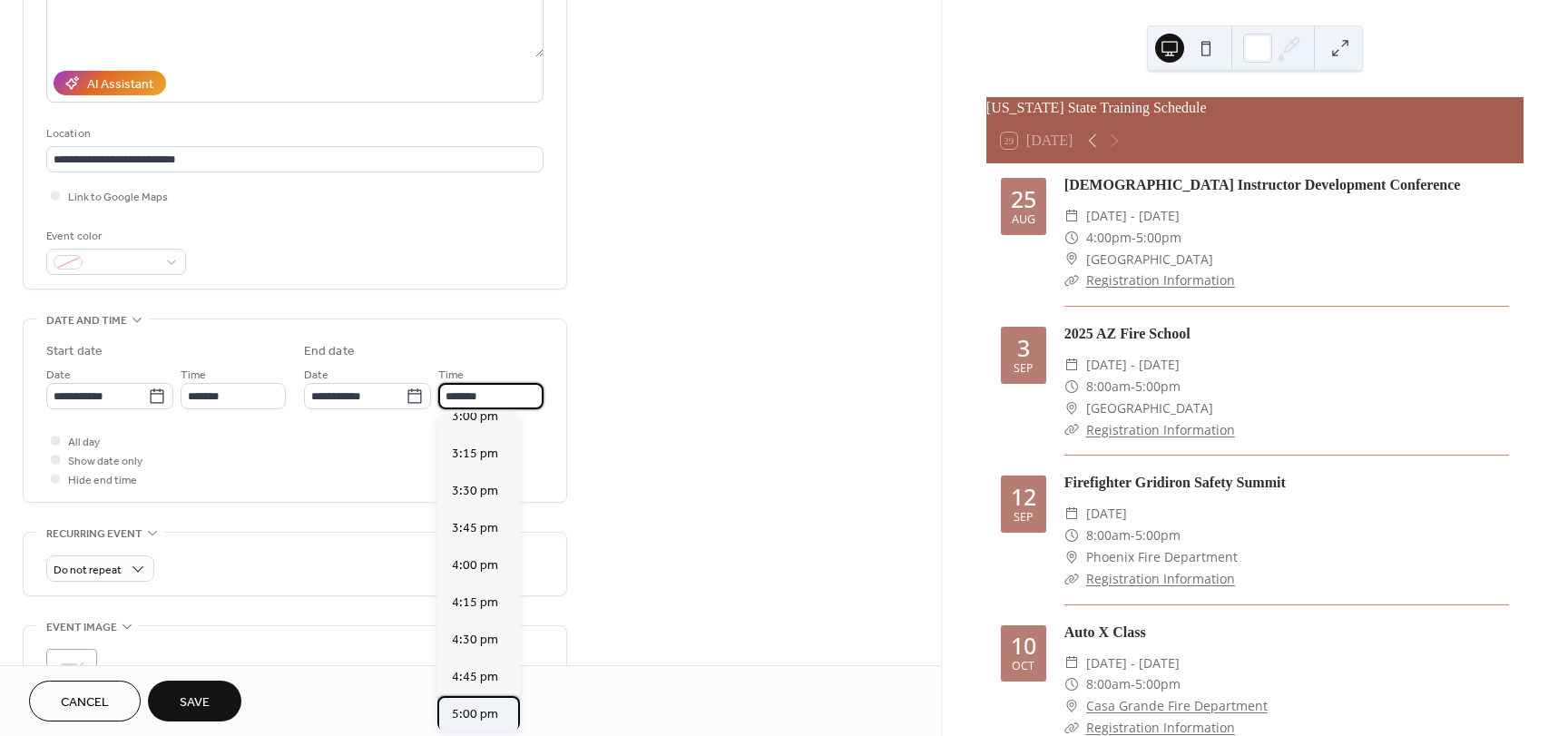 click on "5:00 pm" at bounding box center (475, 714) 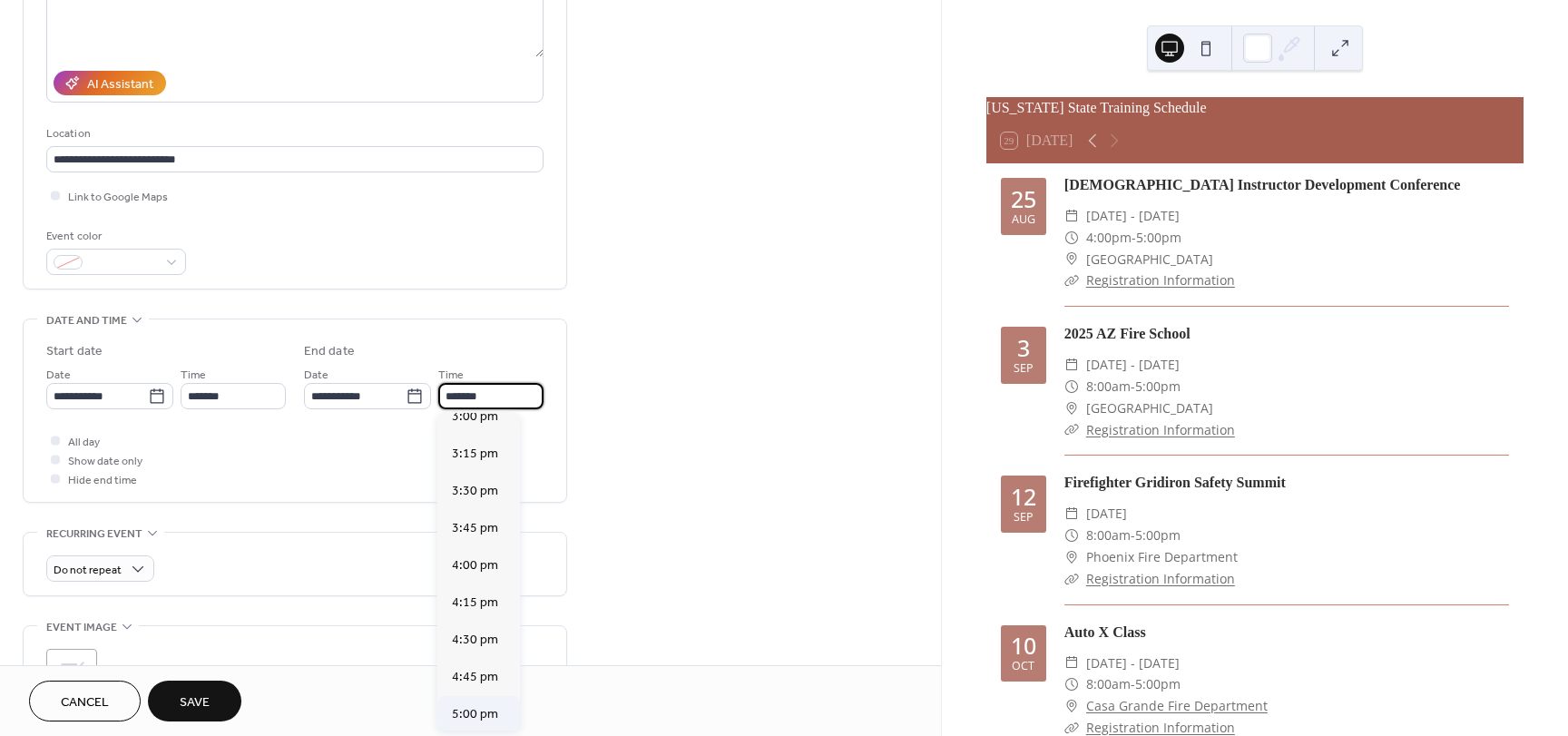 type on "*******" 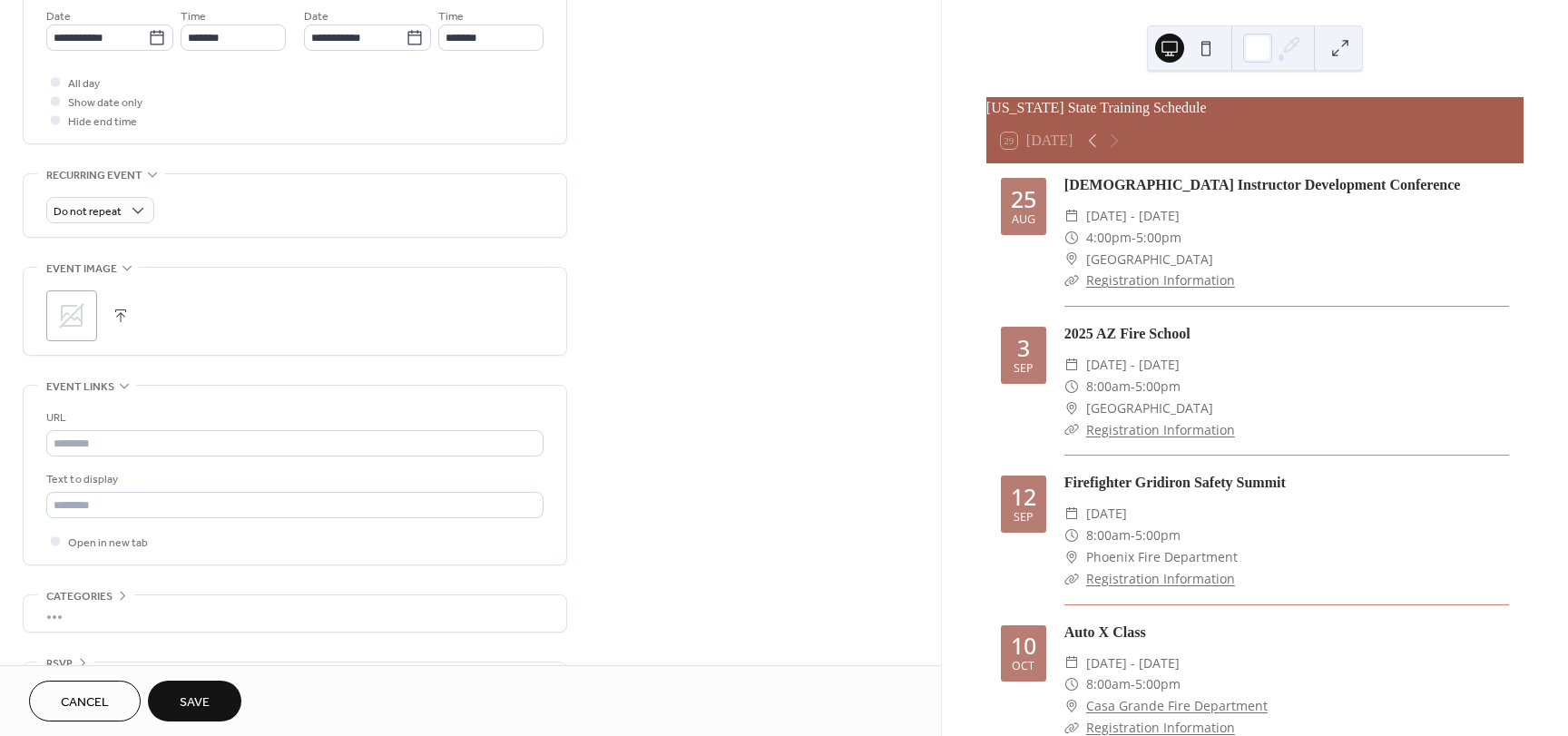 scroll, scrollTop: 593, scrollLeft: 0, axis: vertical 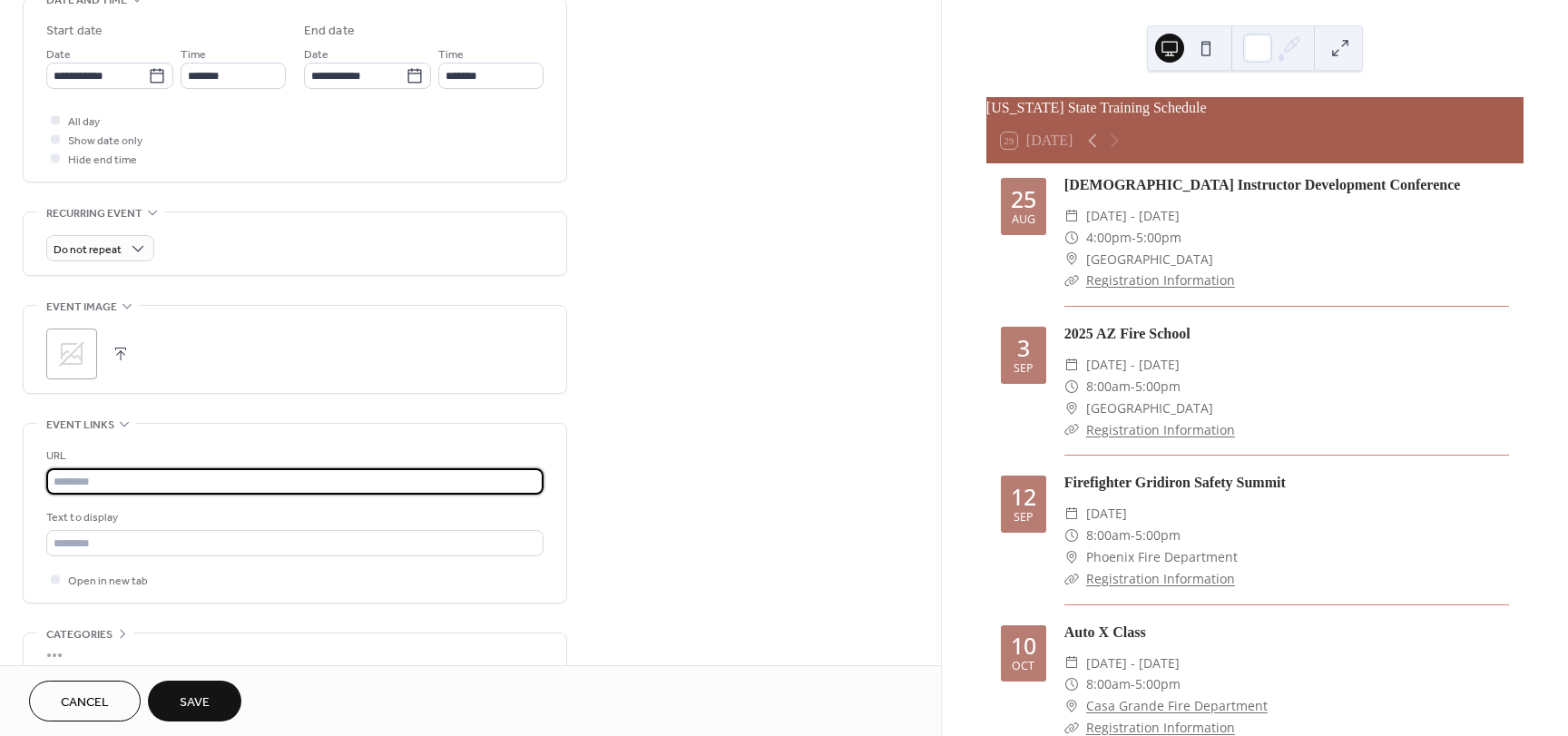 click at bounding box center [295, 481] 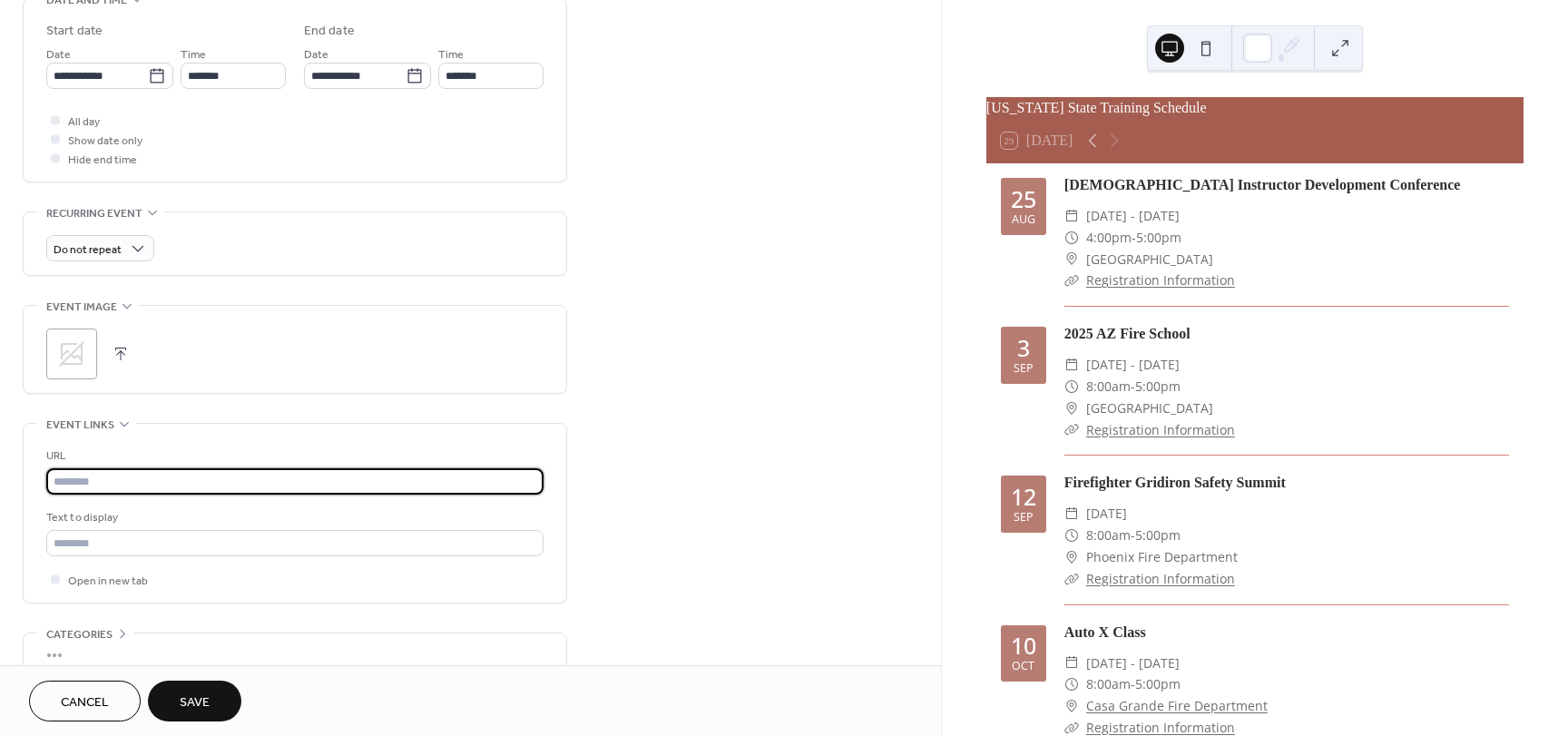 paste on "**********" 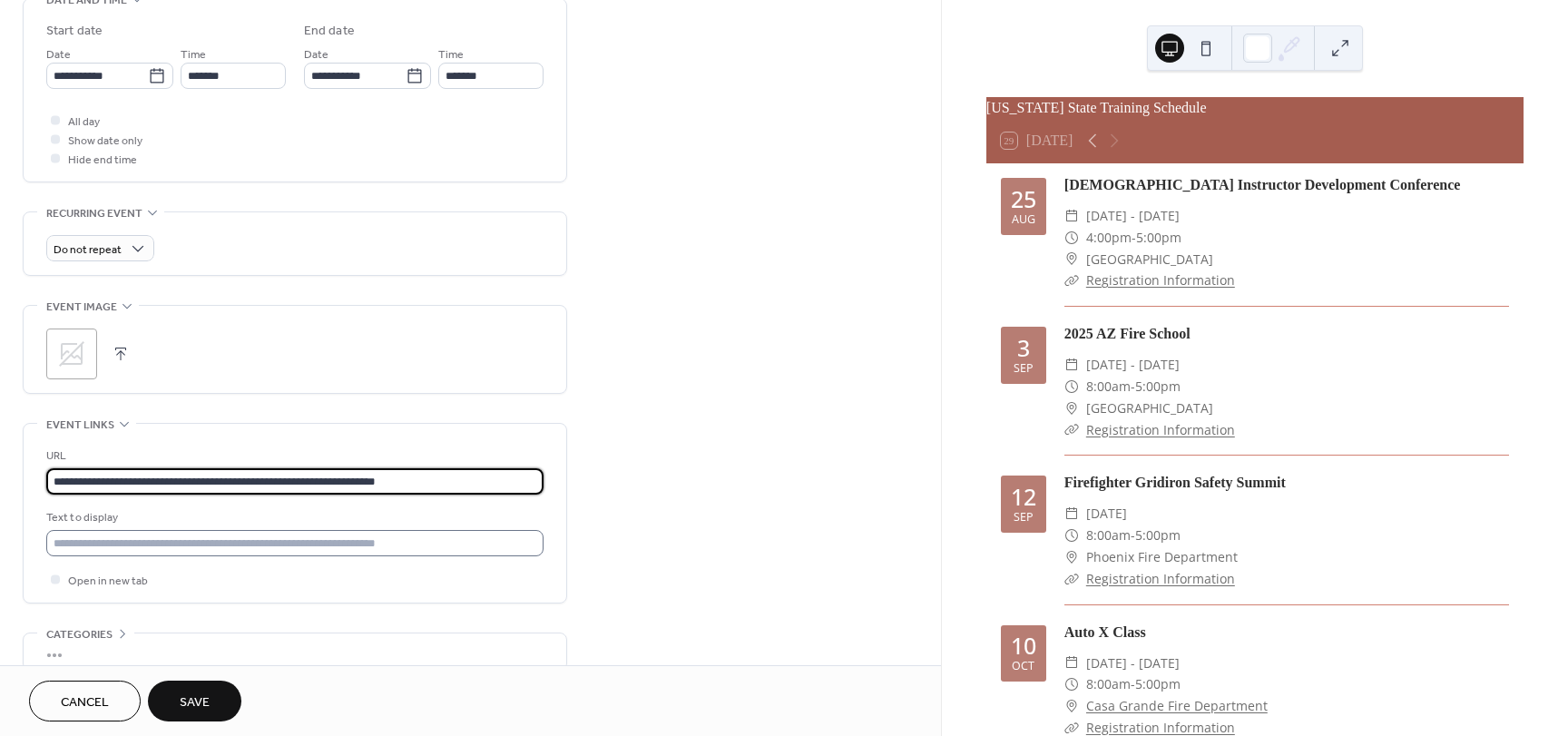 type on "**********" 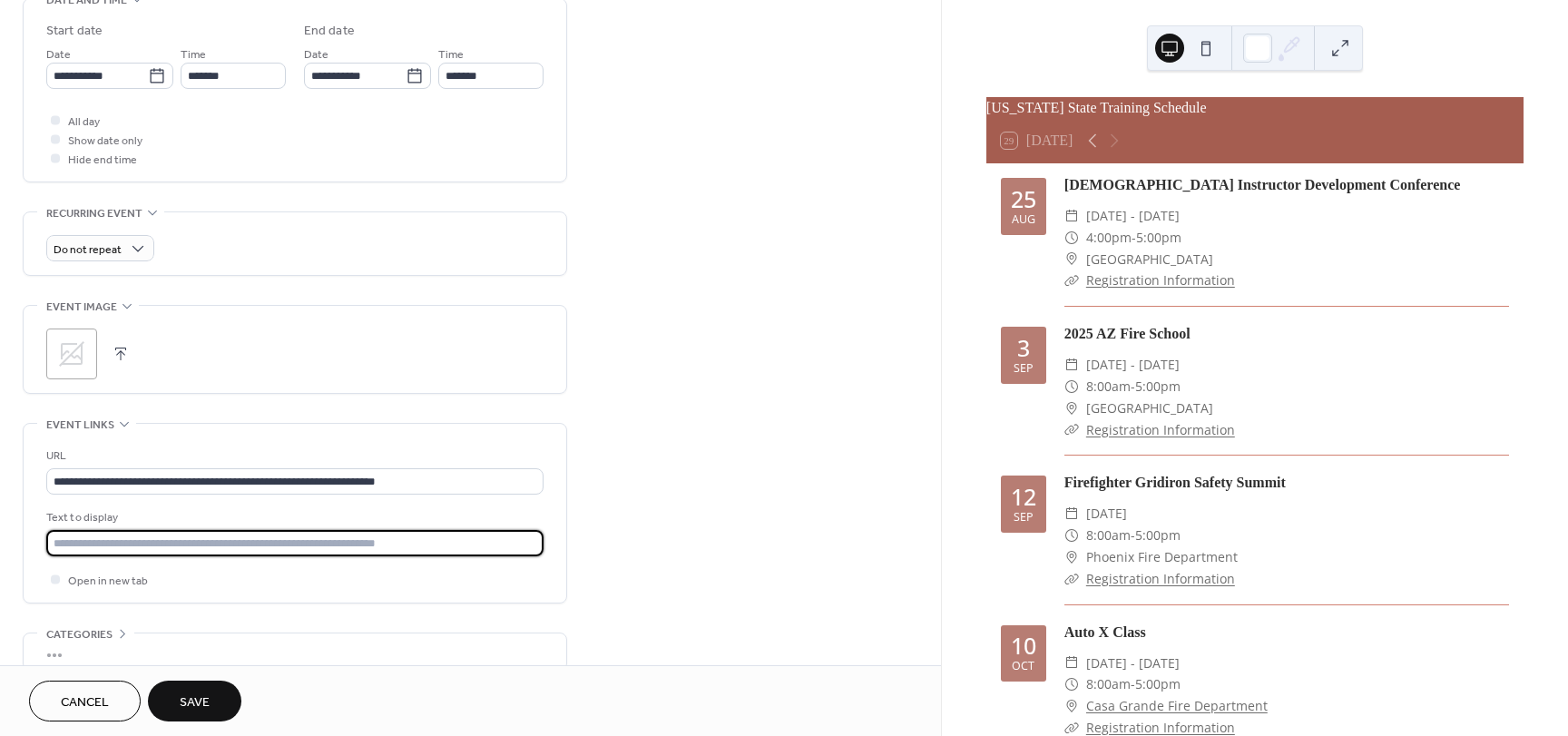 click at bounding box center [295, 543] 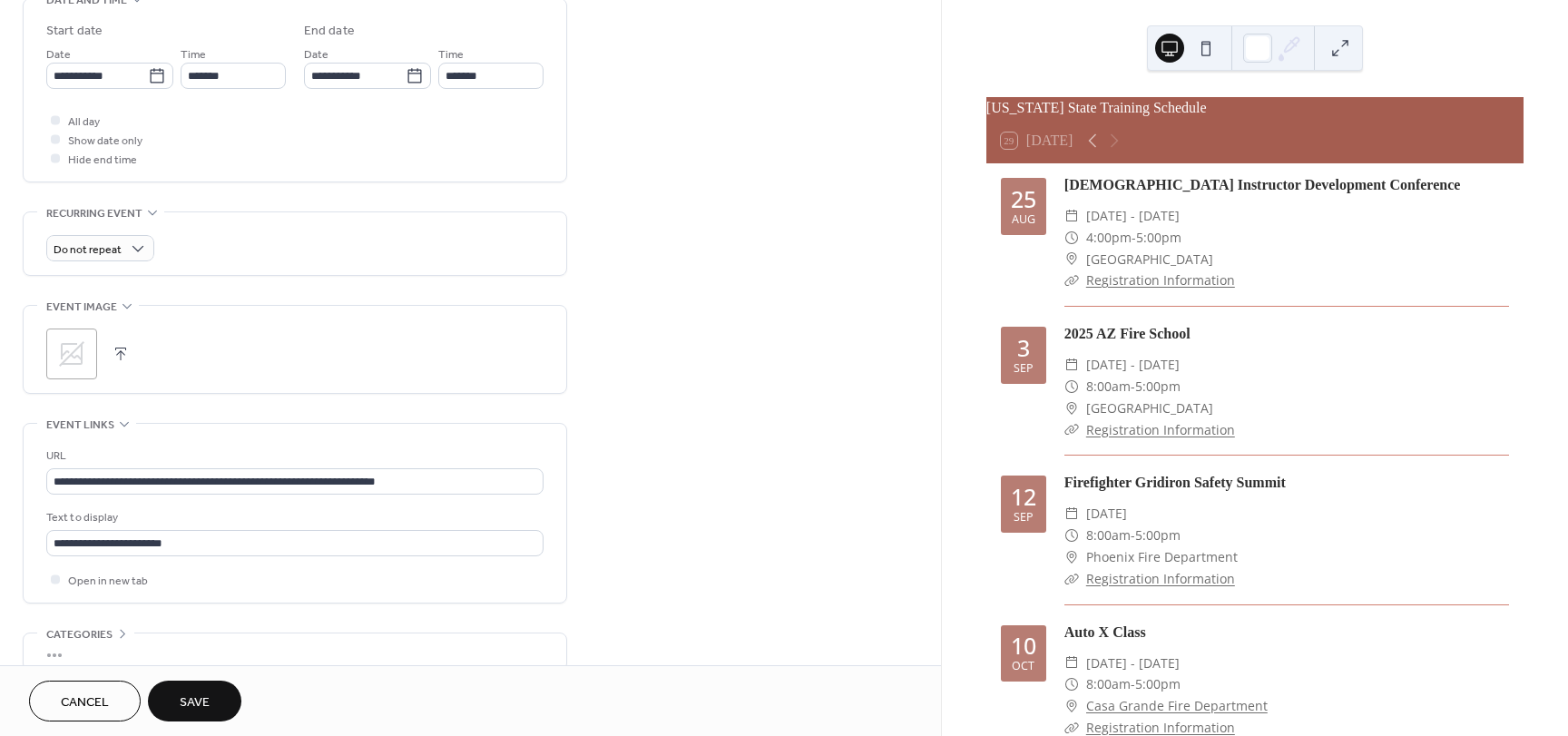 click on "Save" at bounding box center (194, 701) 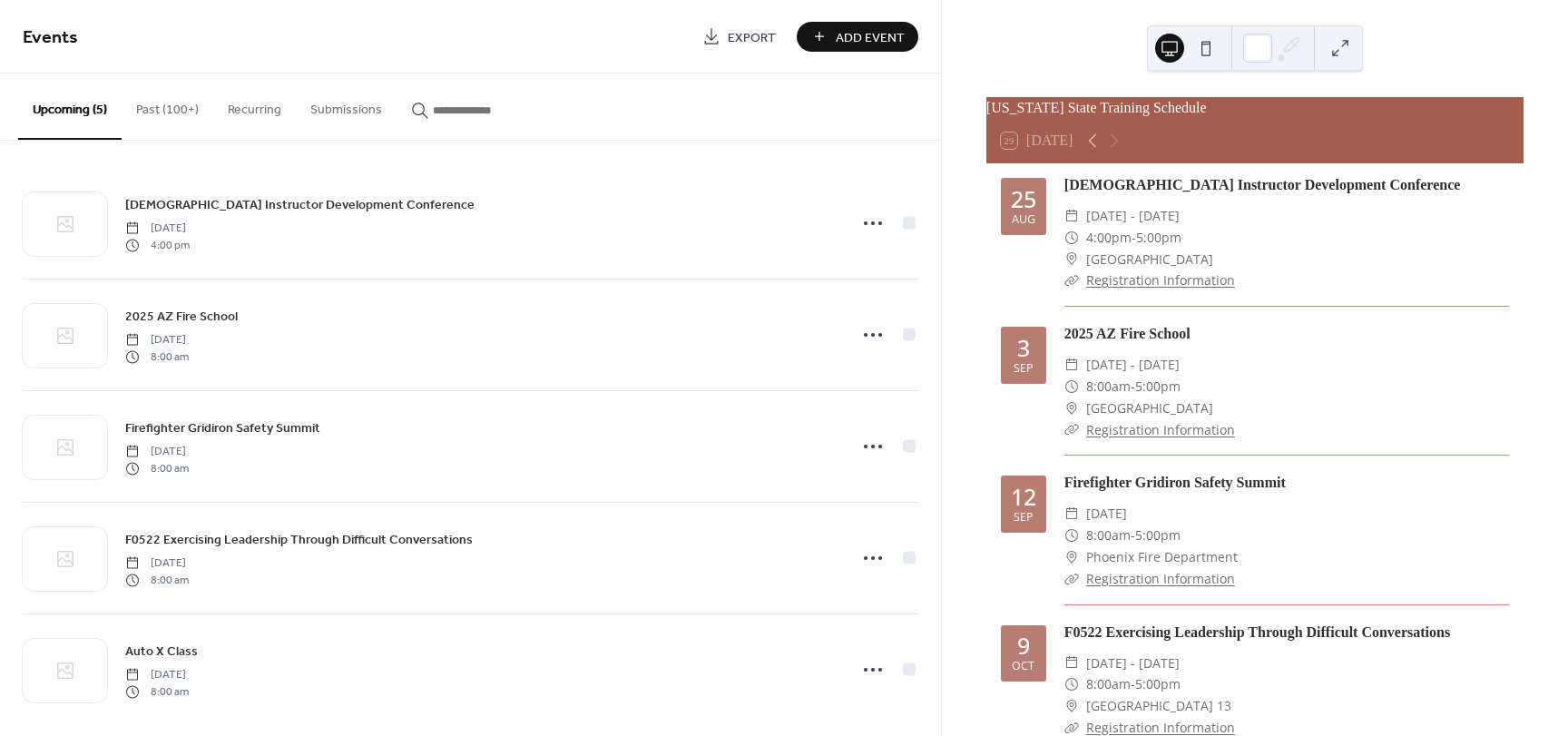 click on "Add Event" at bounding box center [870, 37] 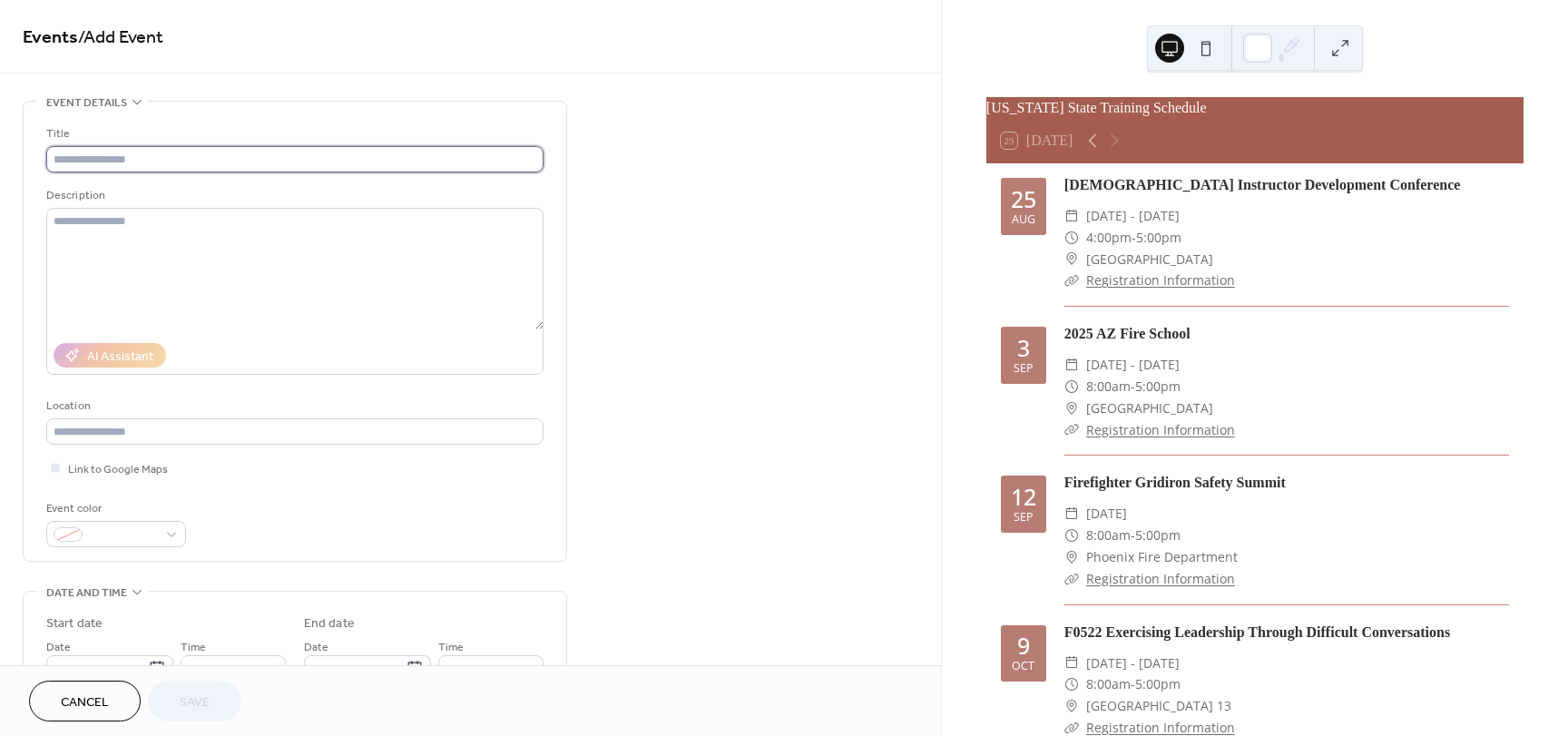 click at bounding box center (295, 159) 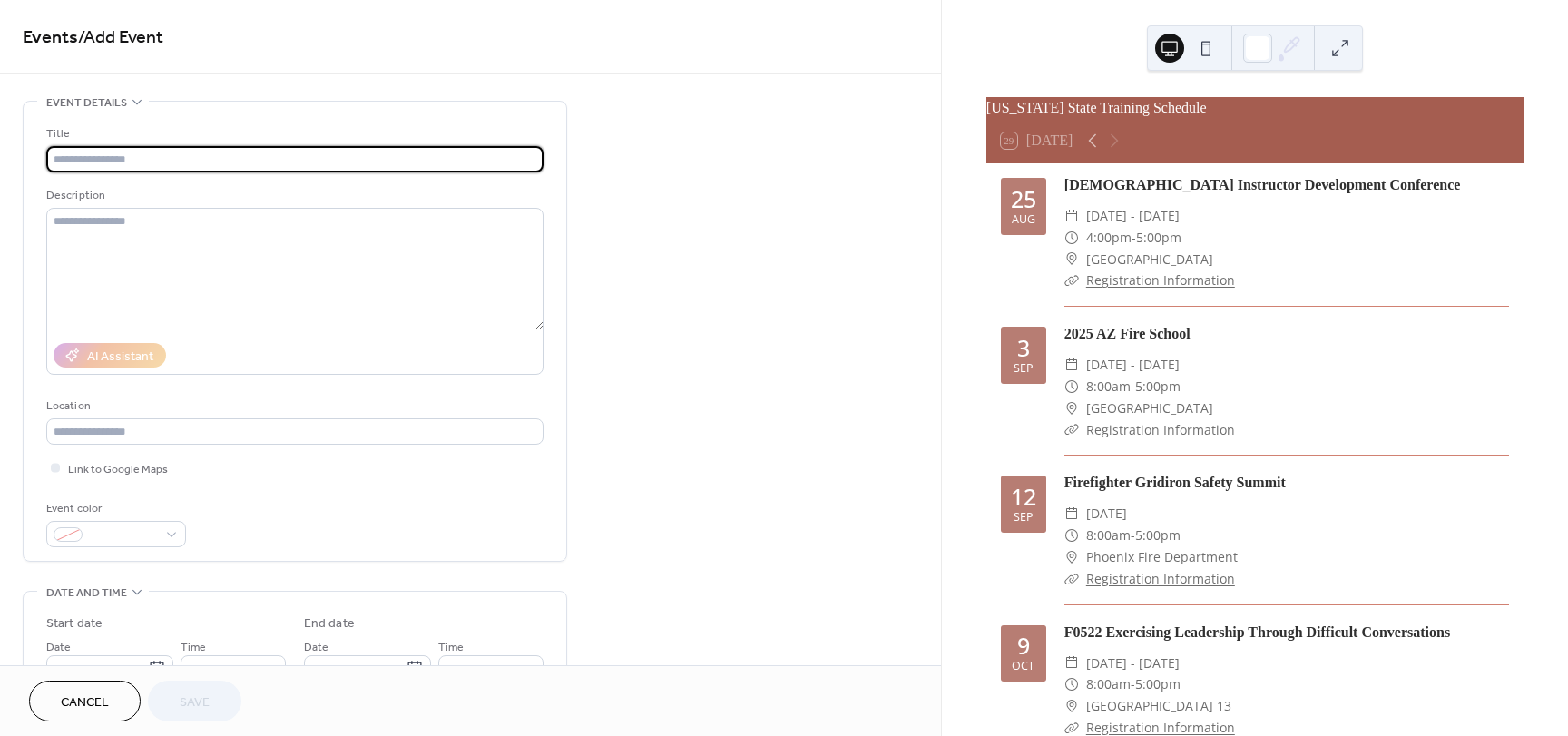 paste on "**********" 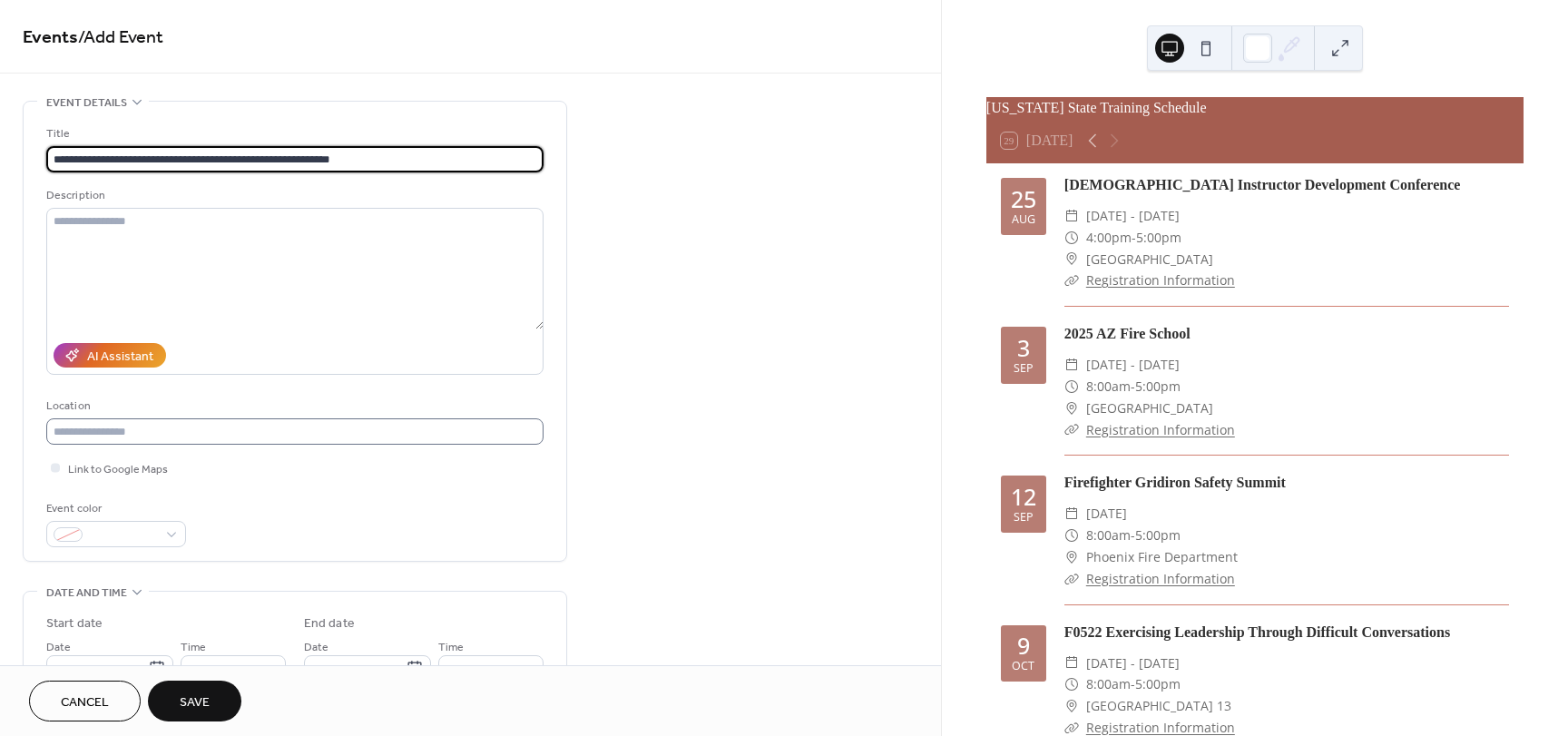 type on "**********" 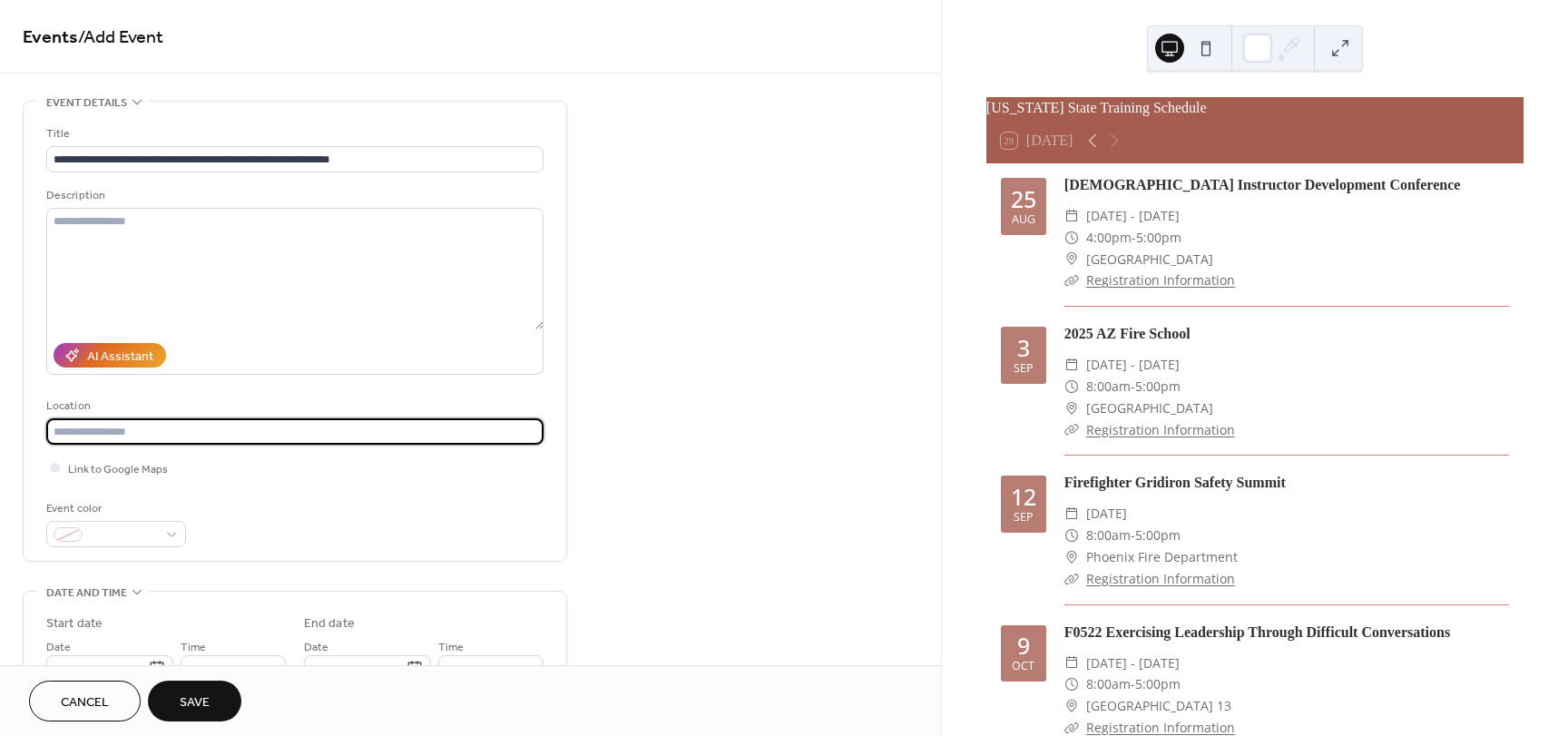 click at bounding box center (295, 431) 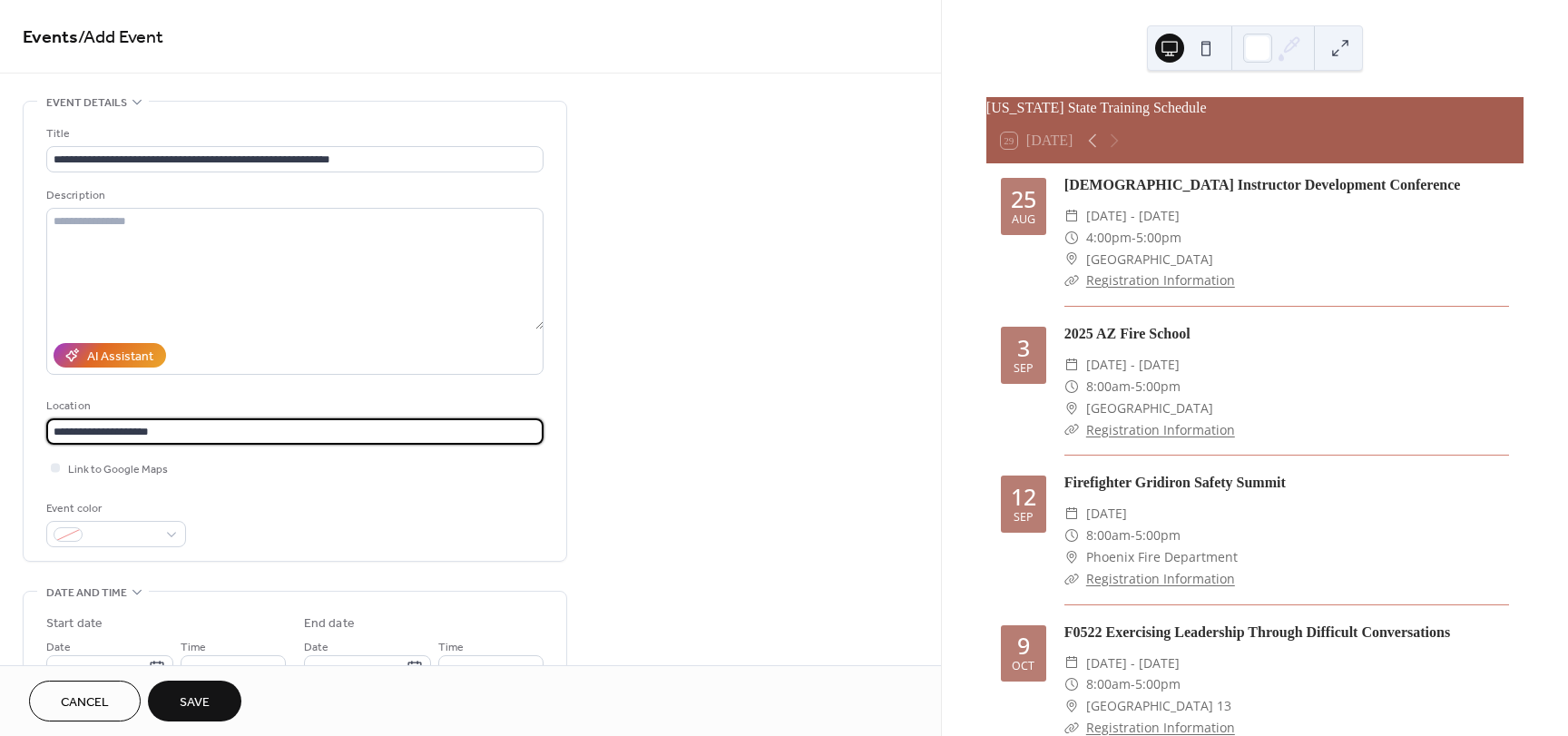 scroll, scrollTop: 1, scrollLeft: 0, axis: vertical 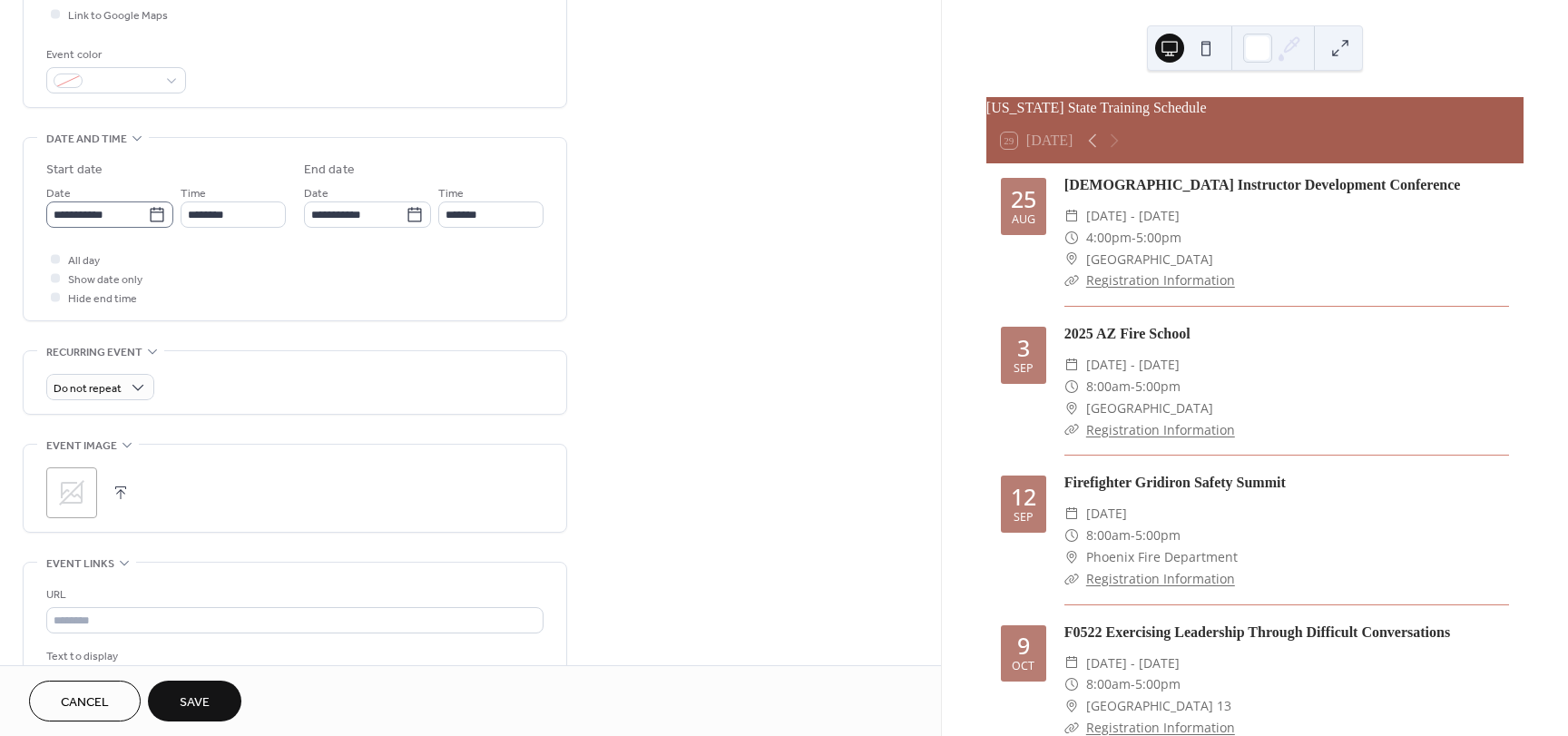 type on "**********" 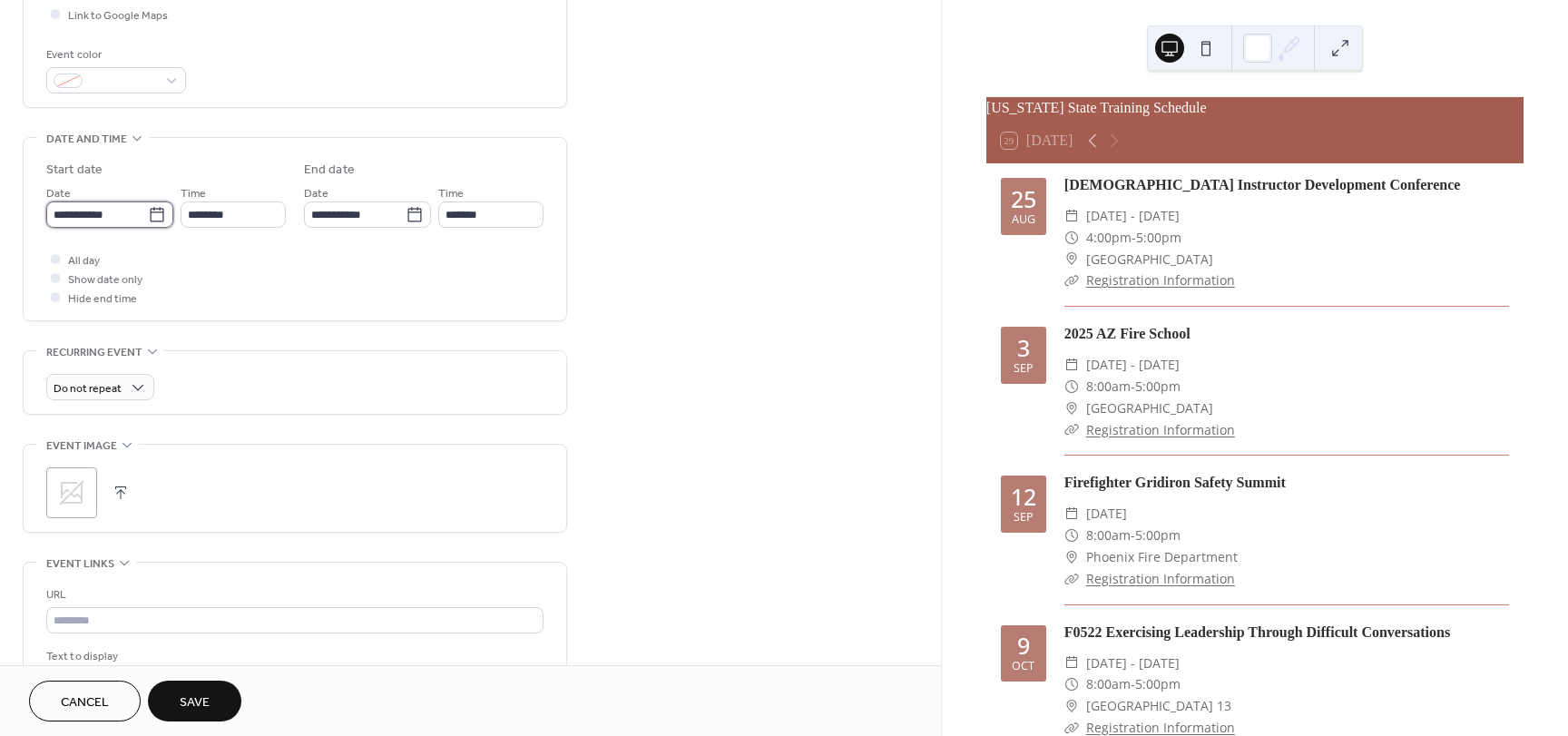 click on "**********" at bounding box center [97, 214] 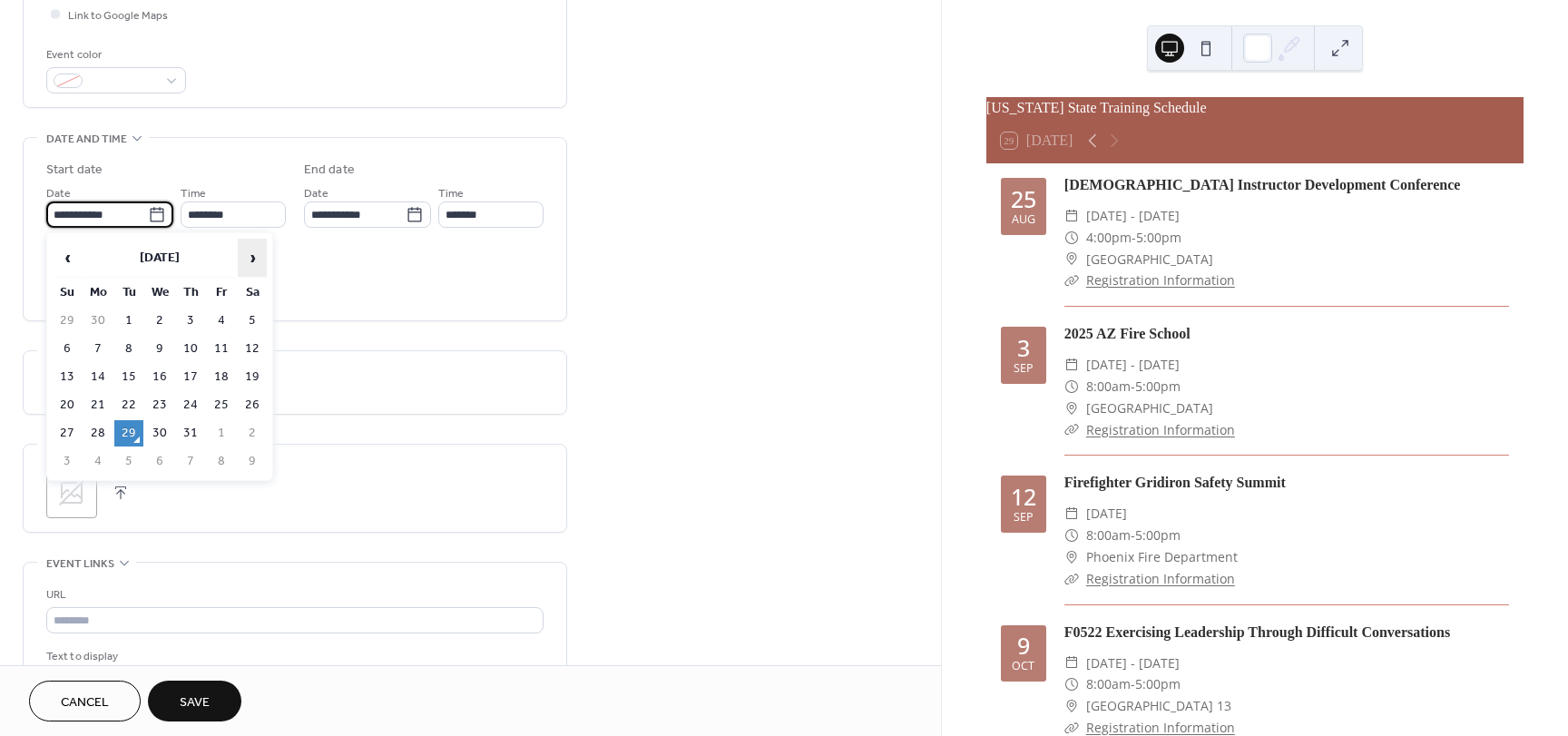 click on "›" at bounding box center [252, 258] 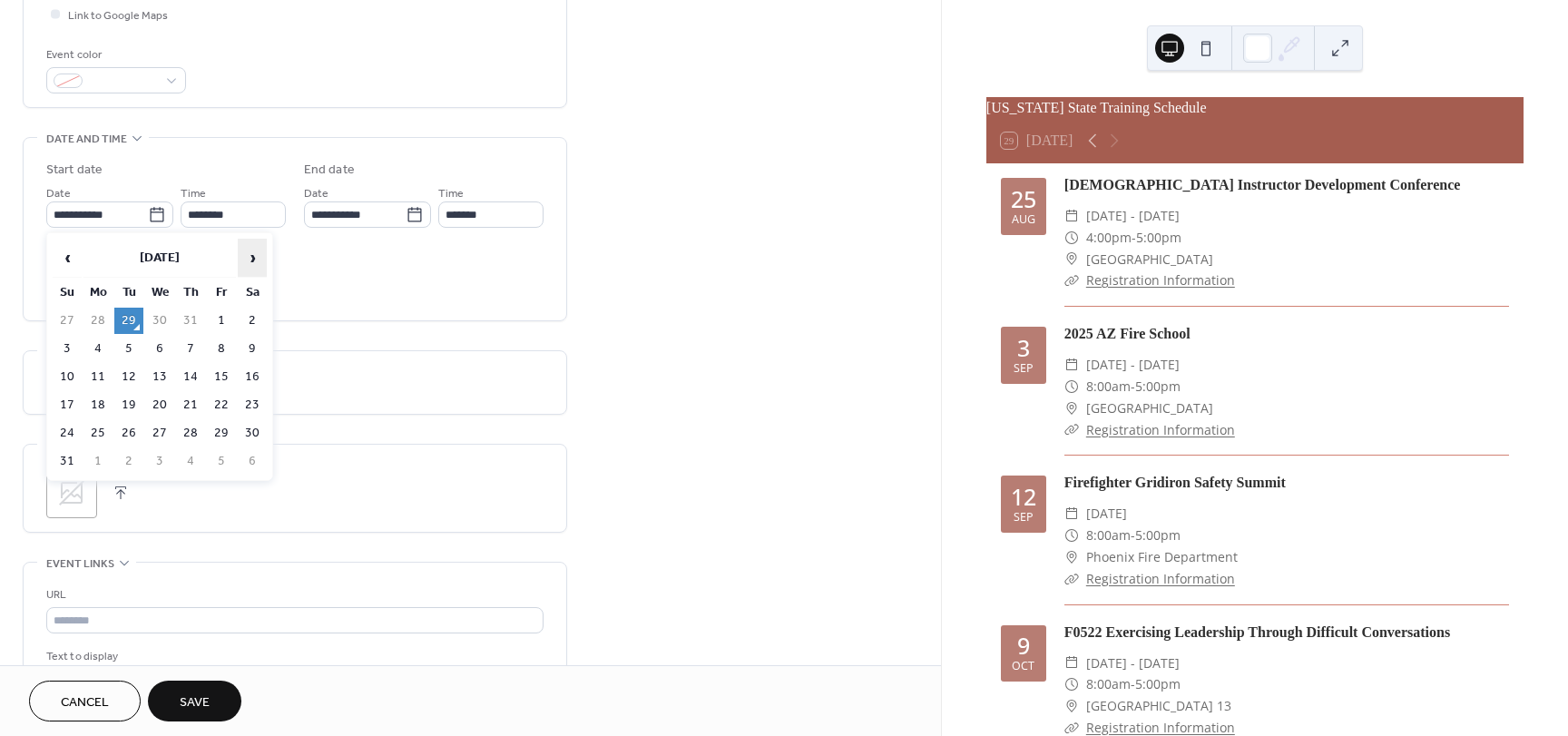click on "›" at bounding box center [252, 258] 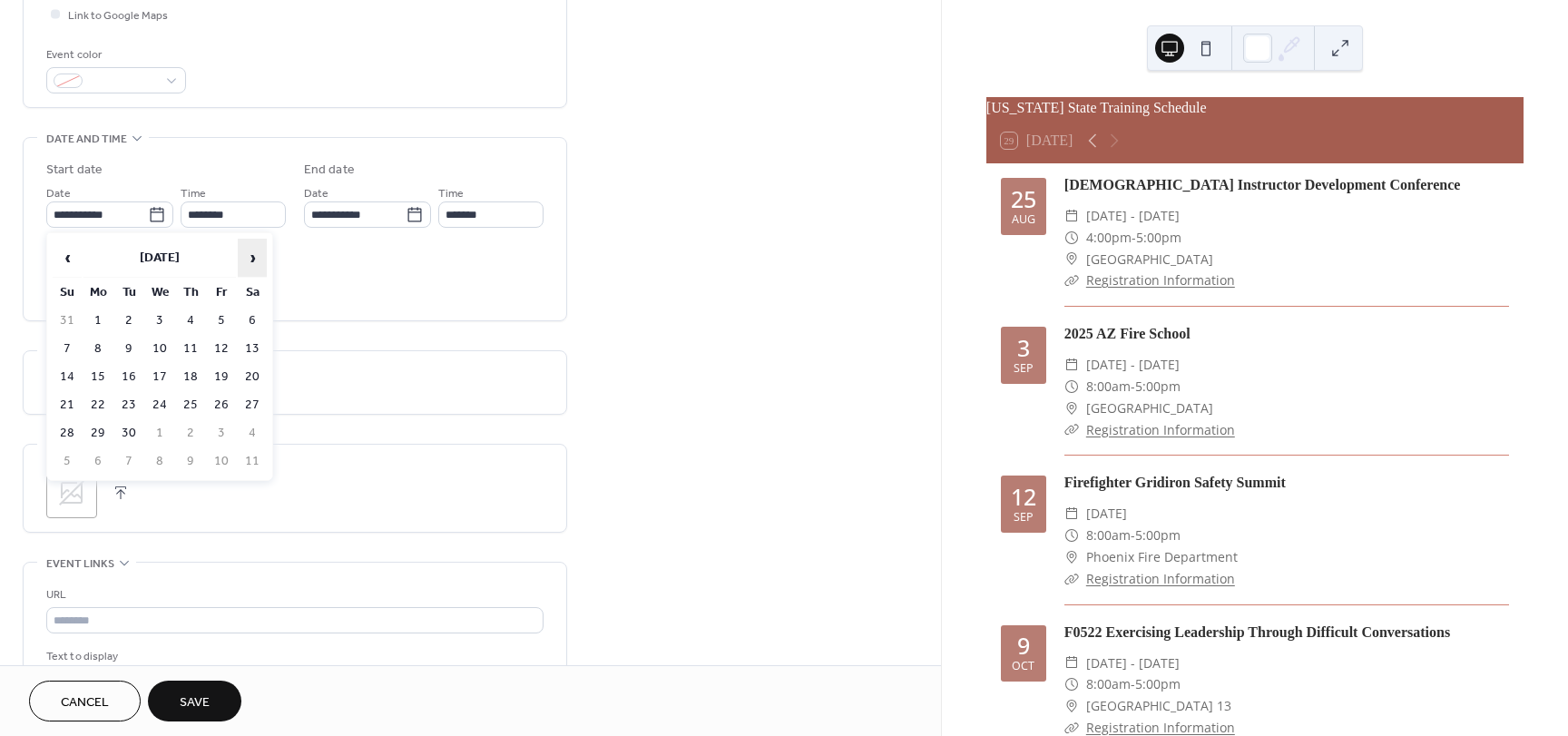 click on "›" at bounding box center (252, 258) 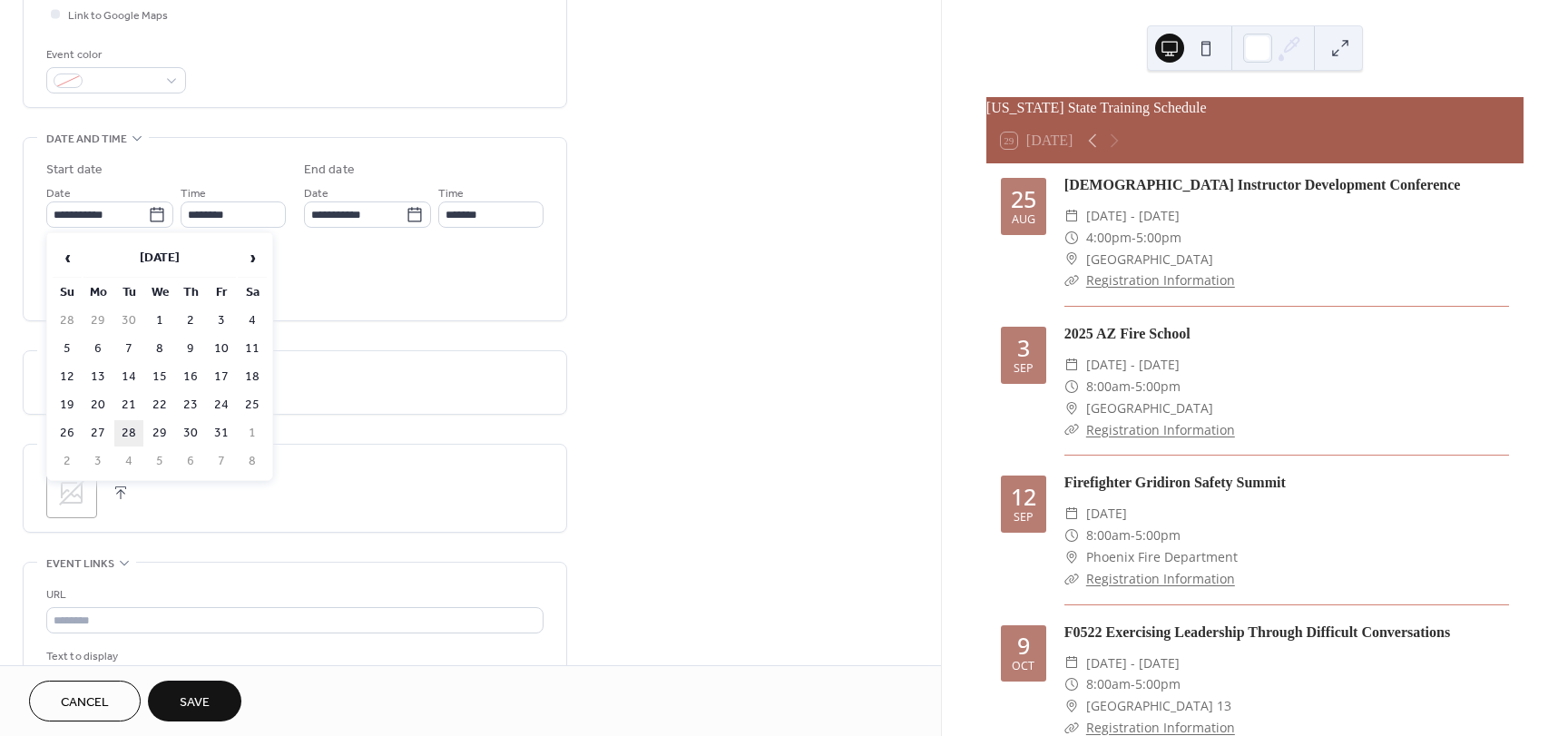 click on "28" at bounding box center [129, 433] 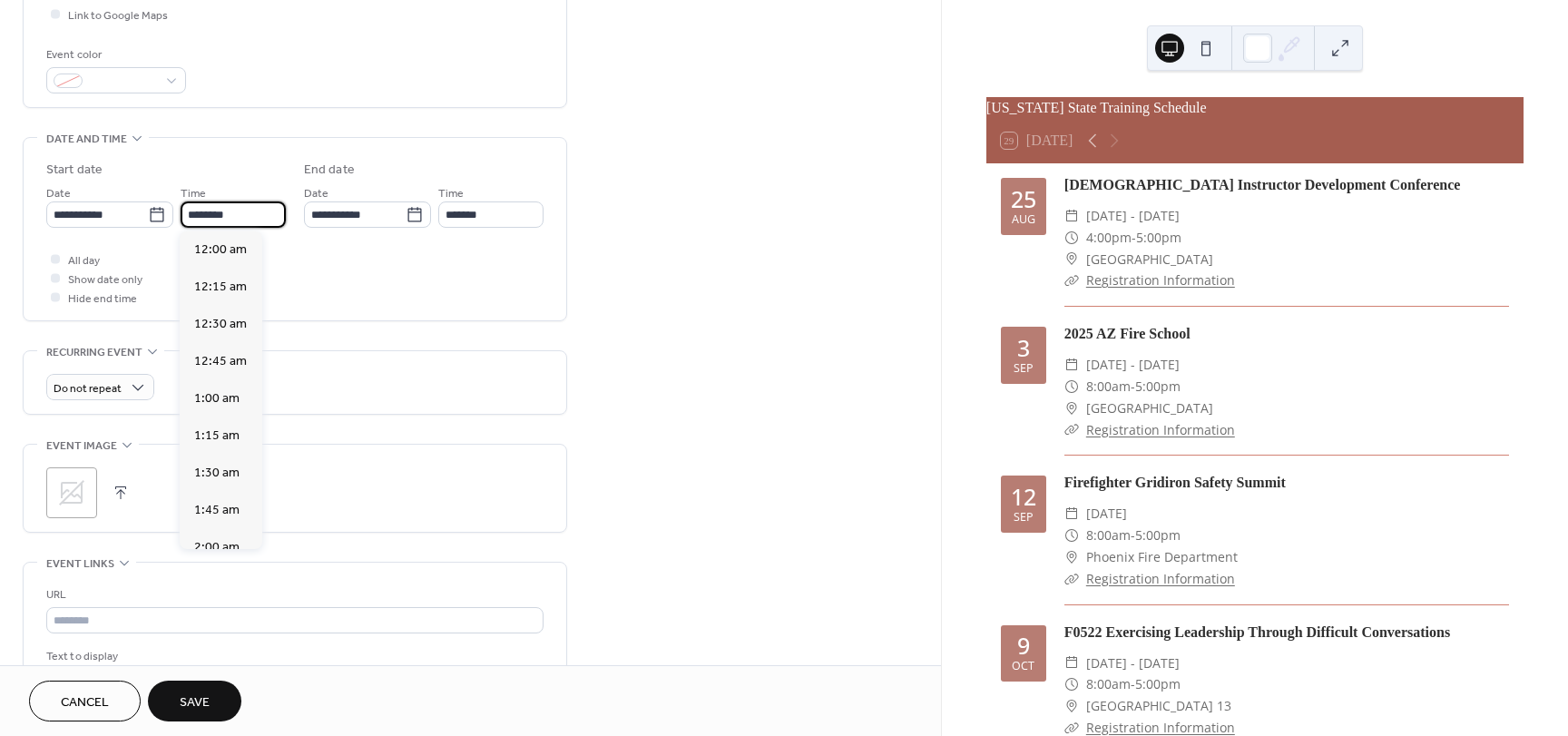 click on "********" at bounding box center [233, 214] 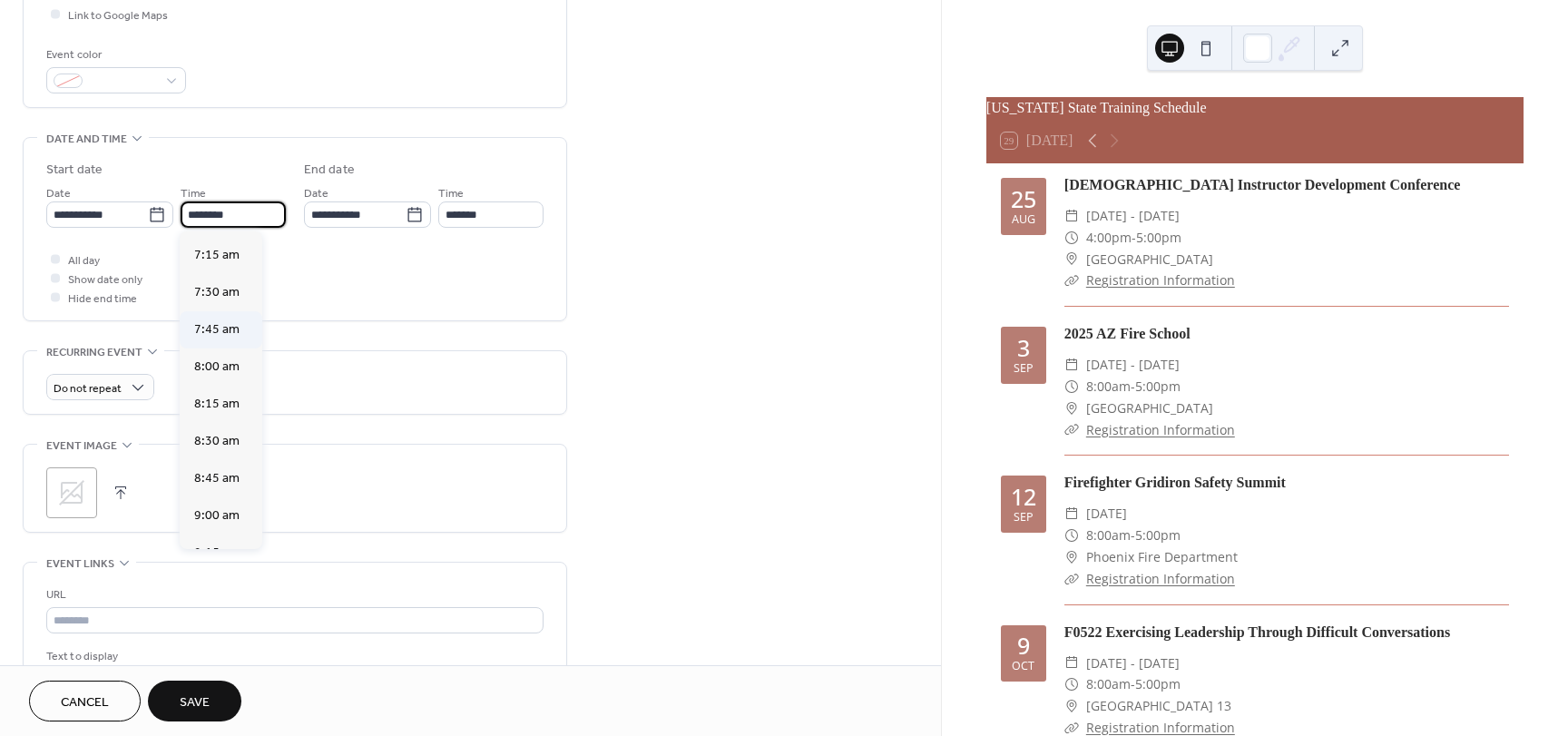 scroll, scrollTop: 1060, scrollLeft: 0, axis: vertical 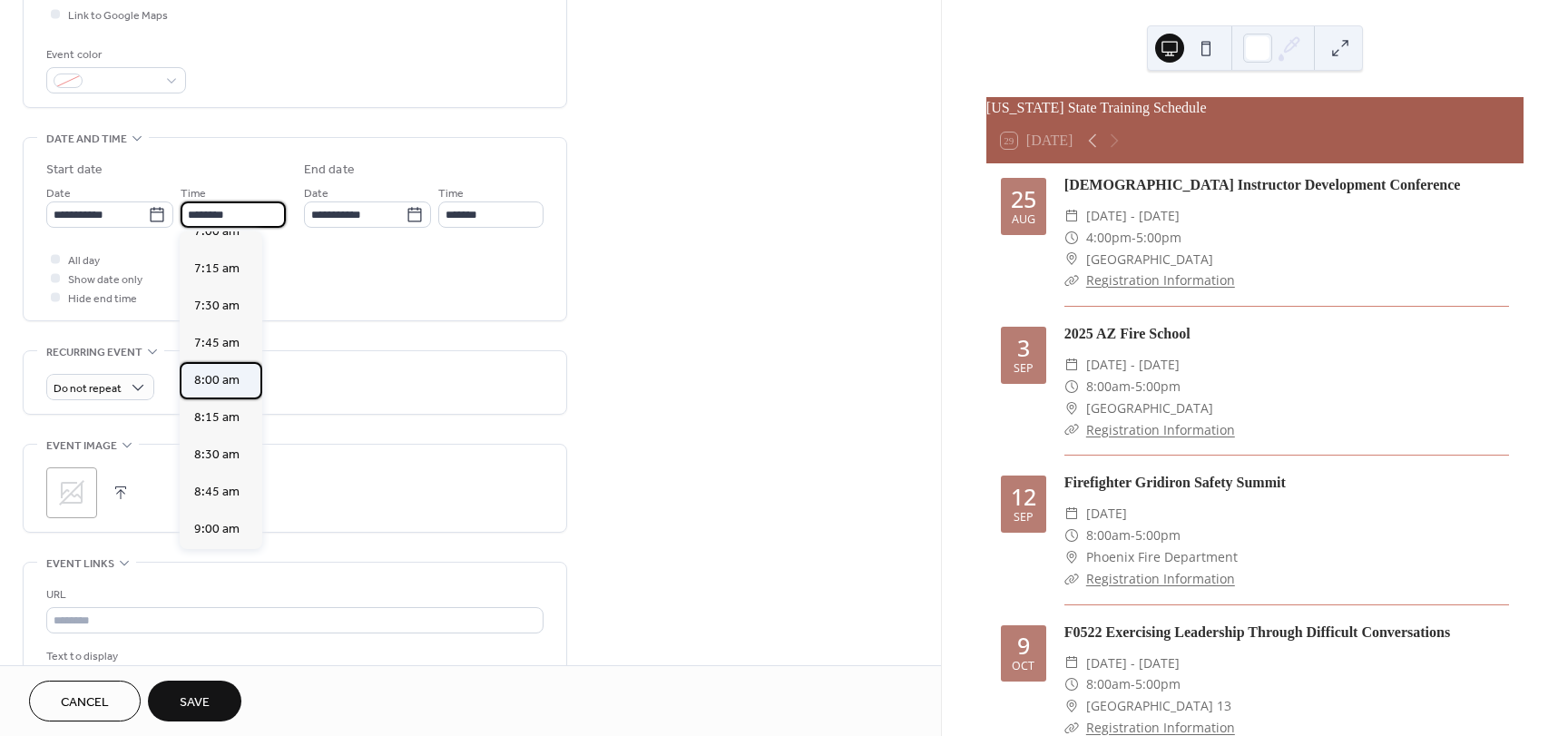 click on "8:00 am" at bounding box center [217, 380] 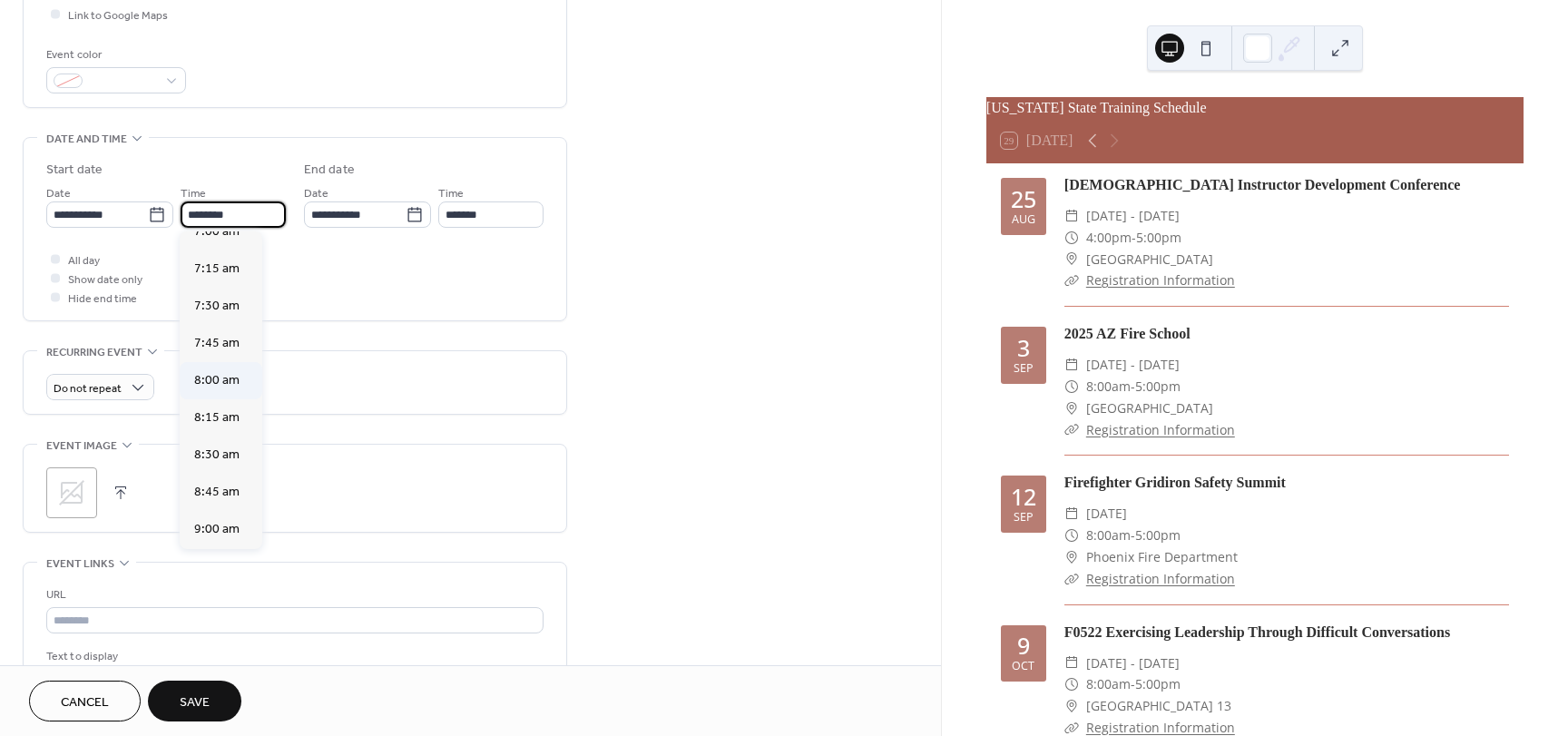 type on "*******" 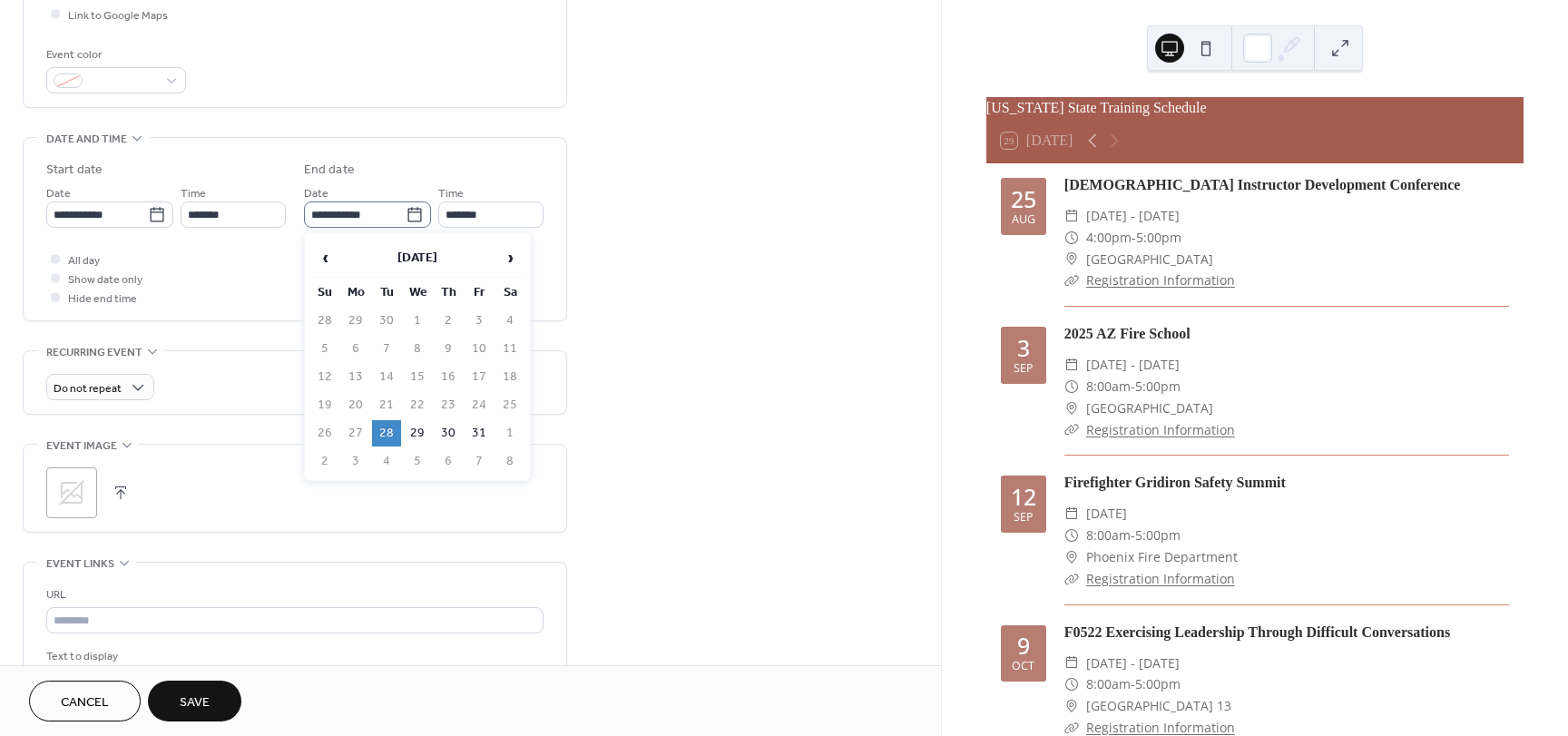 click 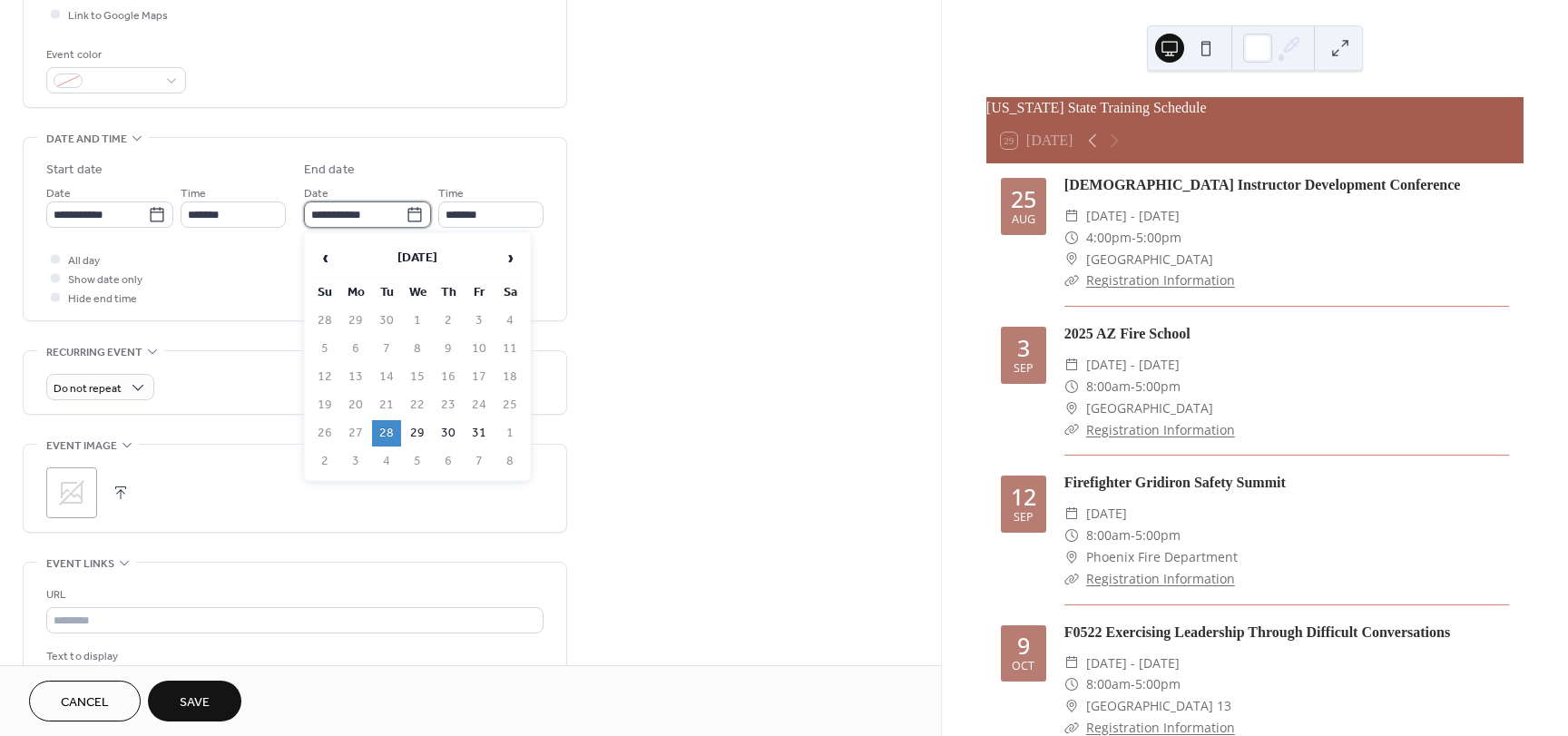 click on "**********" at bounding box center (355, 214) 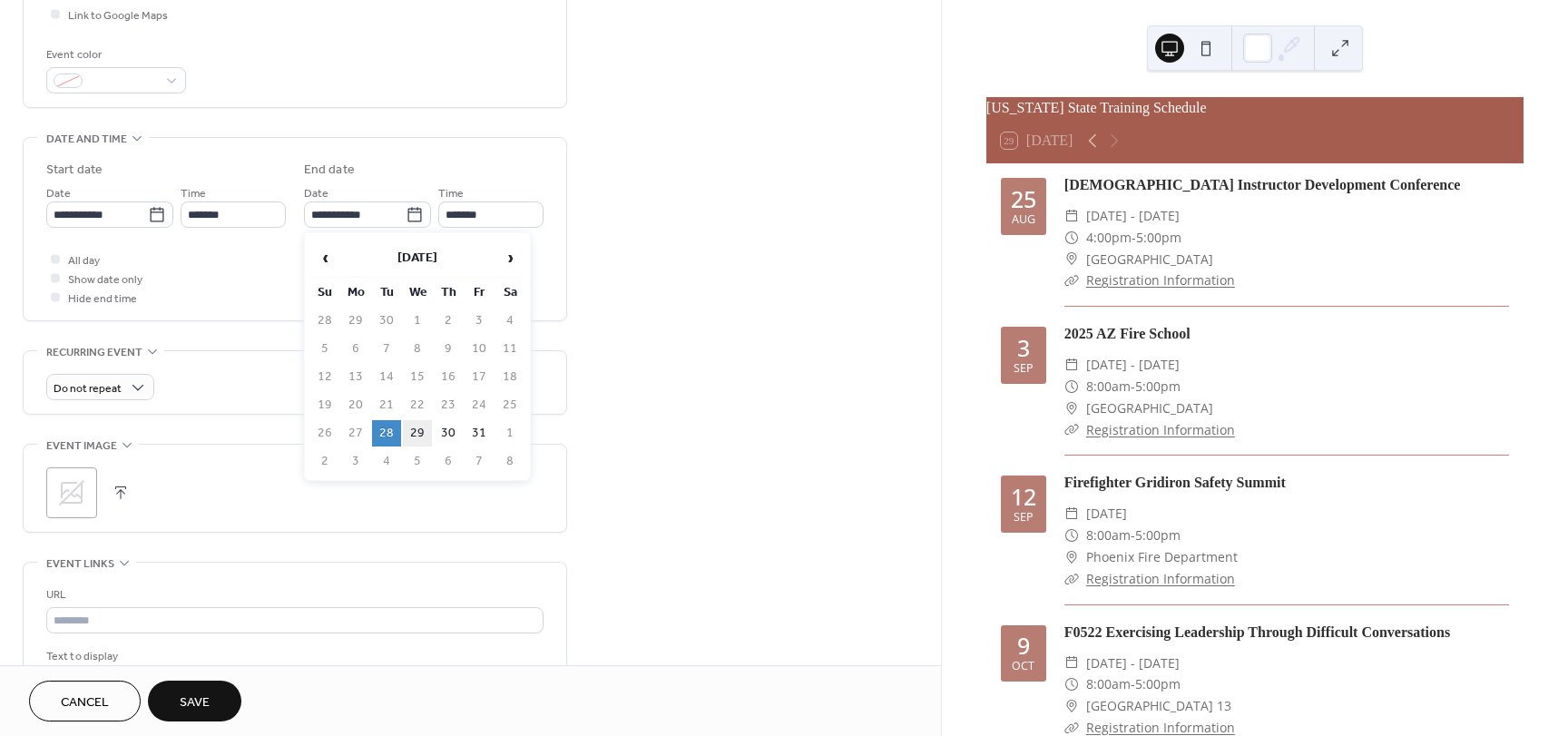 click on "29" at bounding box center [417, 433] 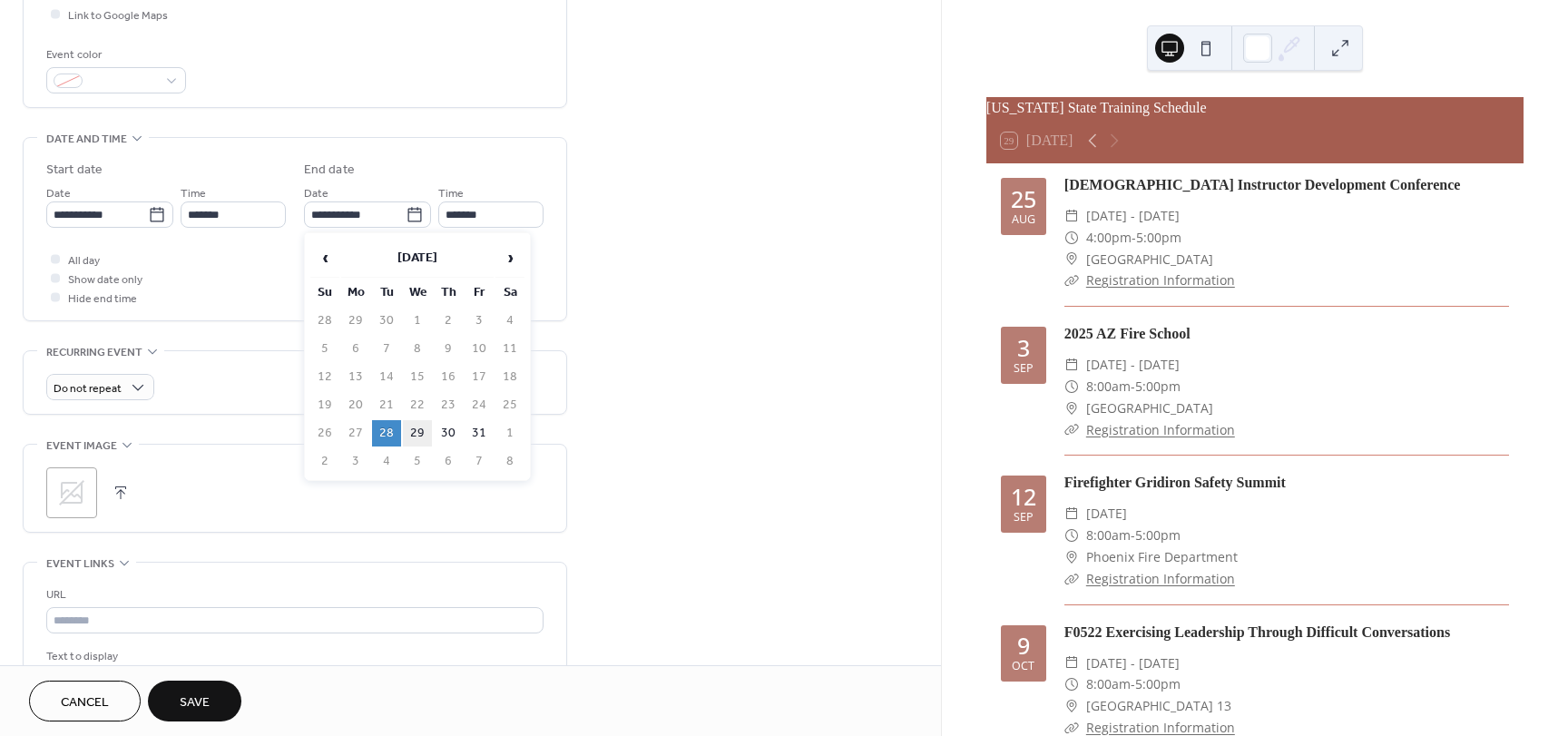 type on "**********" 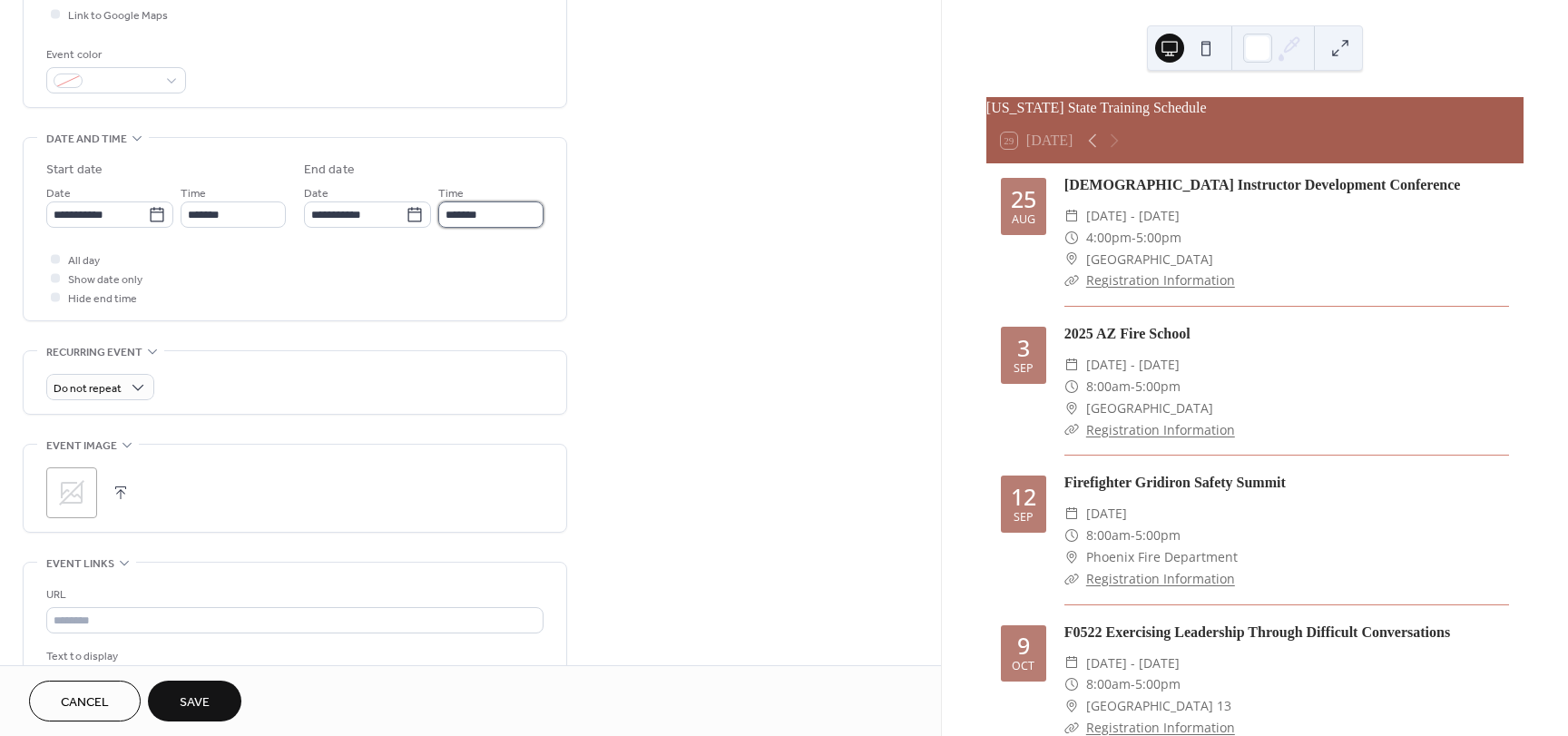 click on "*******" at bounding box center (491, 214) 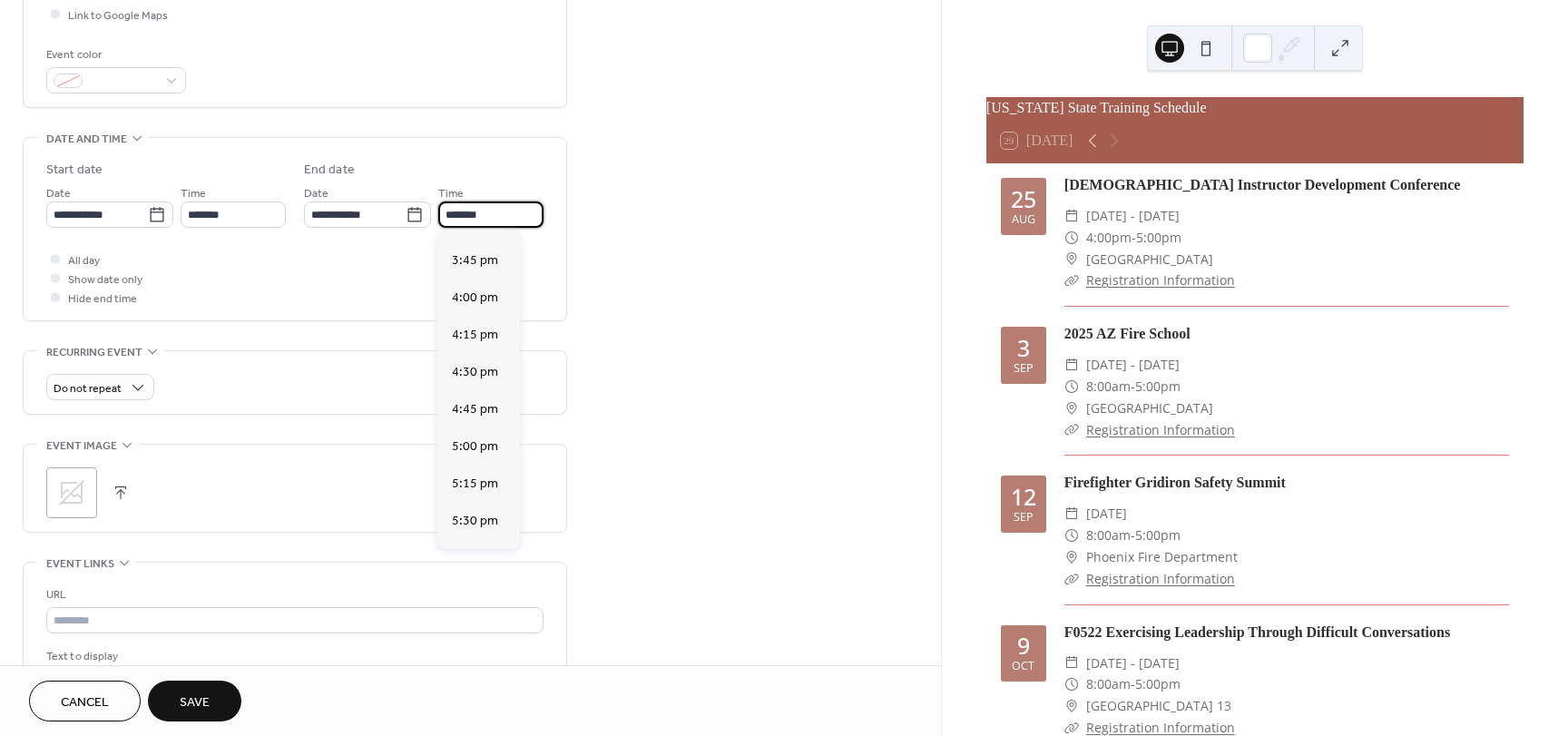 scroll, scrollTop: 2338, scrollLeft: 0, axis: vertical 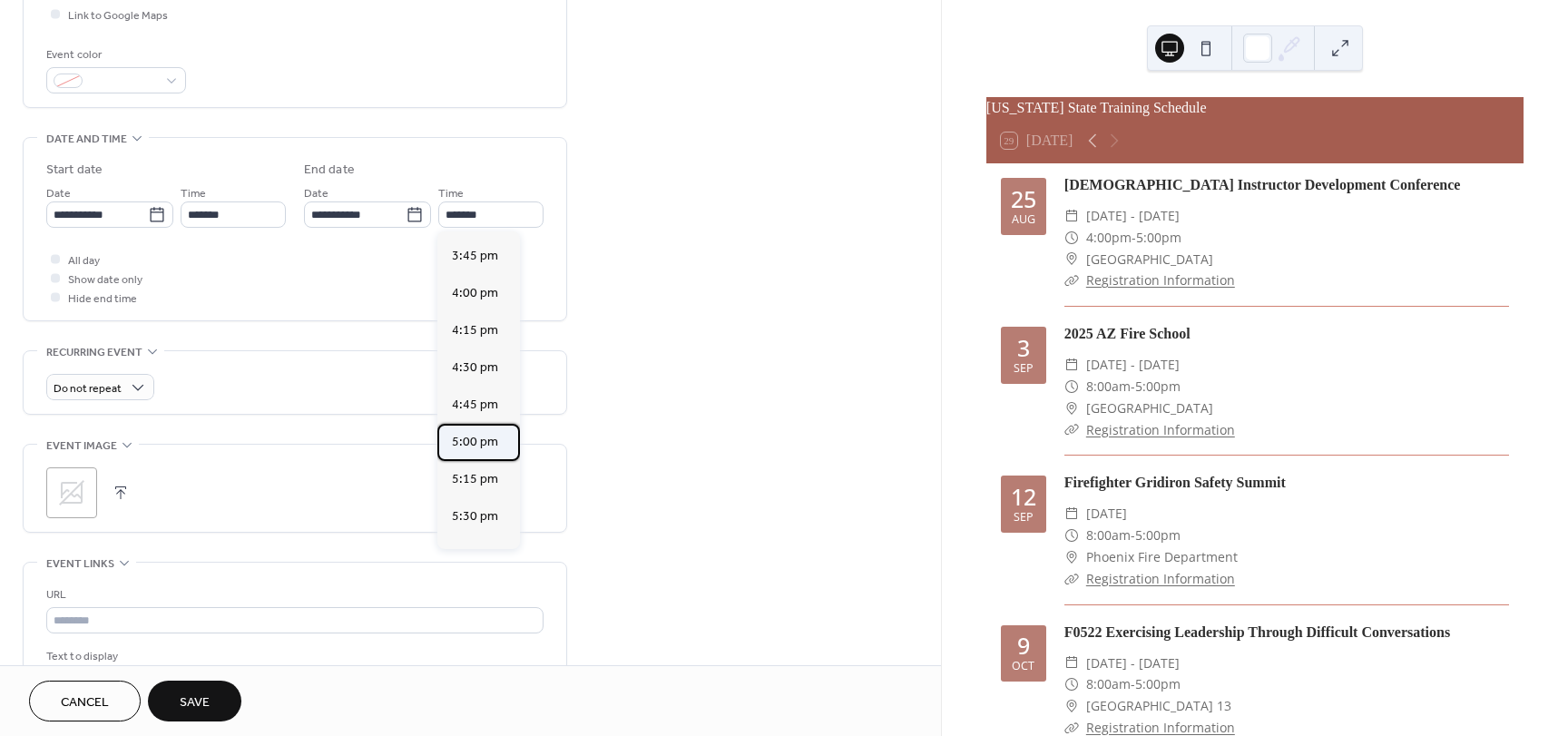 click on "5:00 pm" at bounding box center (475, 442) 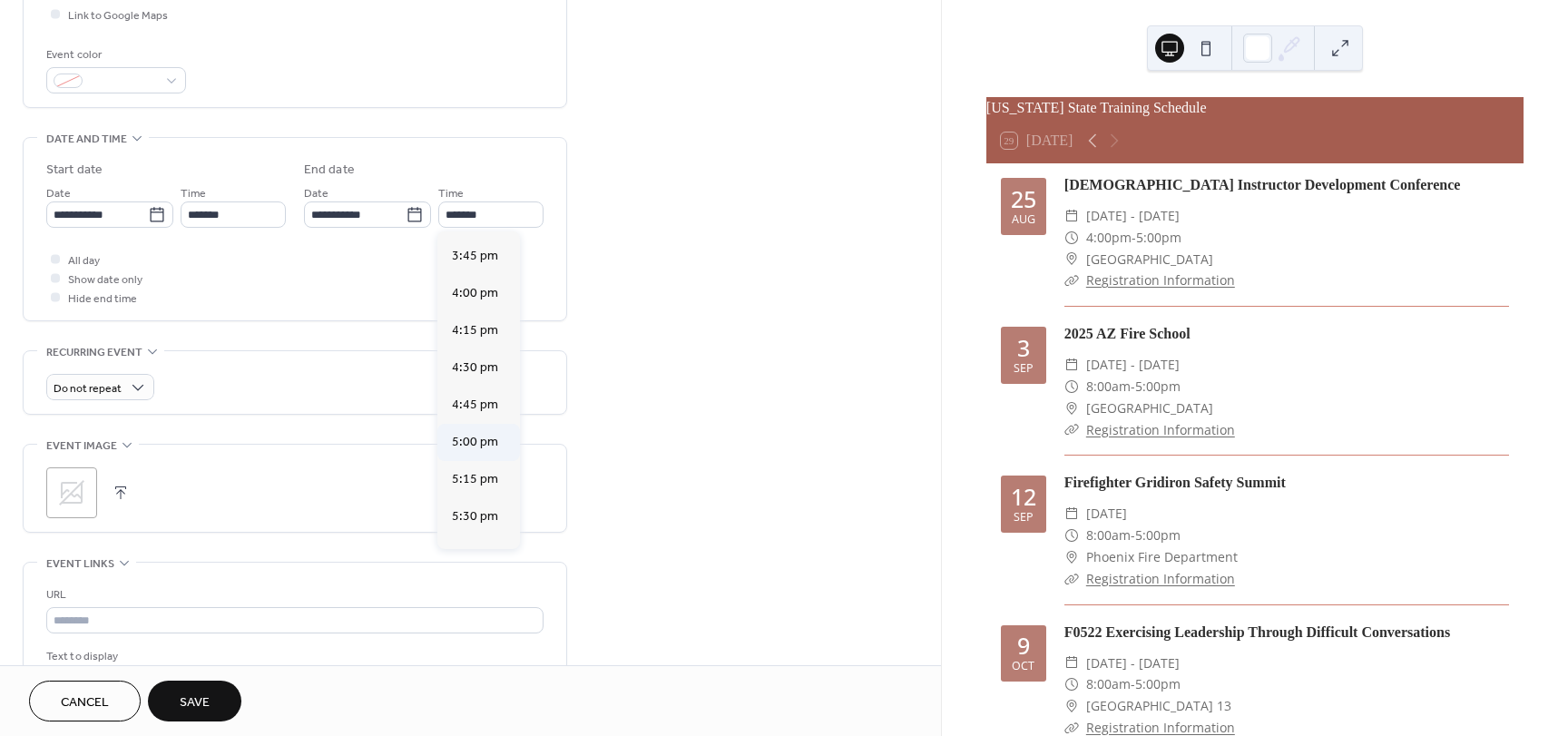type on "*******" 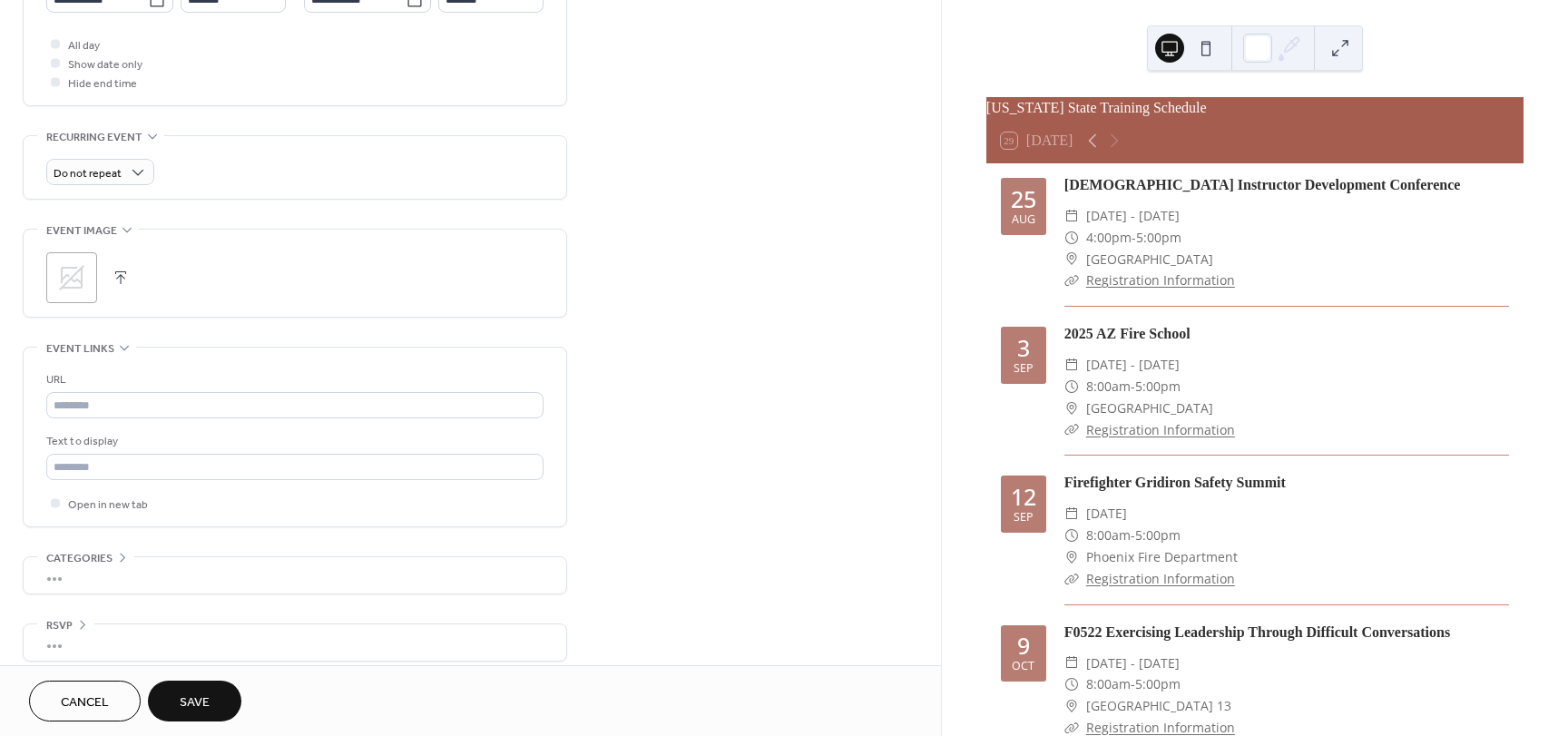 scroll, scrollTop: 683, scrollLeft: 0, axis: vertical 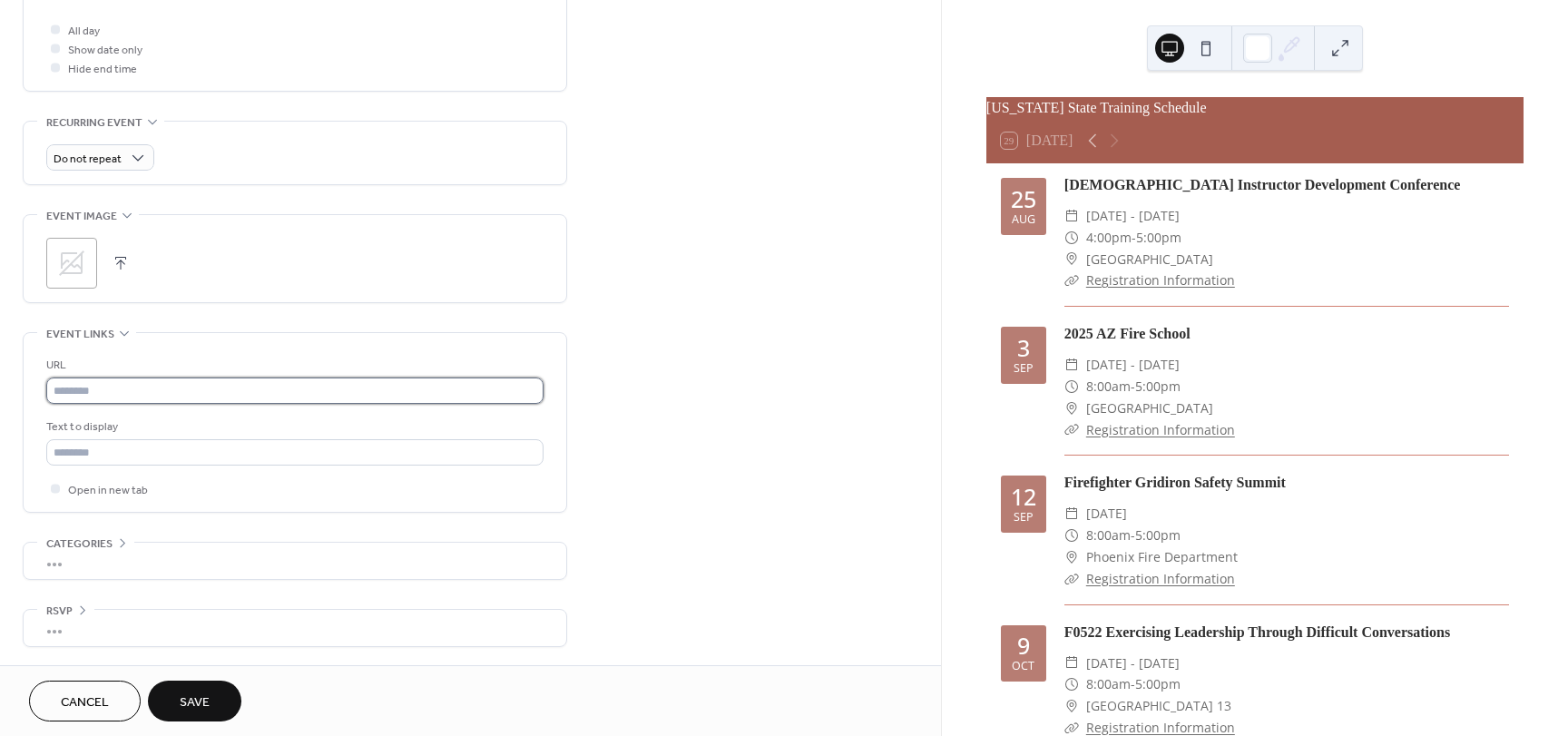click at bounding box center [295, 390] 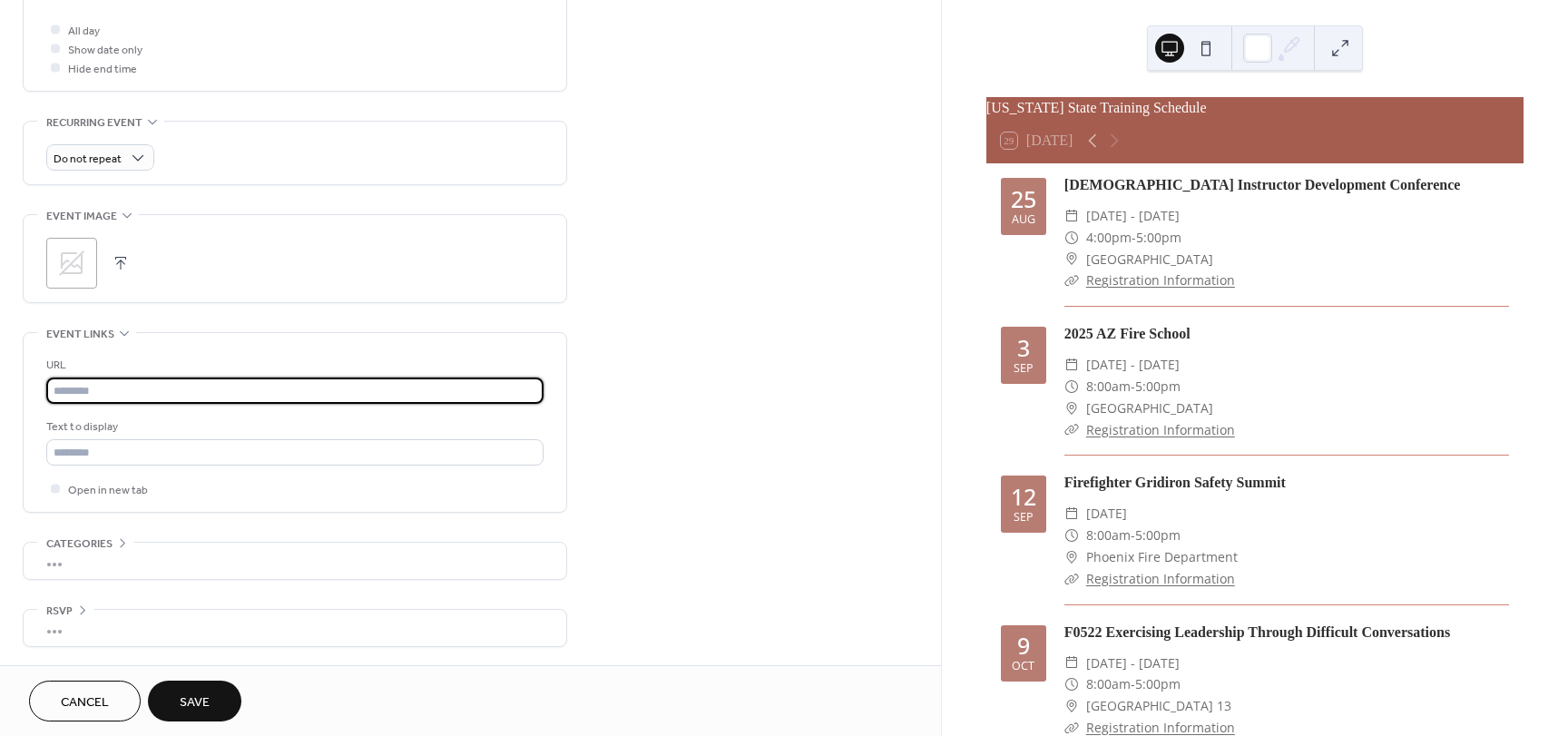 paste on "**********" 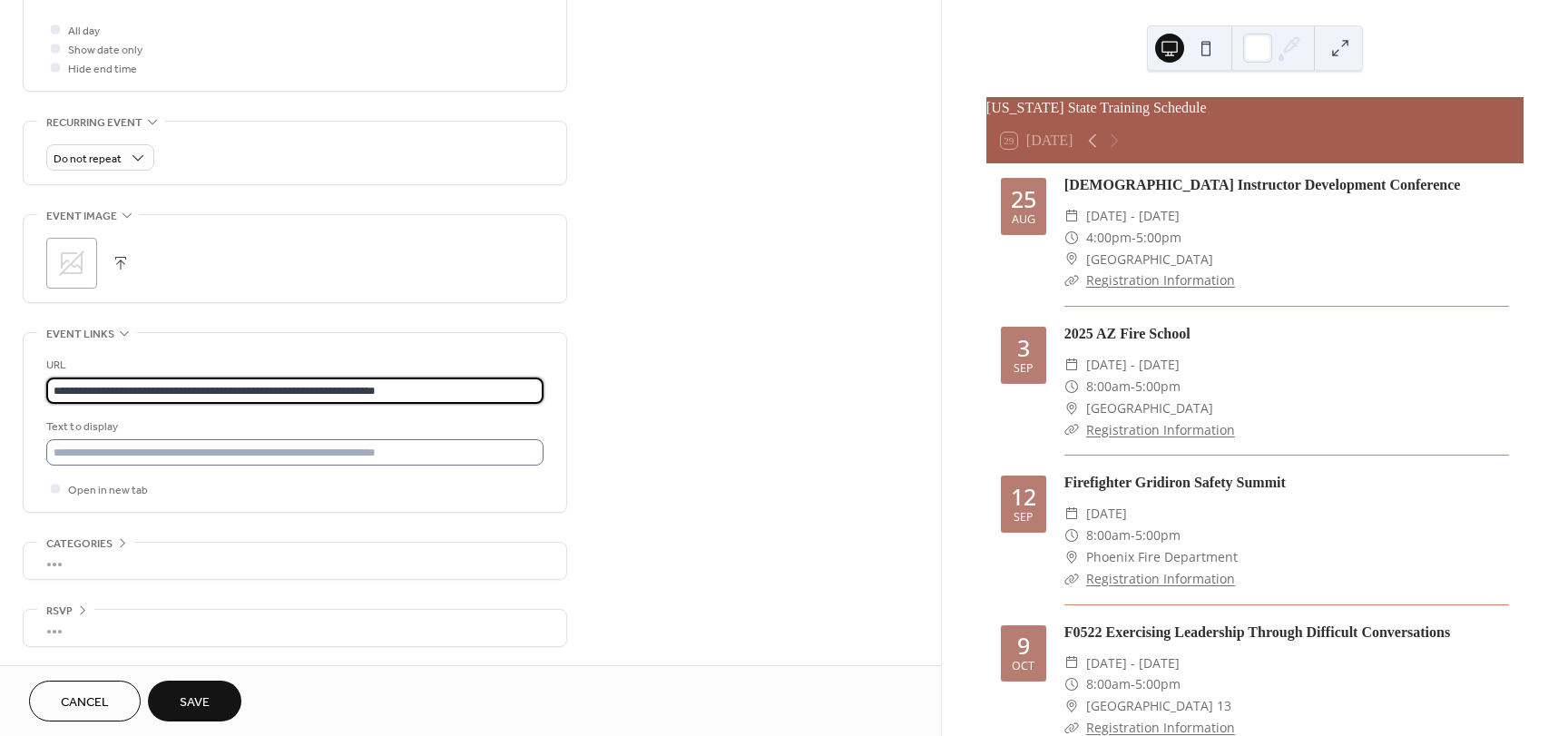 type on "**********" 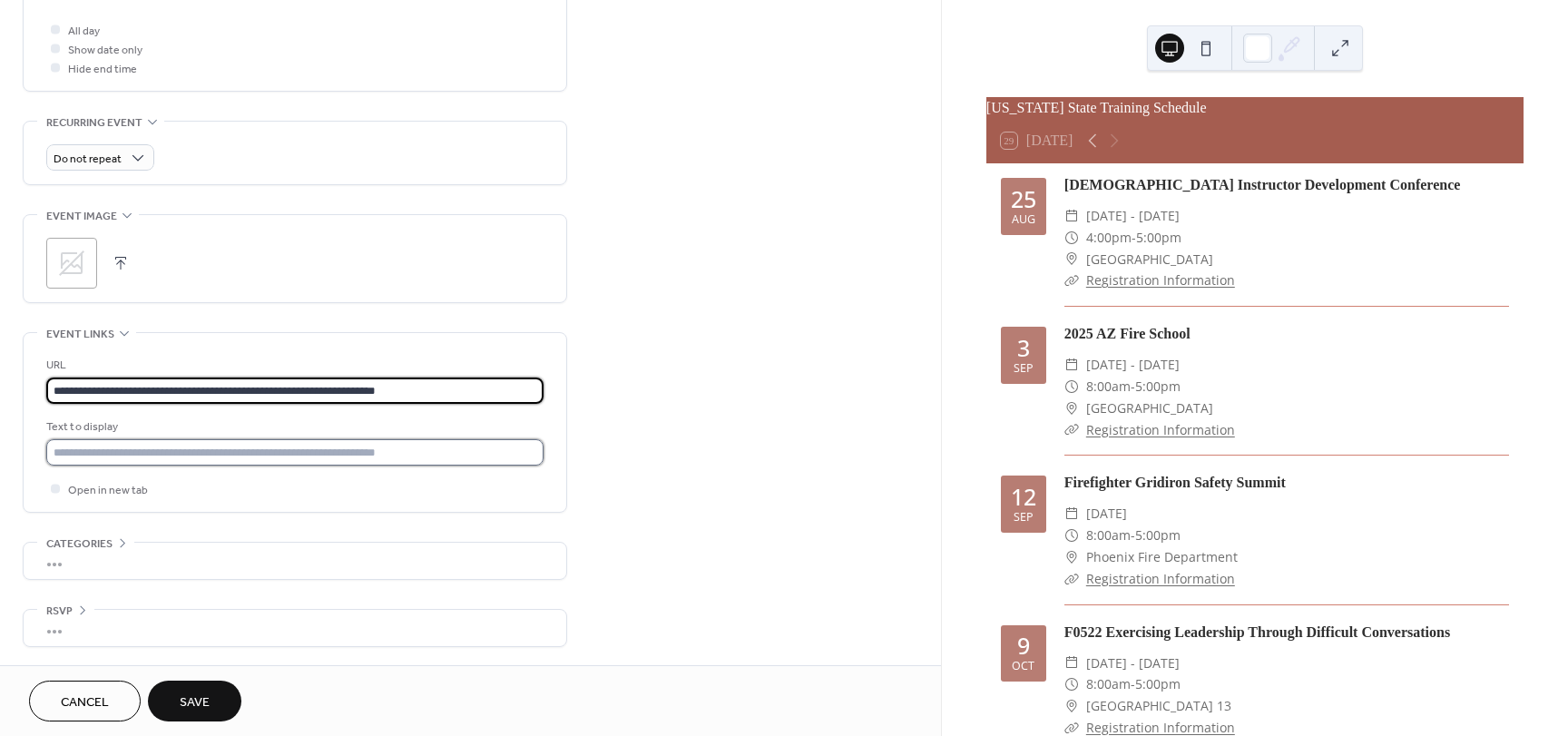click at bounding box center (295, 452) 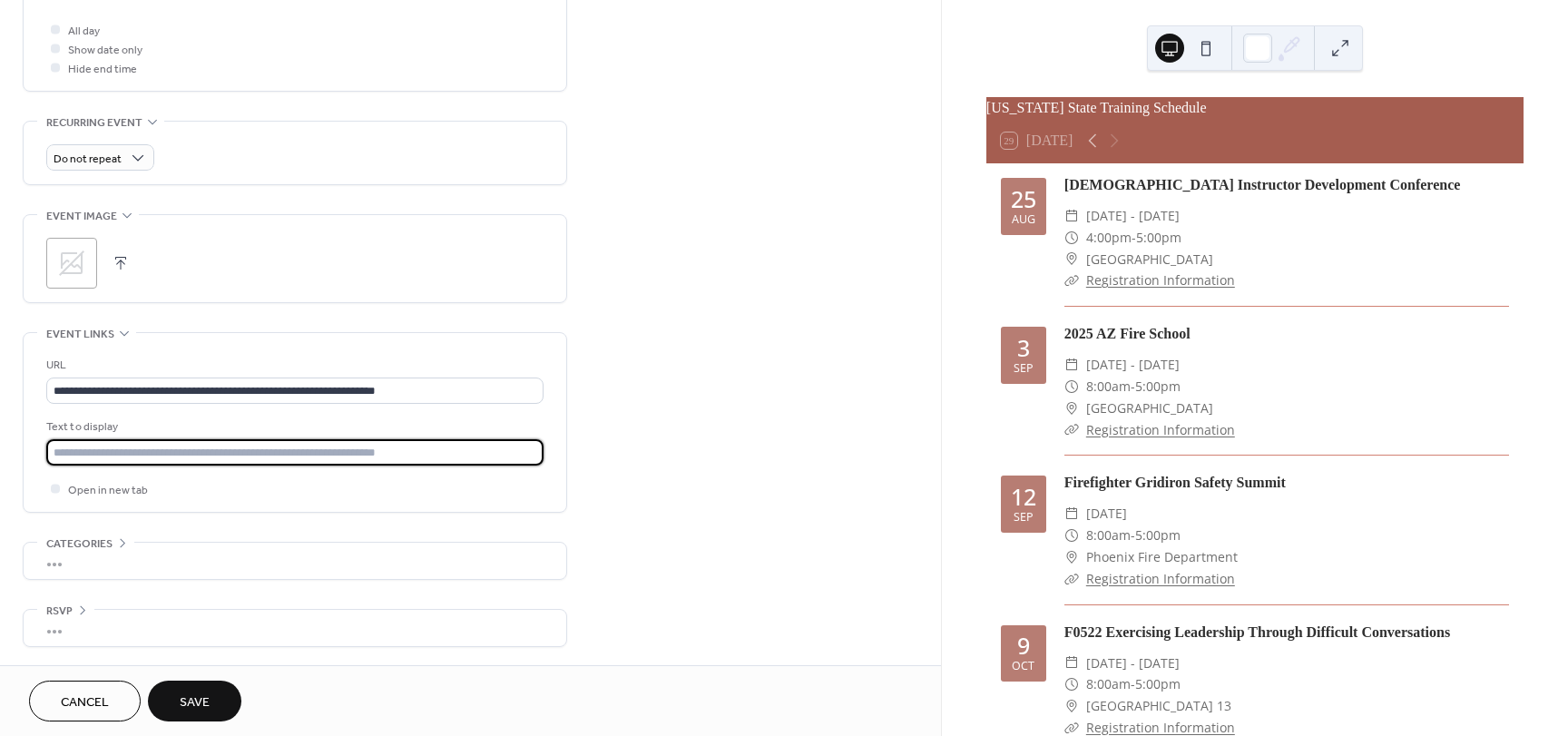 type on "**********" 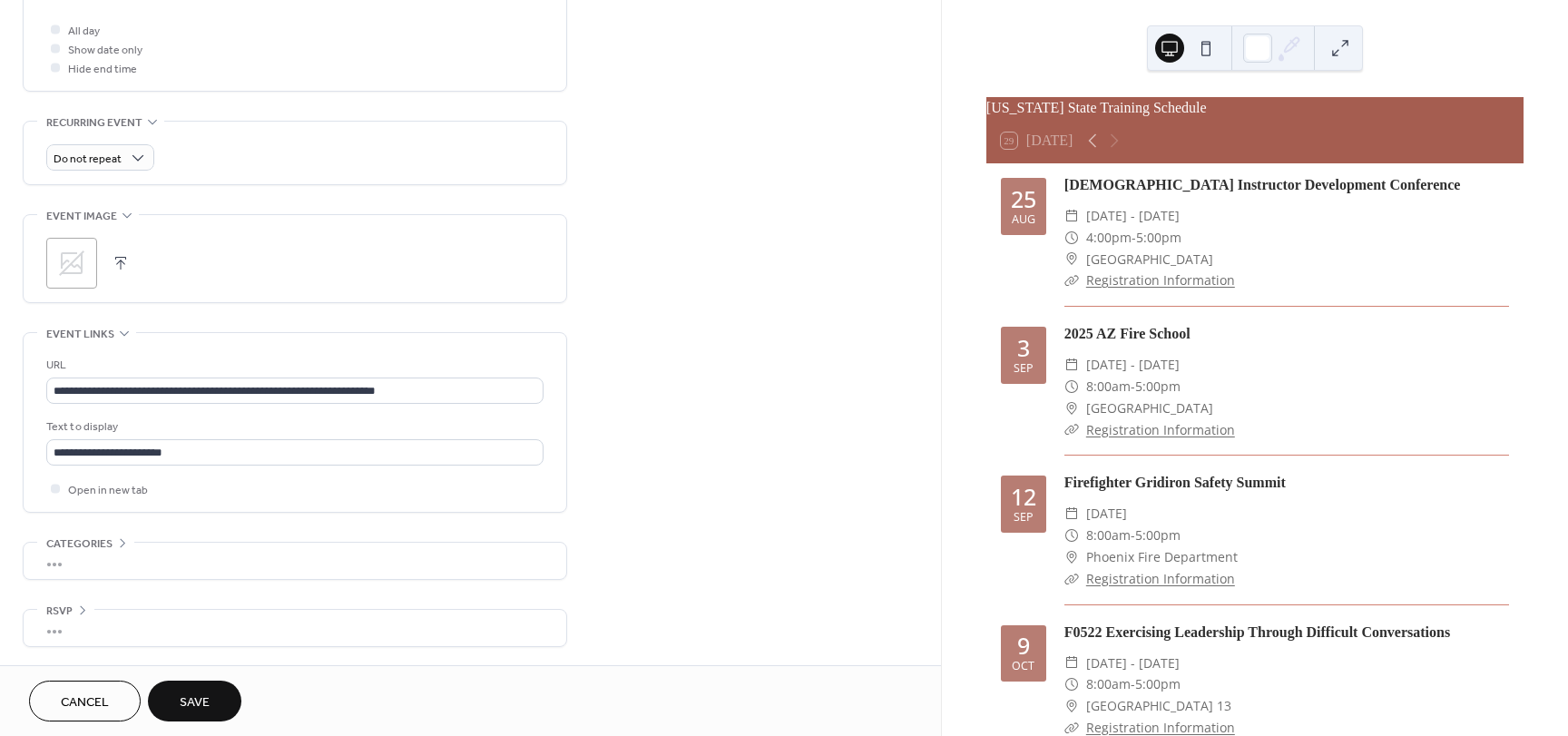 click on "Save" at bounding box center (194, 702) 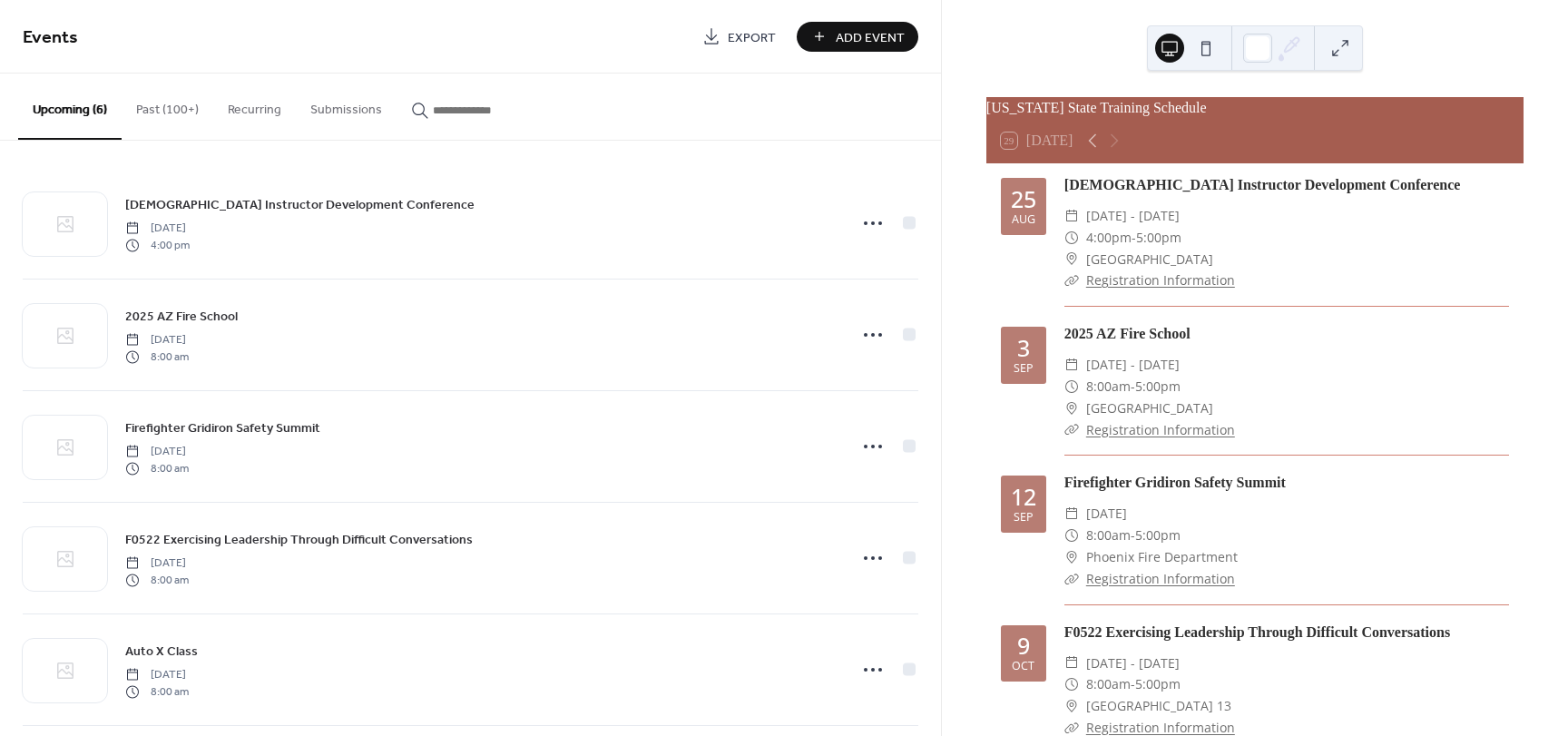 click on "Add Event" at bounding box center (858, 36) 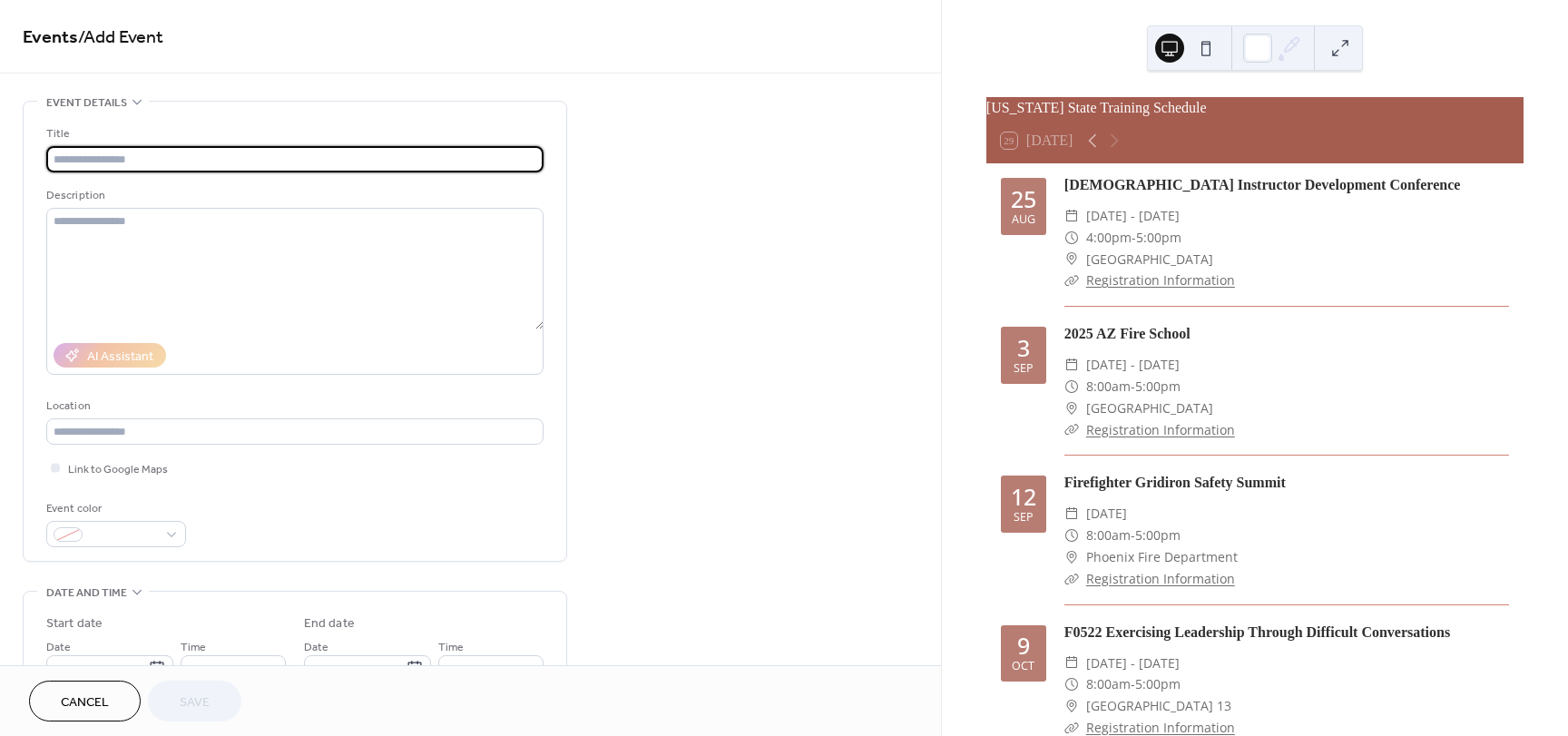 click at bounding box center (295, 159) 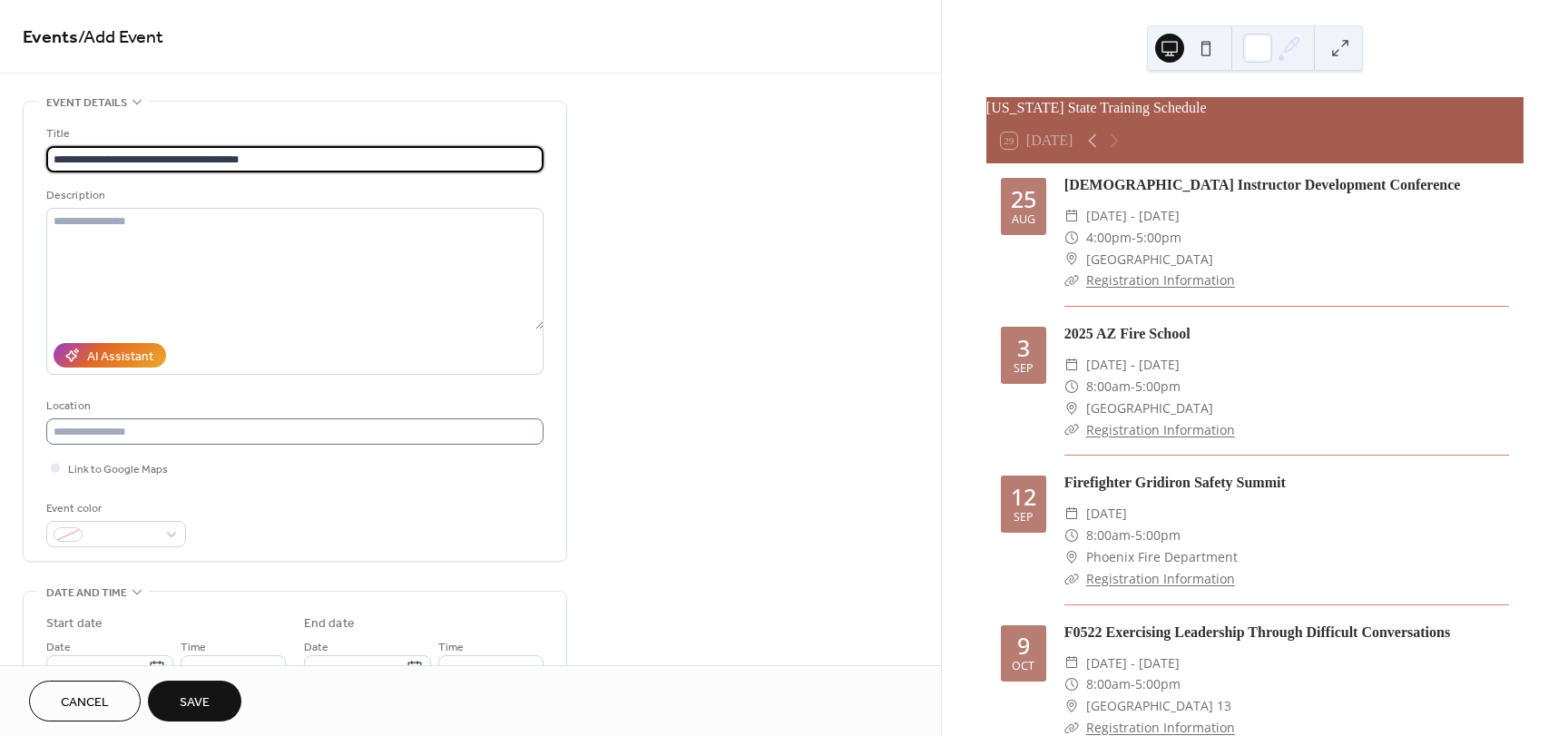 type on "**********" 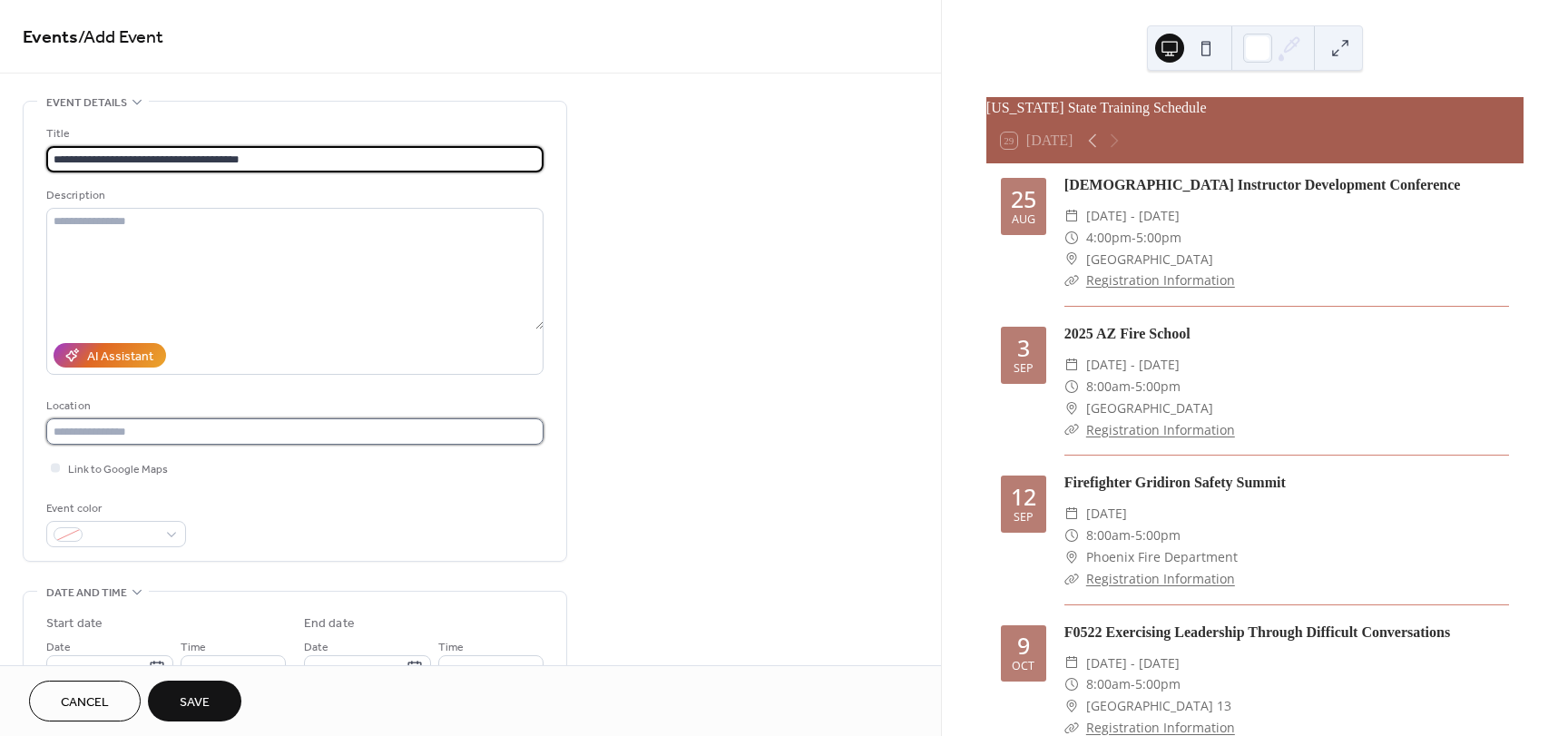 click at bounding box center [295, 431] 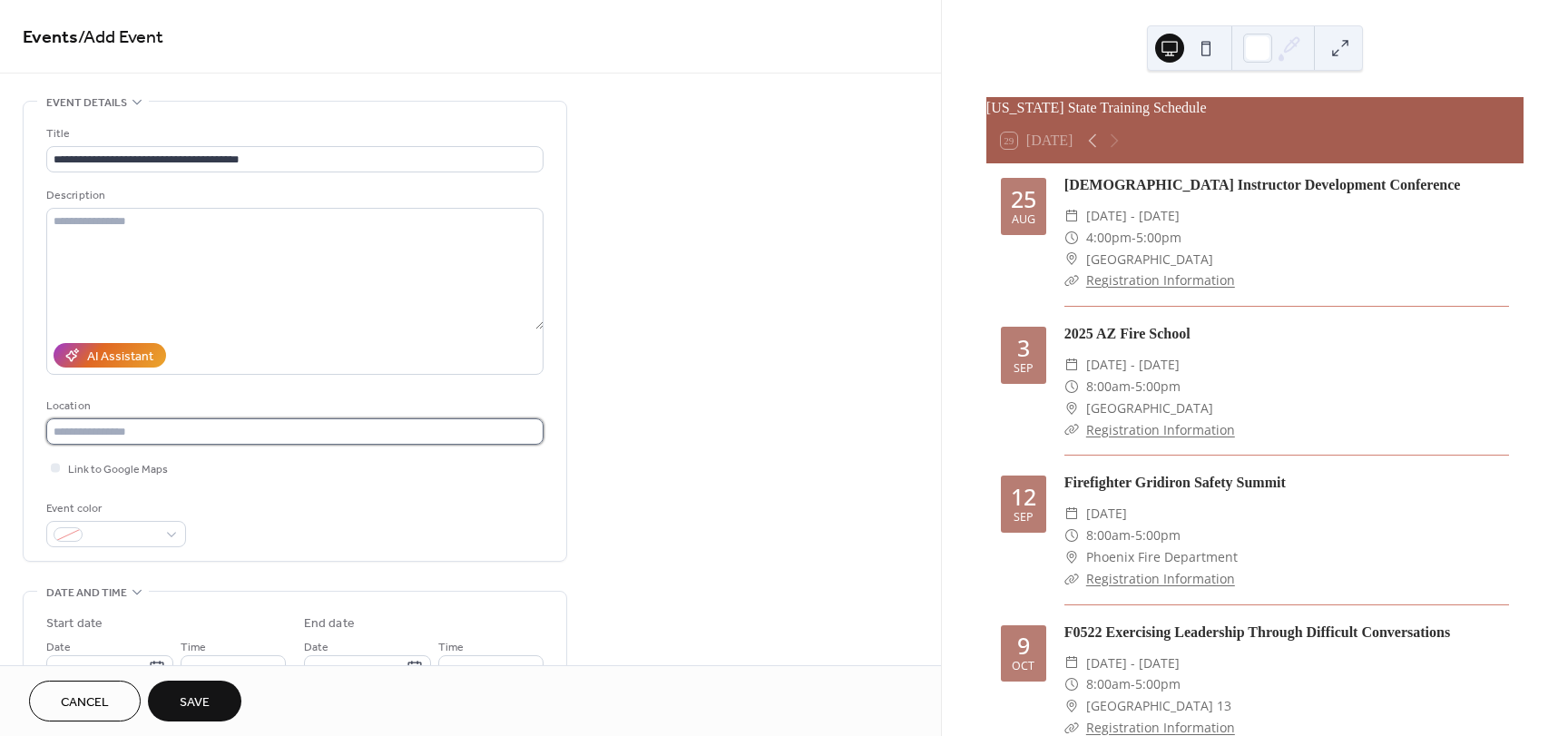 click at bounding box center (295, 431) 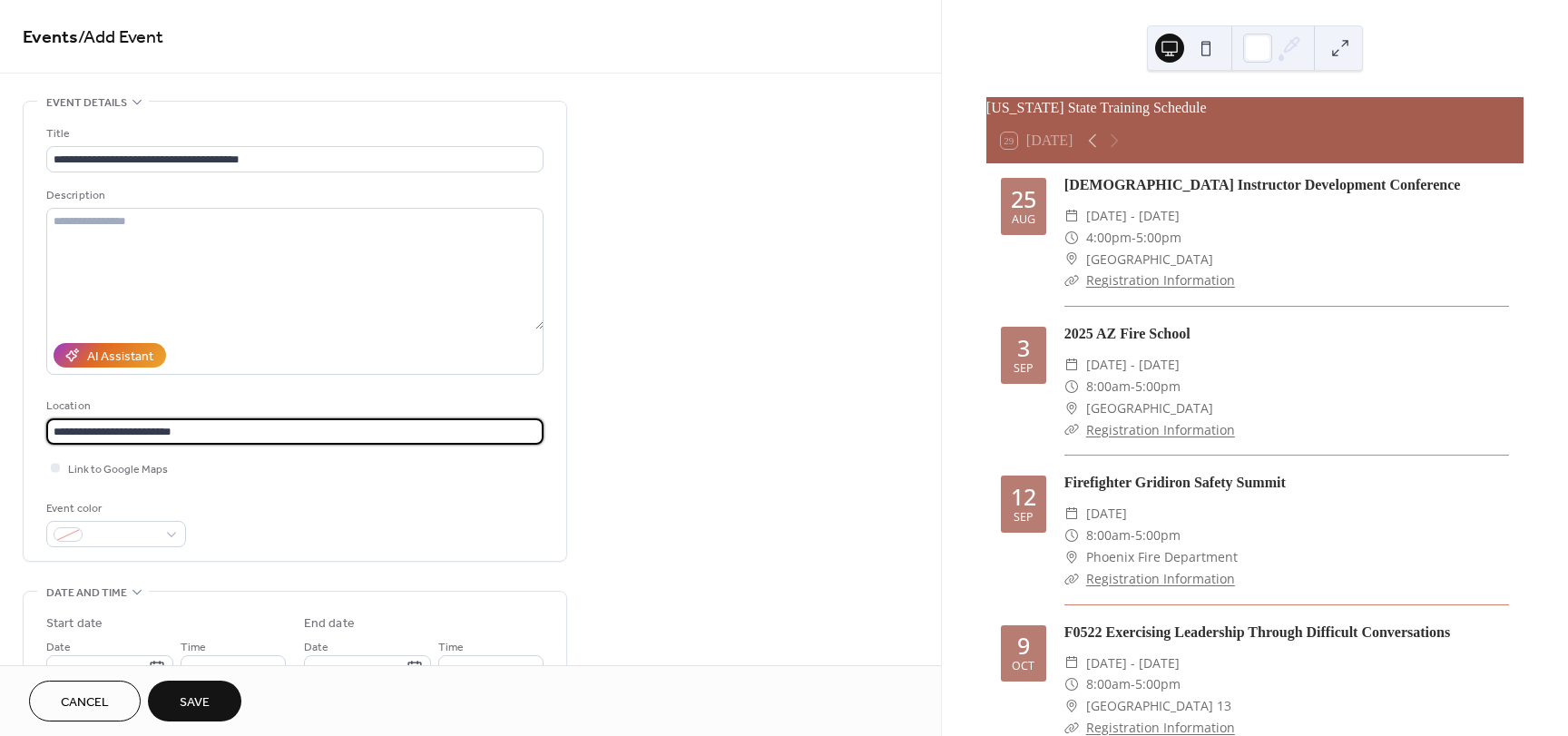 scroll, scrollTop: 1, scrollLeft: 0, axis: vertical 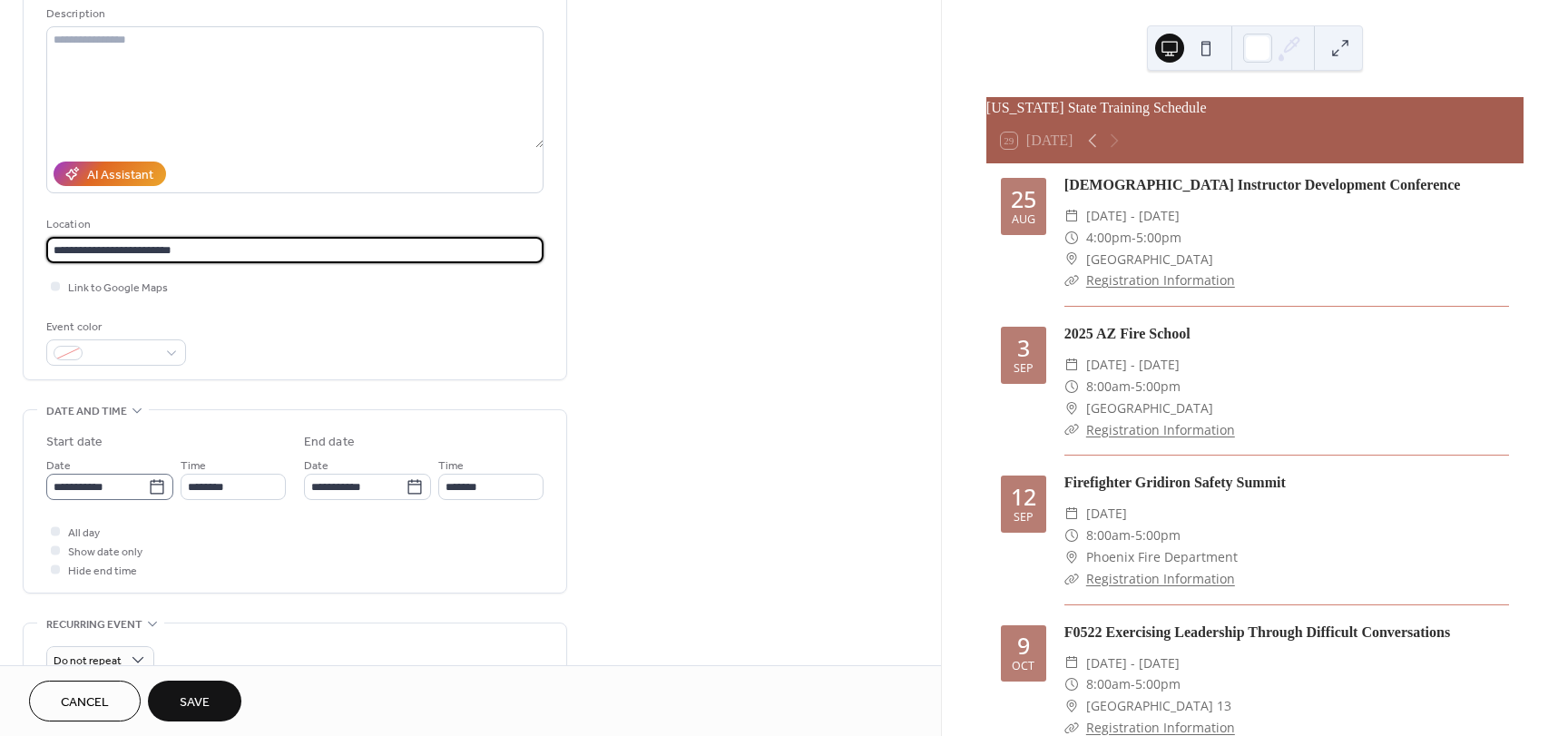 type on "**********" 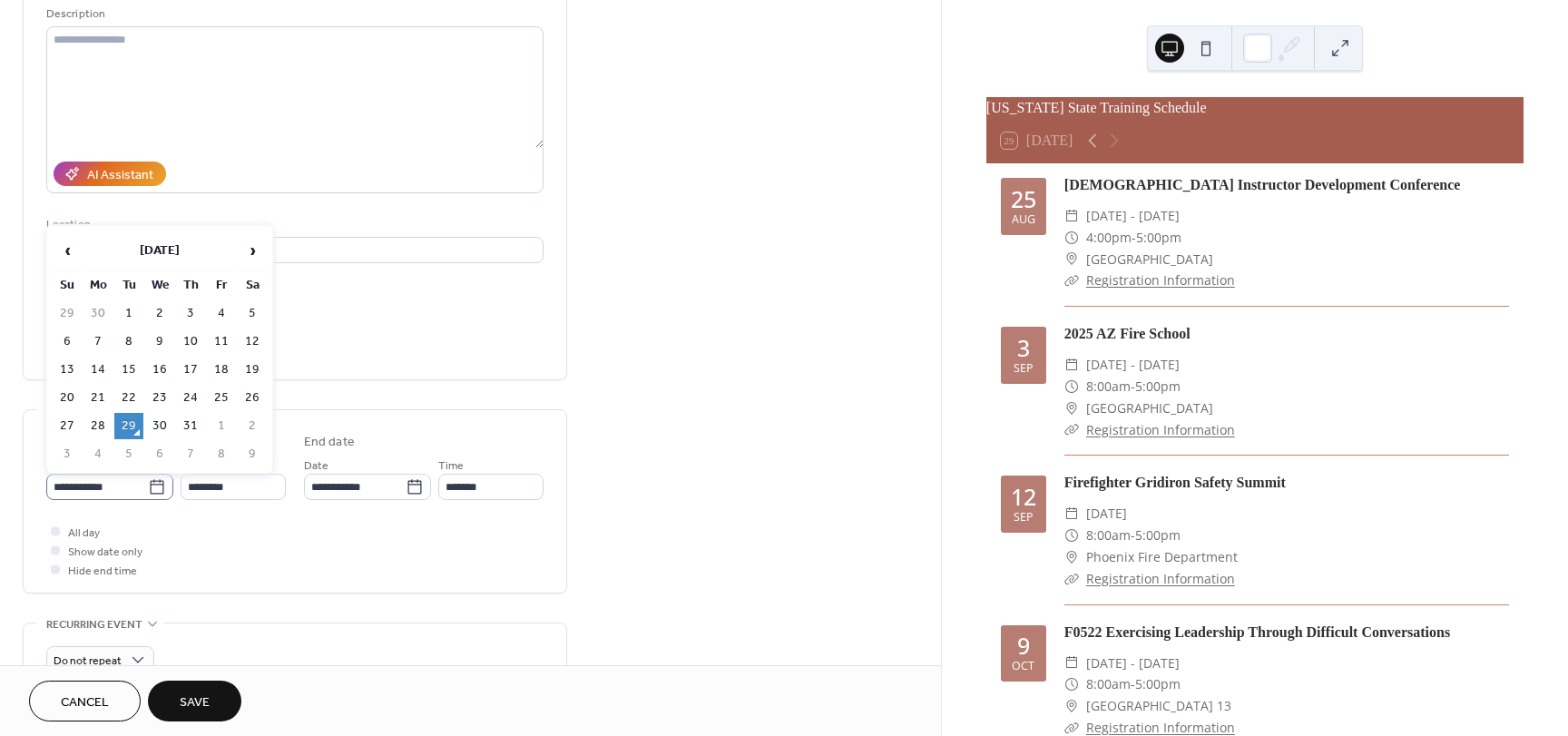 scroll, scrollTop: 0, scrollLeft: 0, axis: both 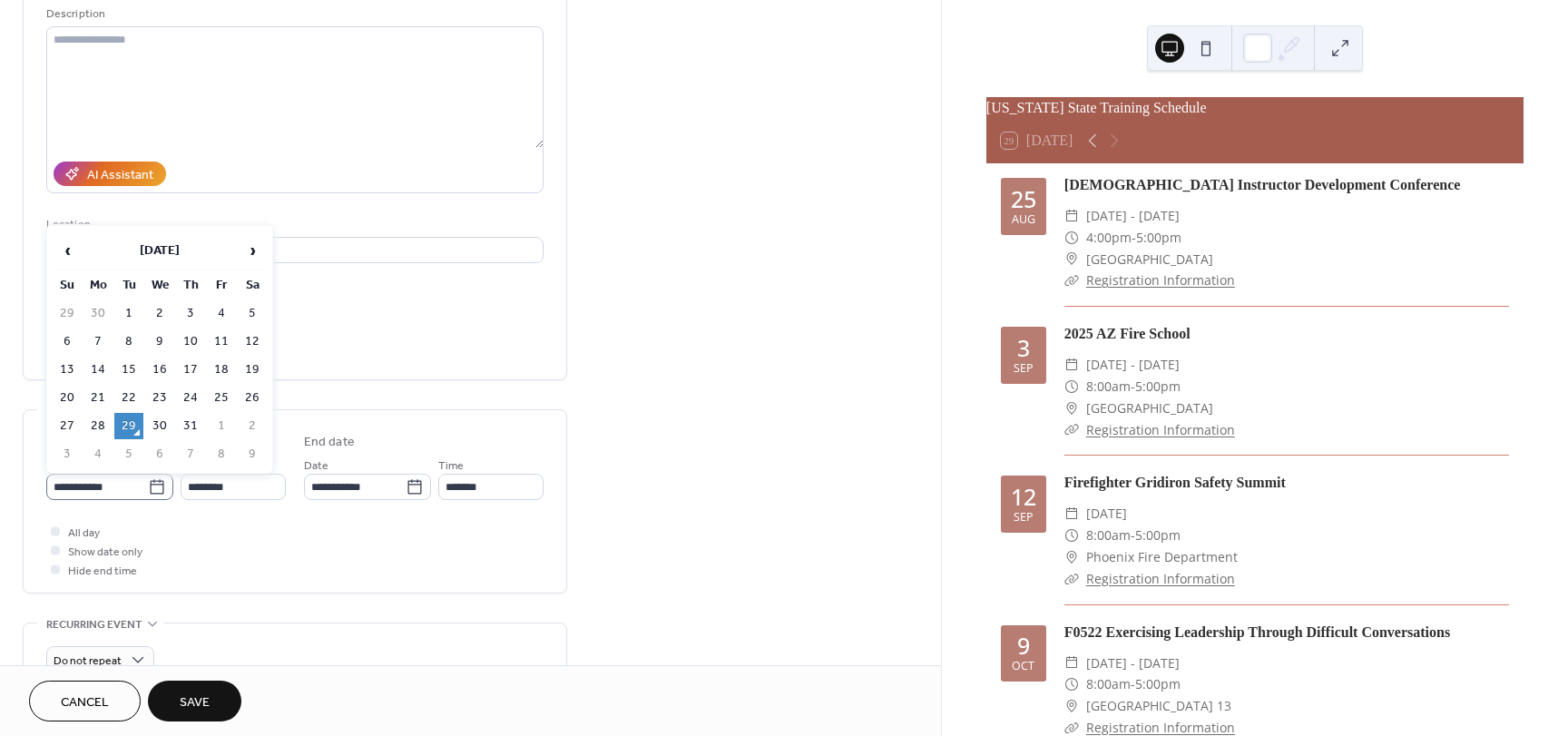 click 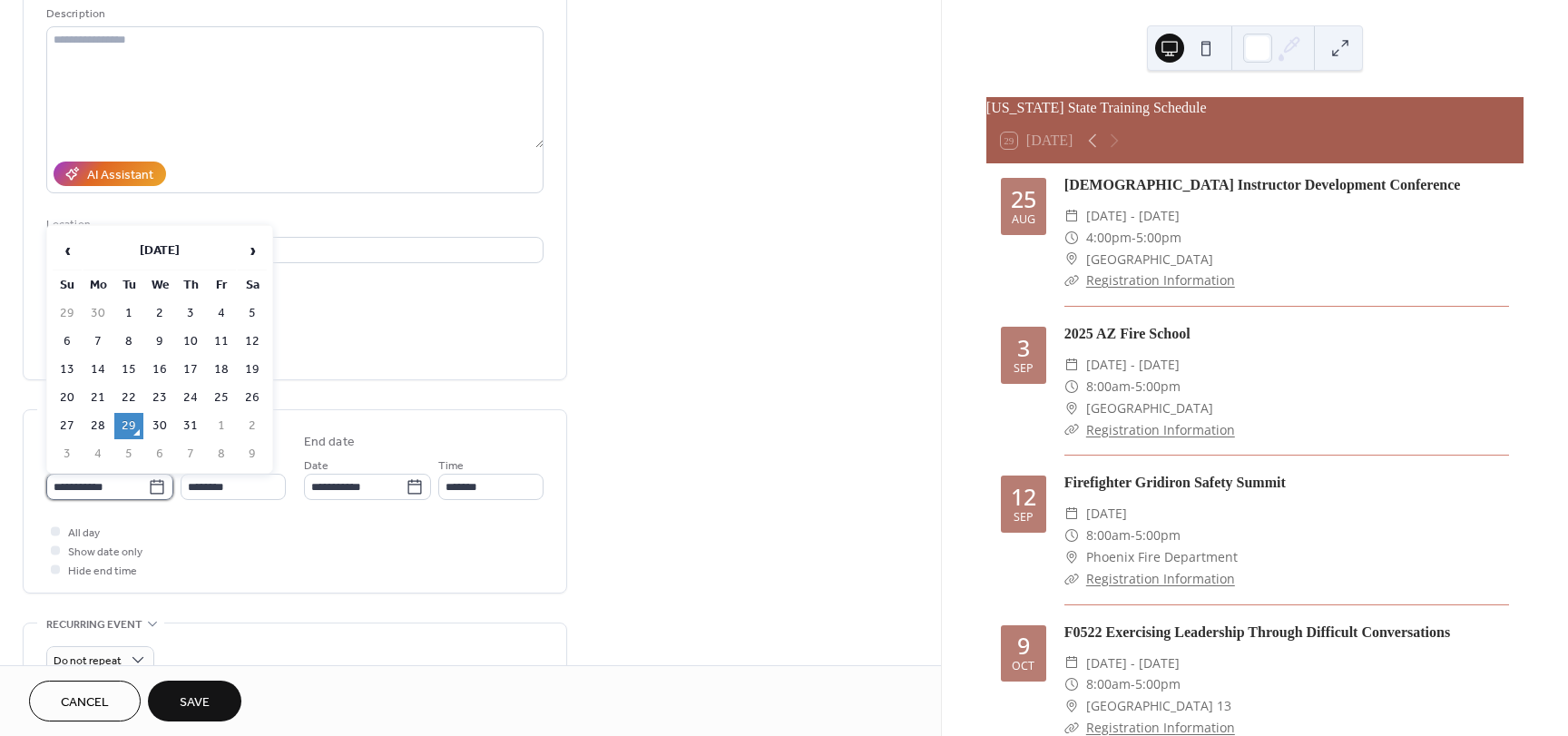 click on "**********" at bounding box center (97, 486) 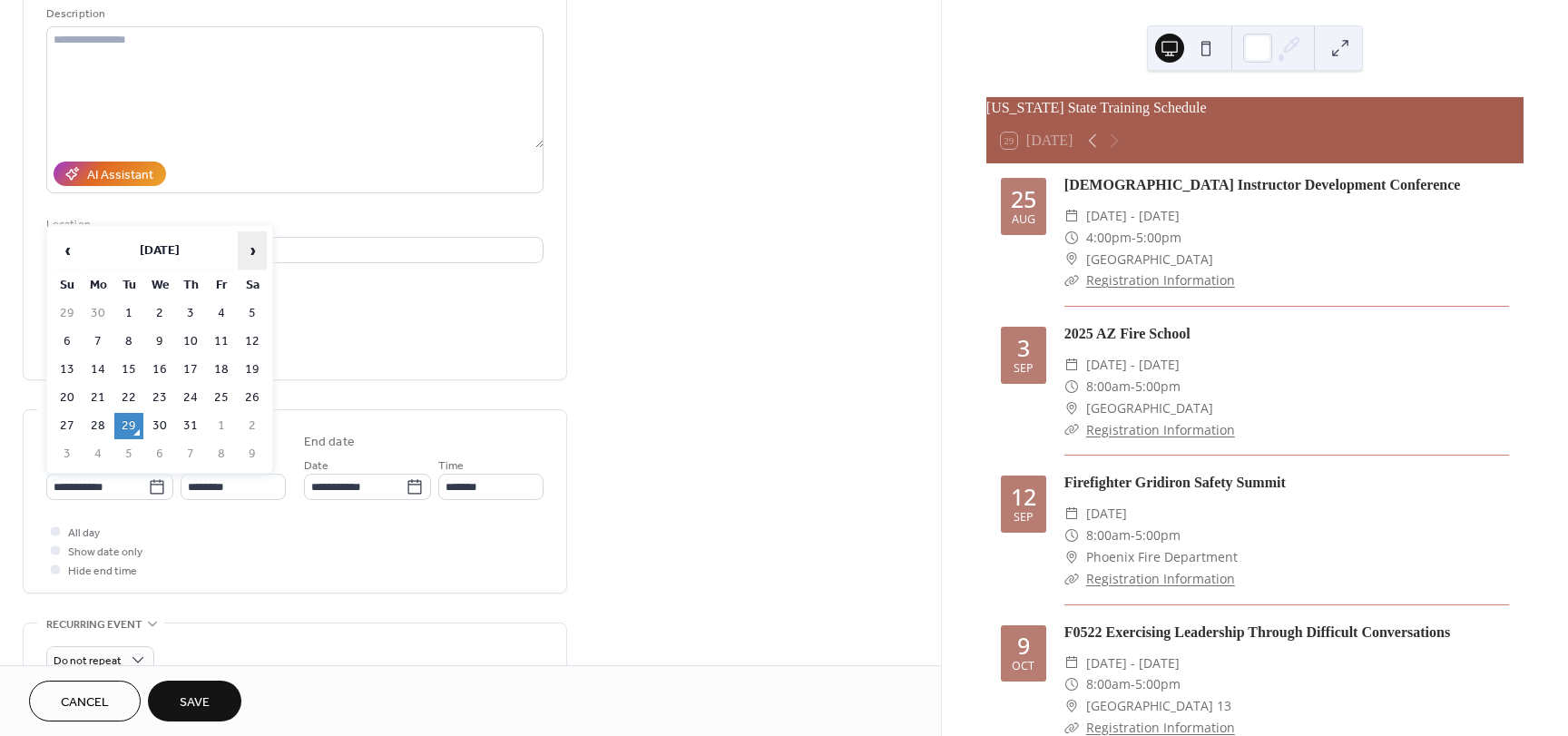 click on "›" at bounding box center [252, 250] 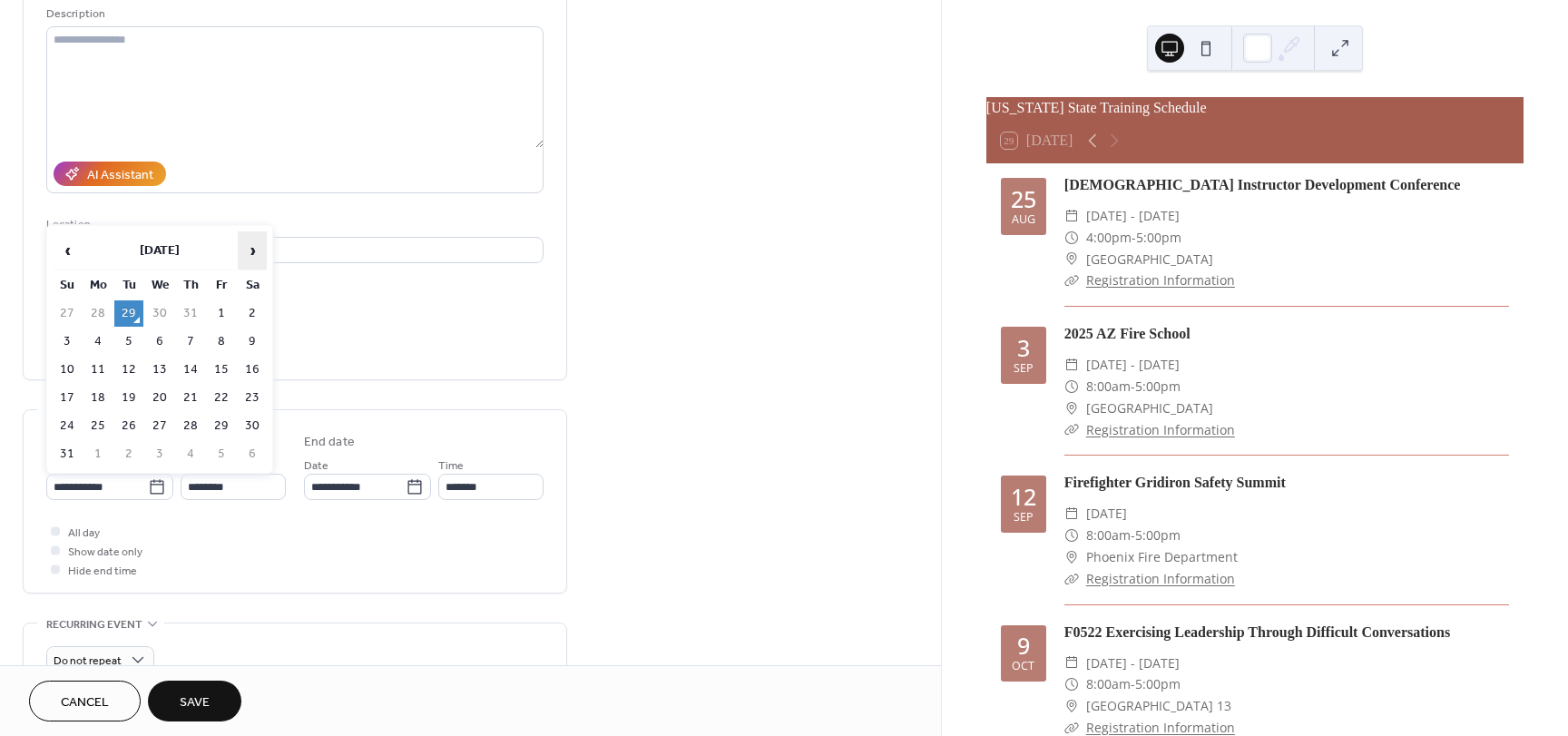 click on "›" at bounding box center (252, 250) 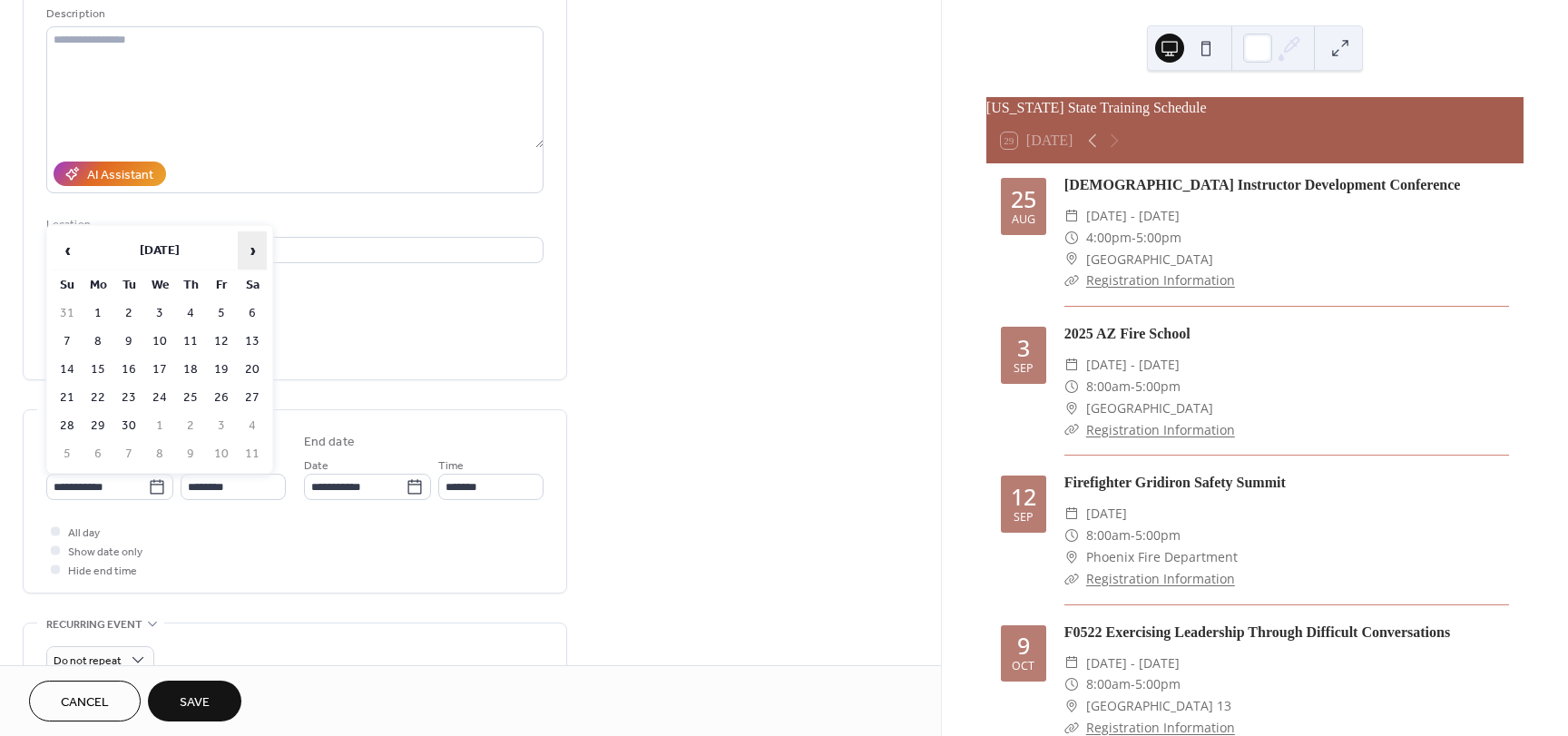click on "›" at bounding box center (252, 250) 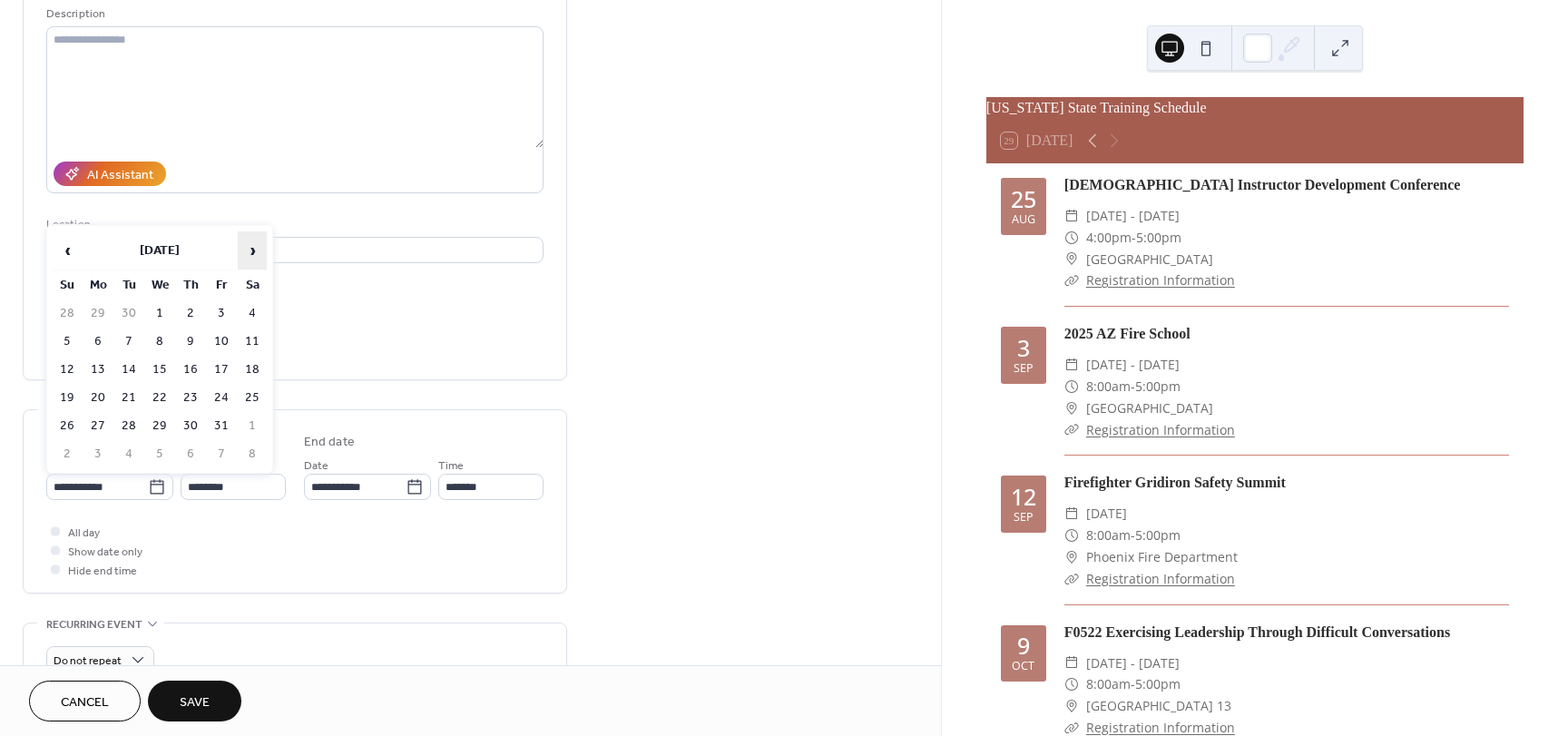 click on "›" at bounding box center (252, 250) 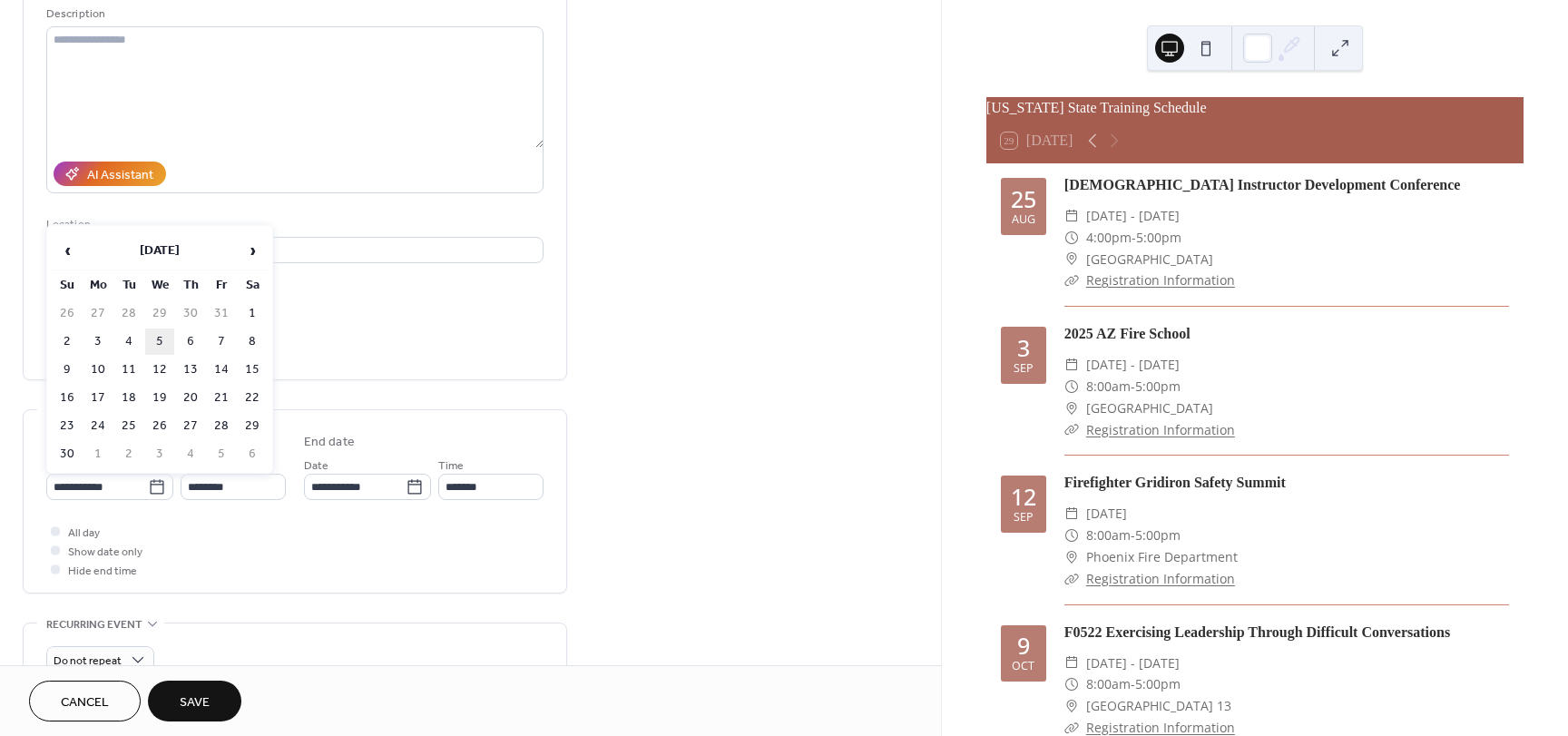 click on "5" at bounding box center (160, 341) 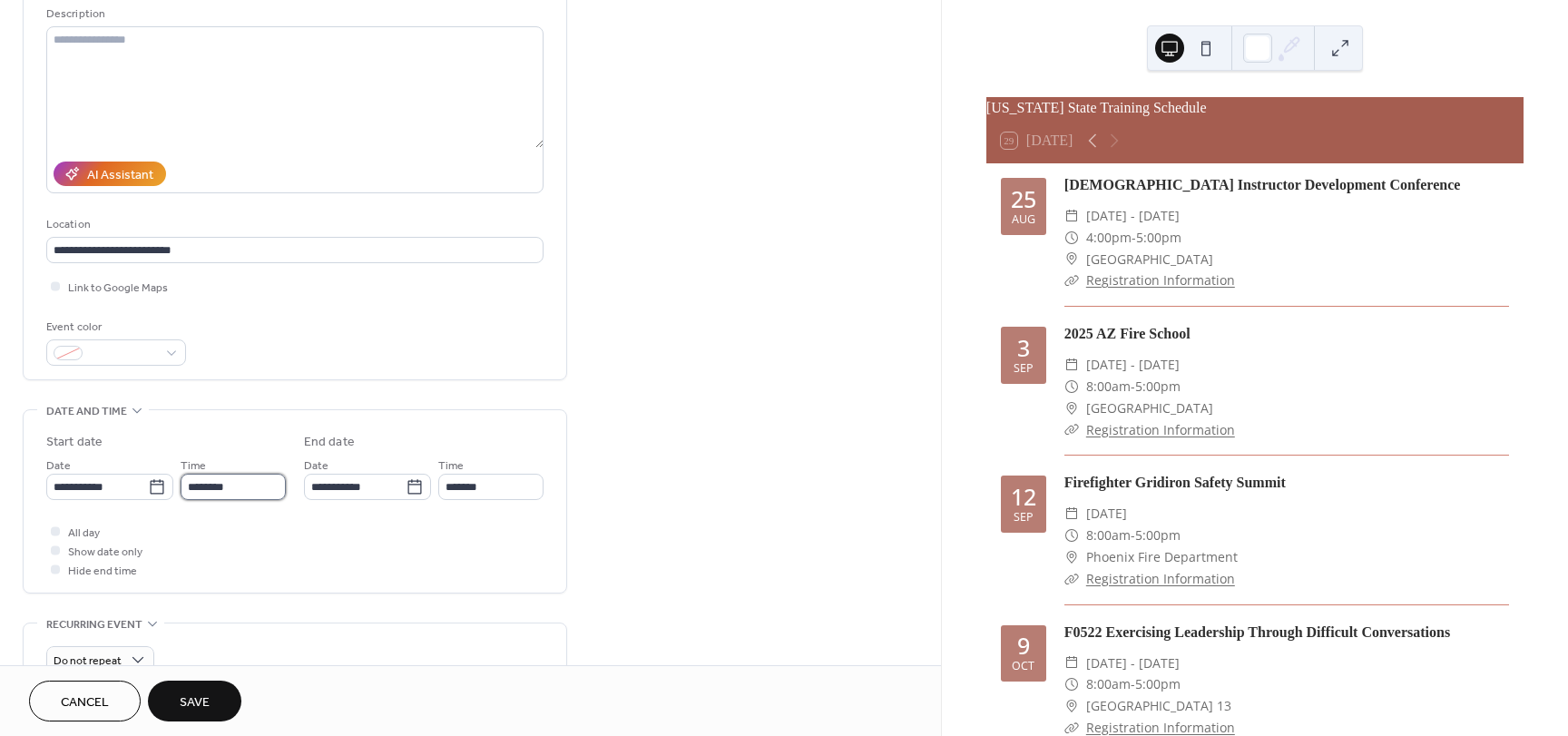 click on "********" at bounding box center [233, 486] 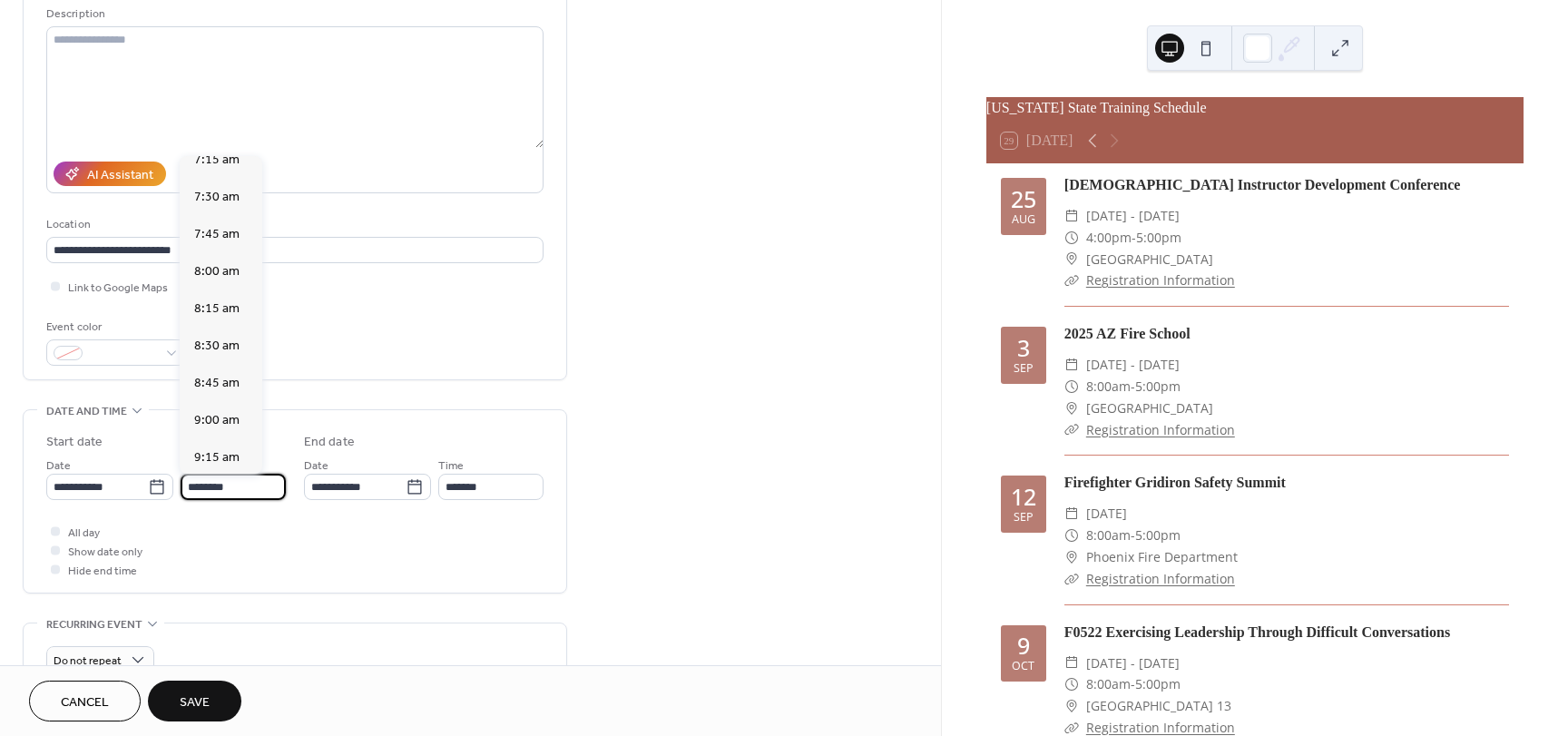 scroll, scrollTop: 1060, scrollLeft: 0, axis: vertical 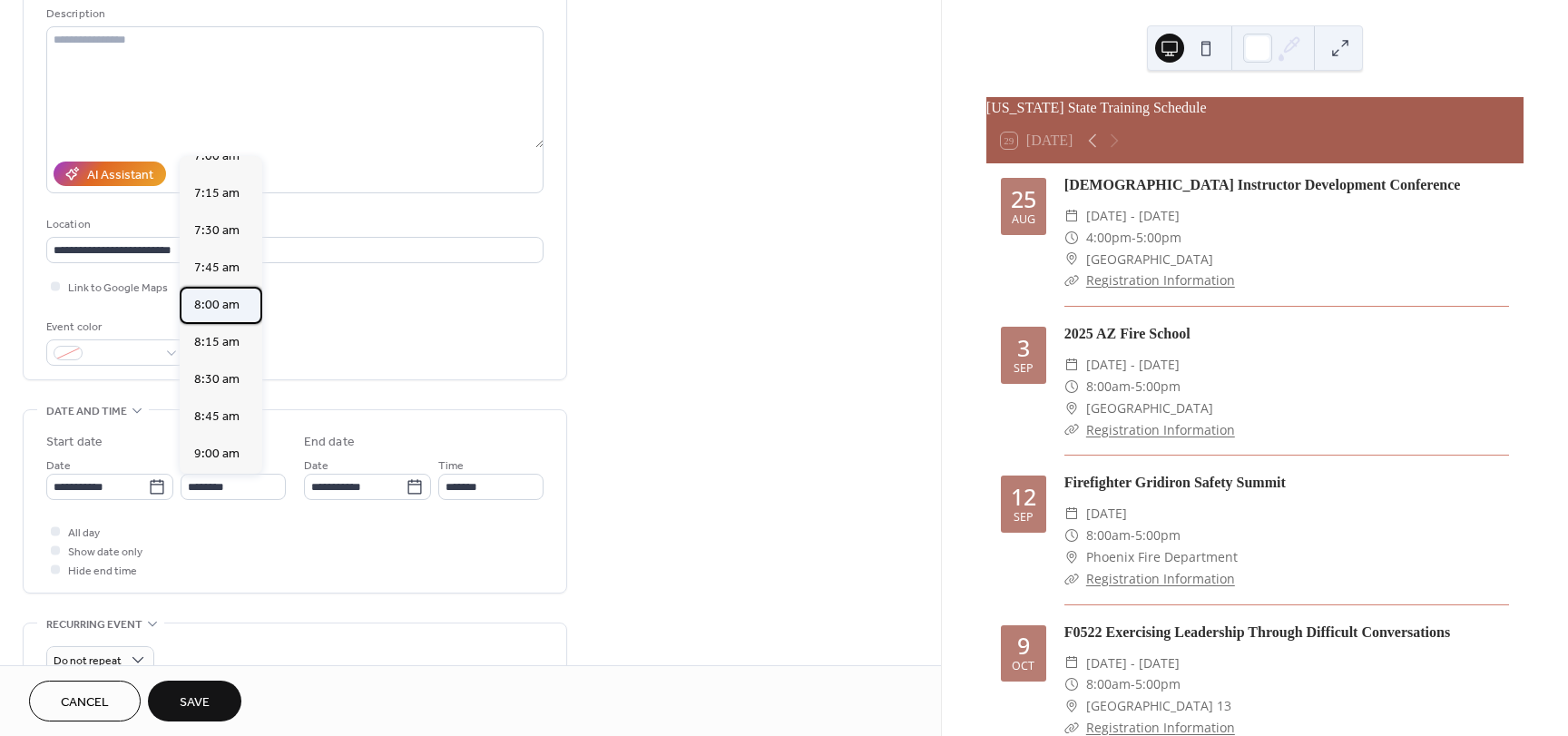 click on "8:00 am" at bounding box center (217, 305) 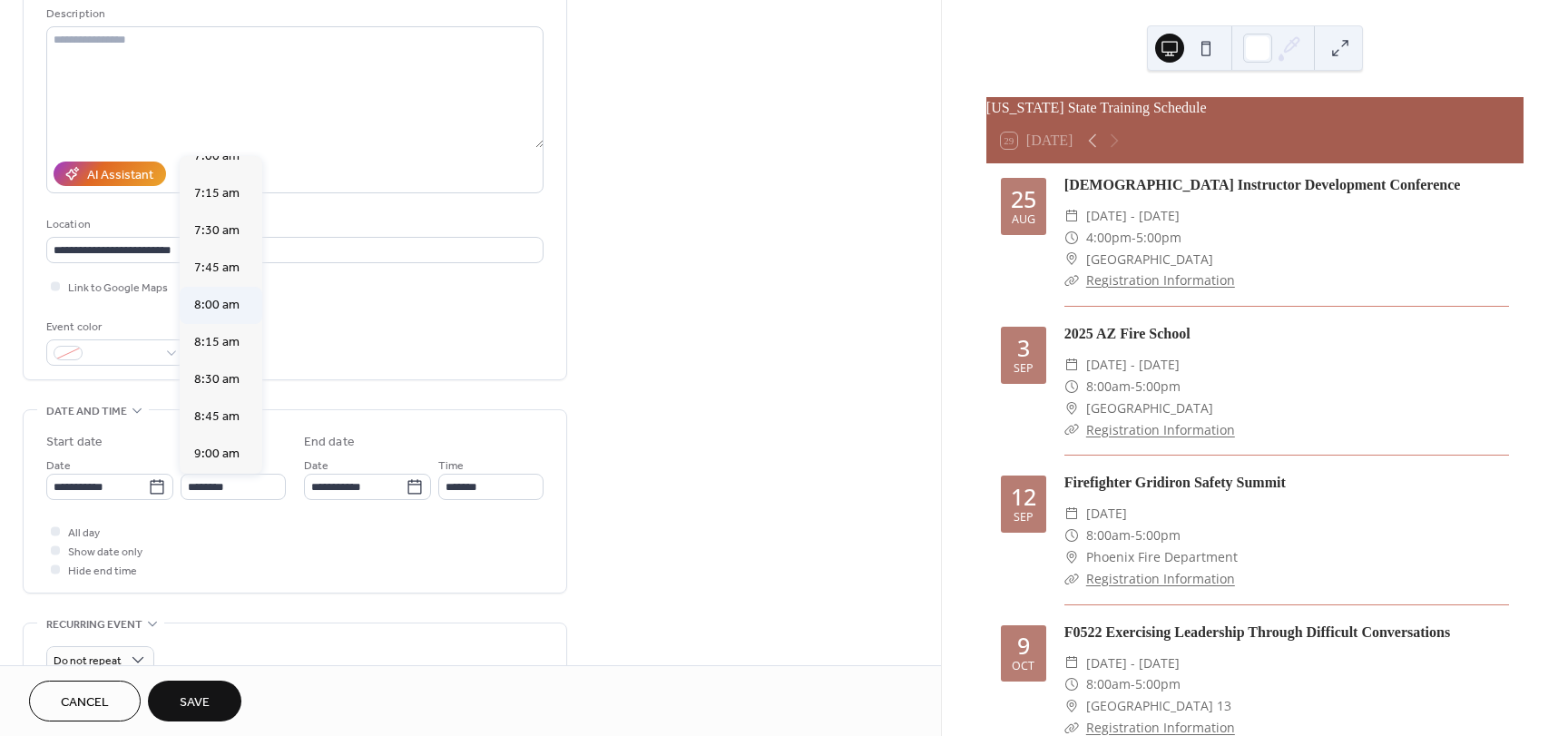 type on "*******" 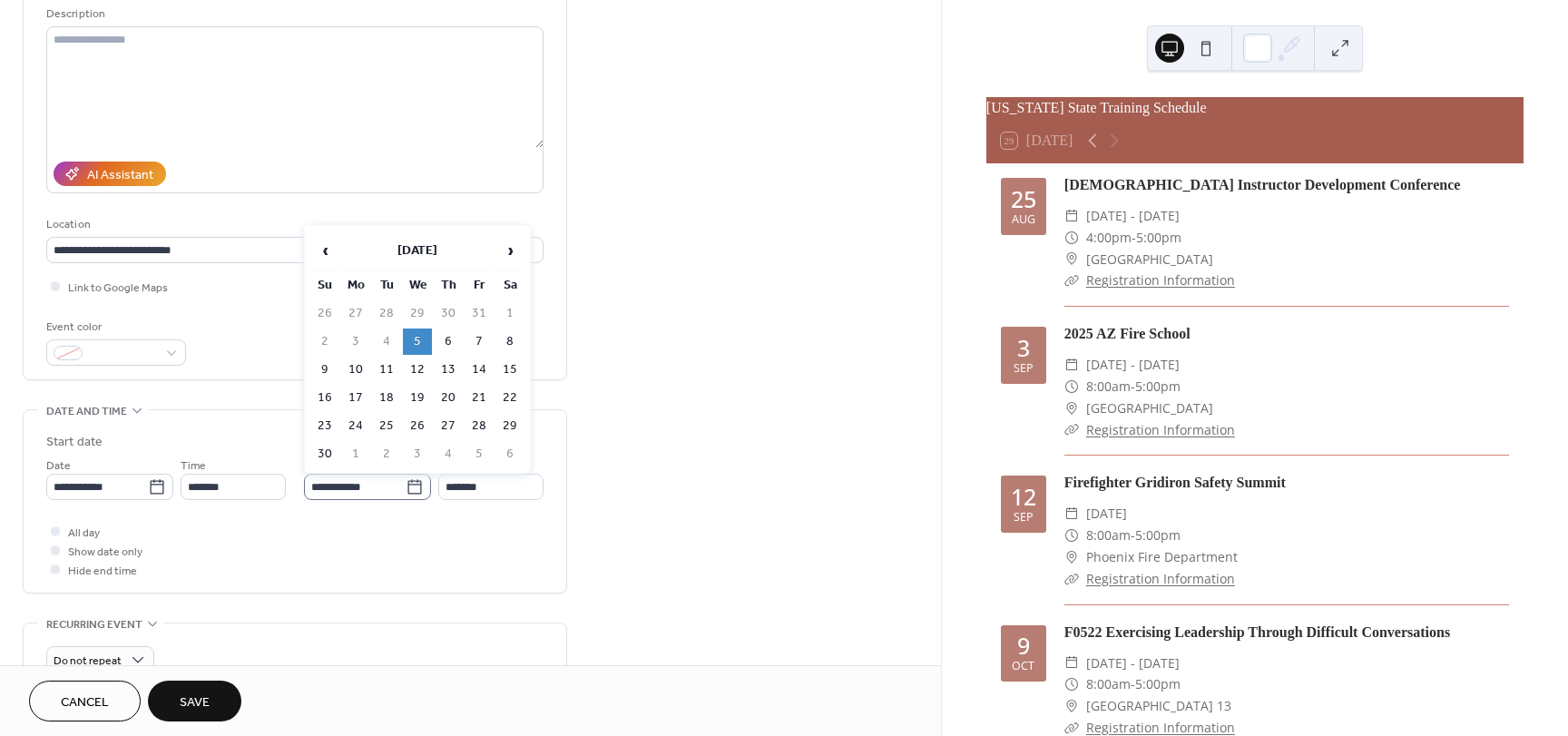 click 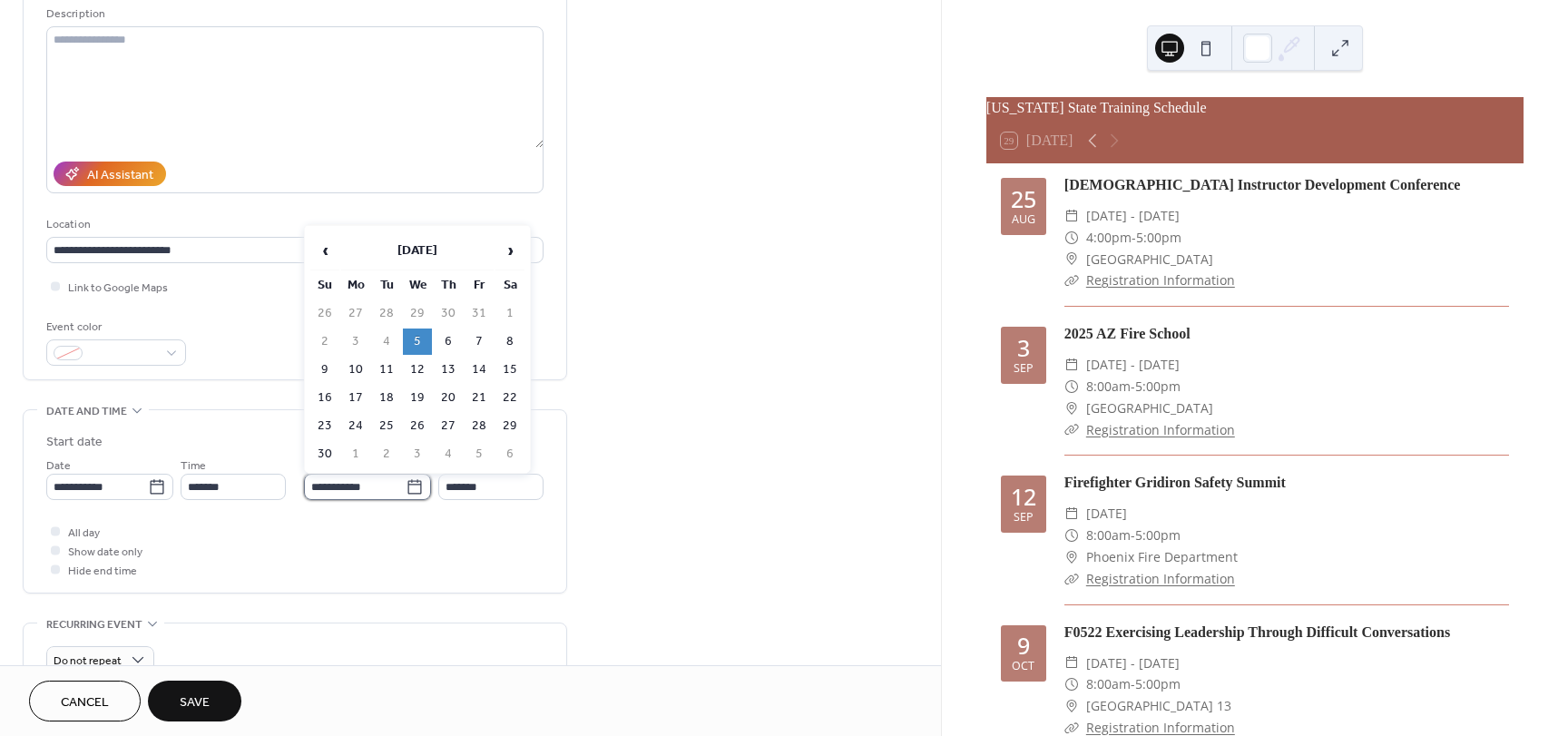 click on "**********" at bounding box center [355, 486] 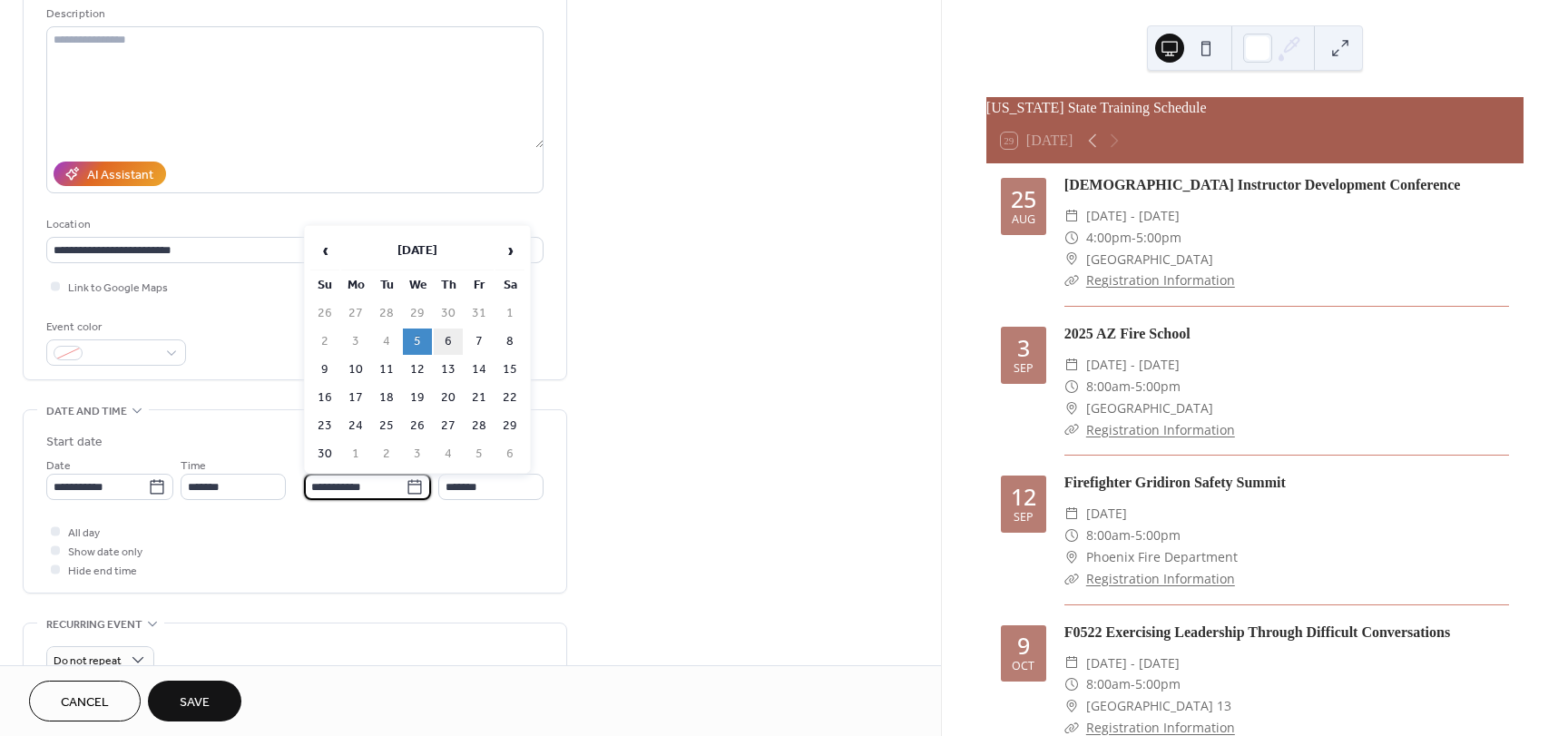click on "6" at bounding box center (448, 341) 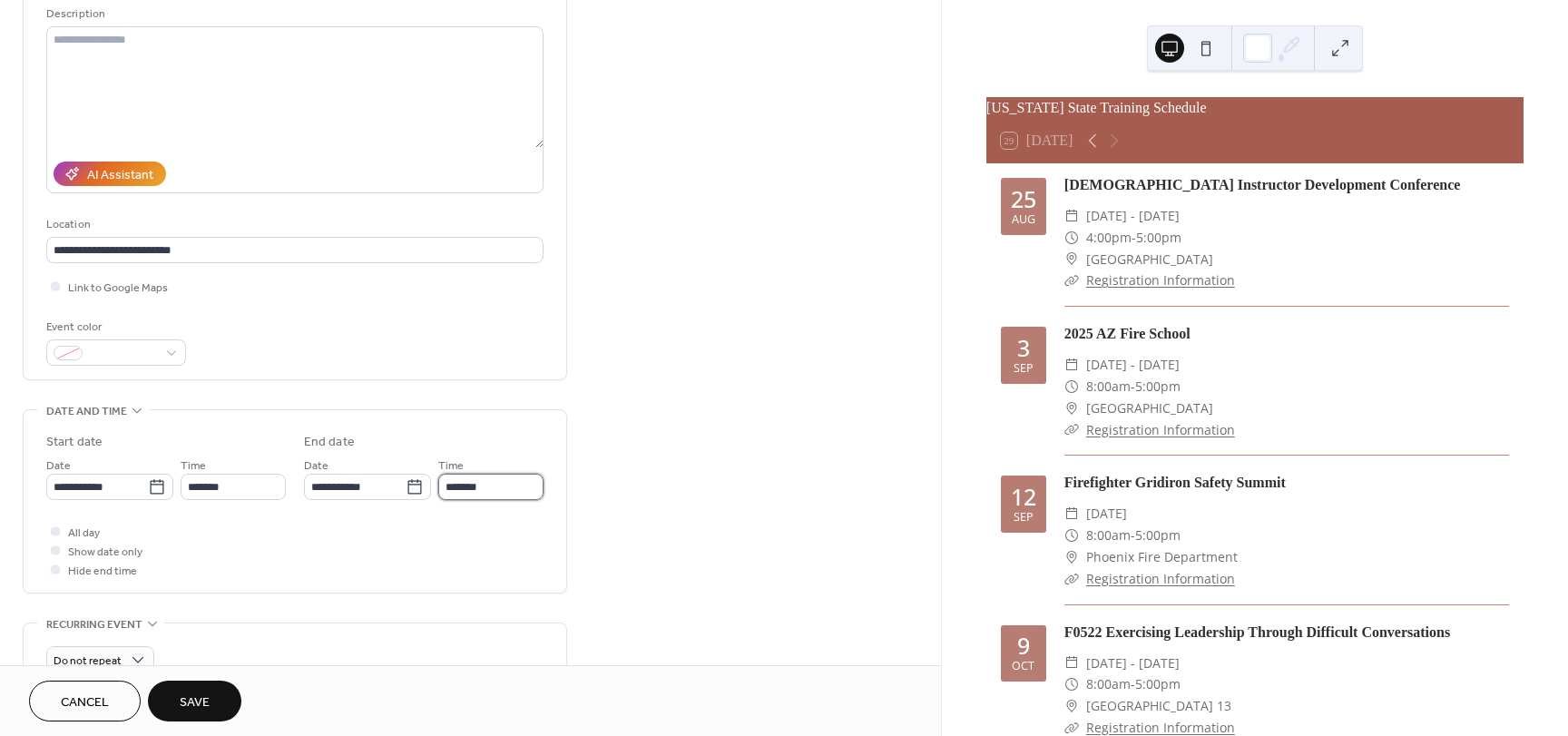 click on "*******" at bounding box center [491, 486] 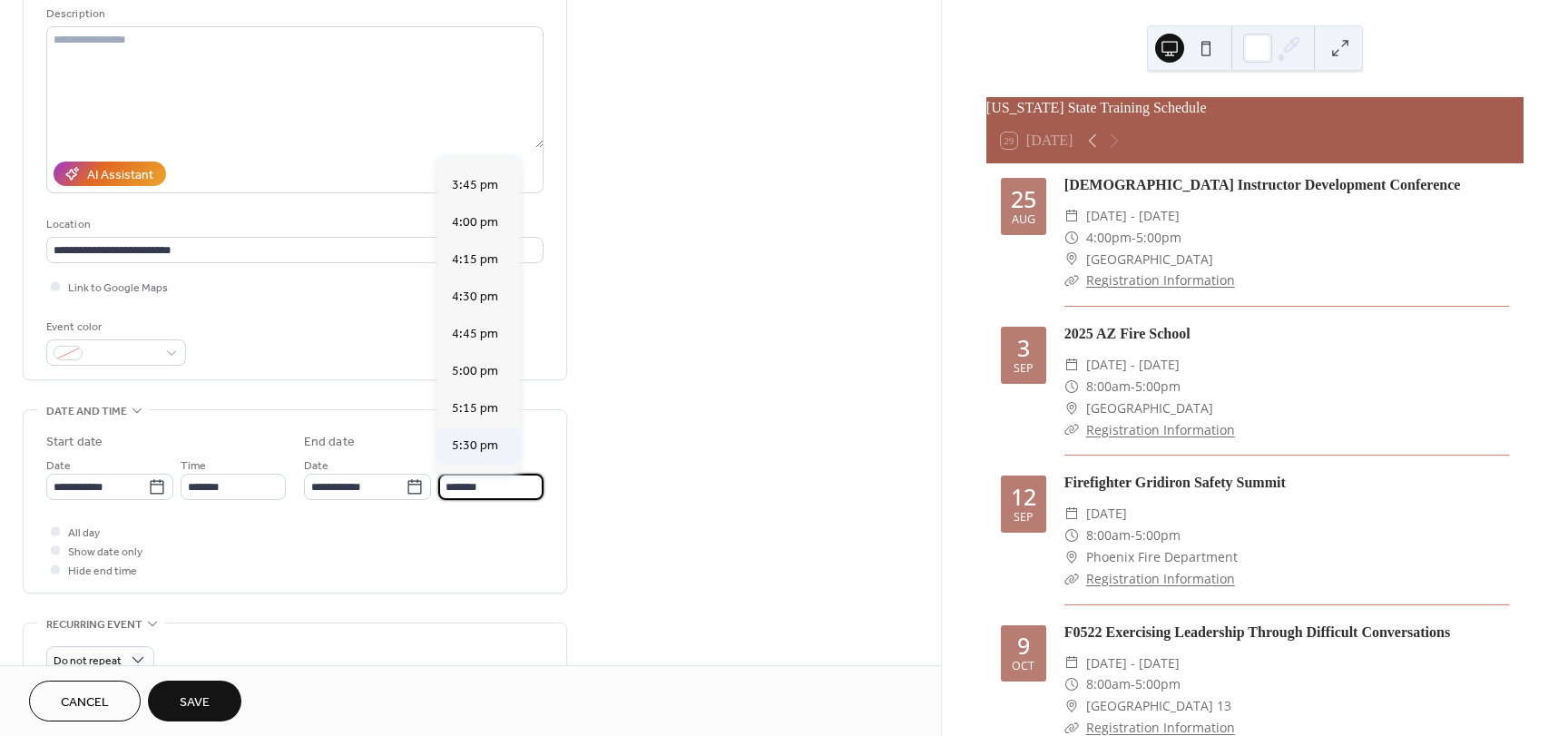 scroll, scrollTop: 2338, scrollLeft: 0, axis: vertical 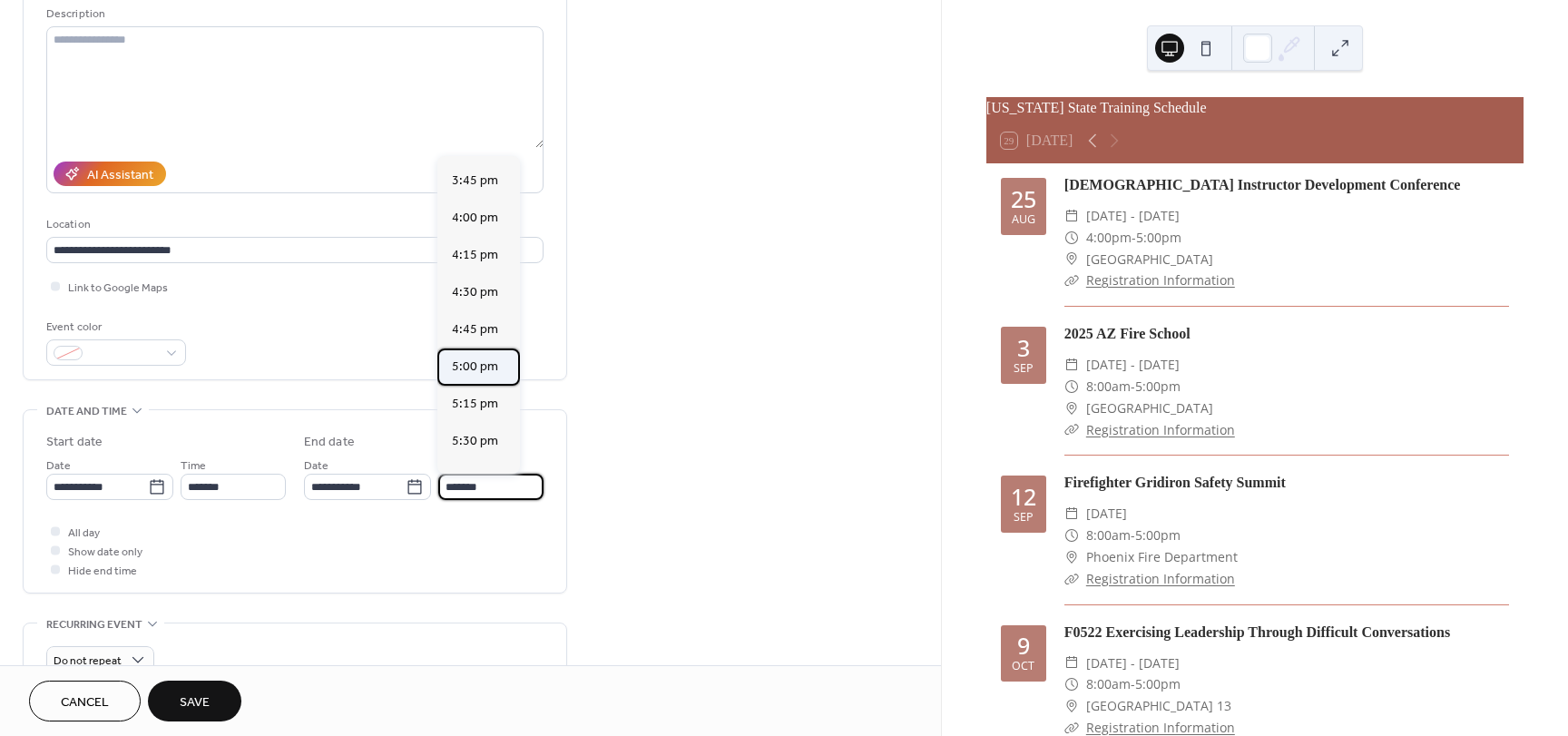 click on "5:00 pm" at bounding box center [475, 367] 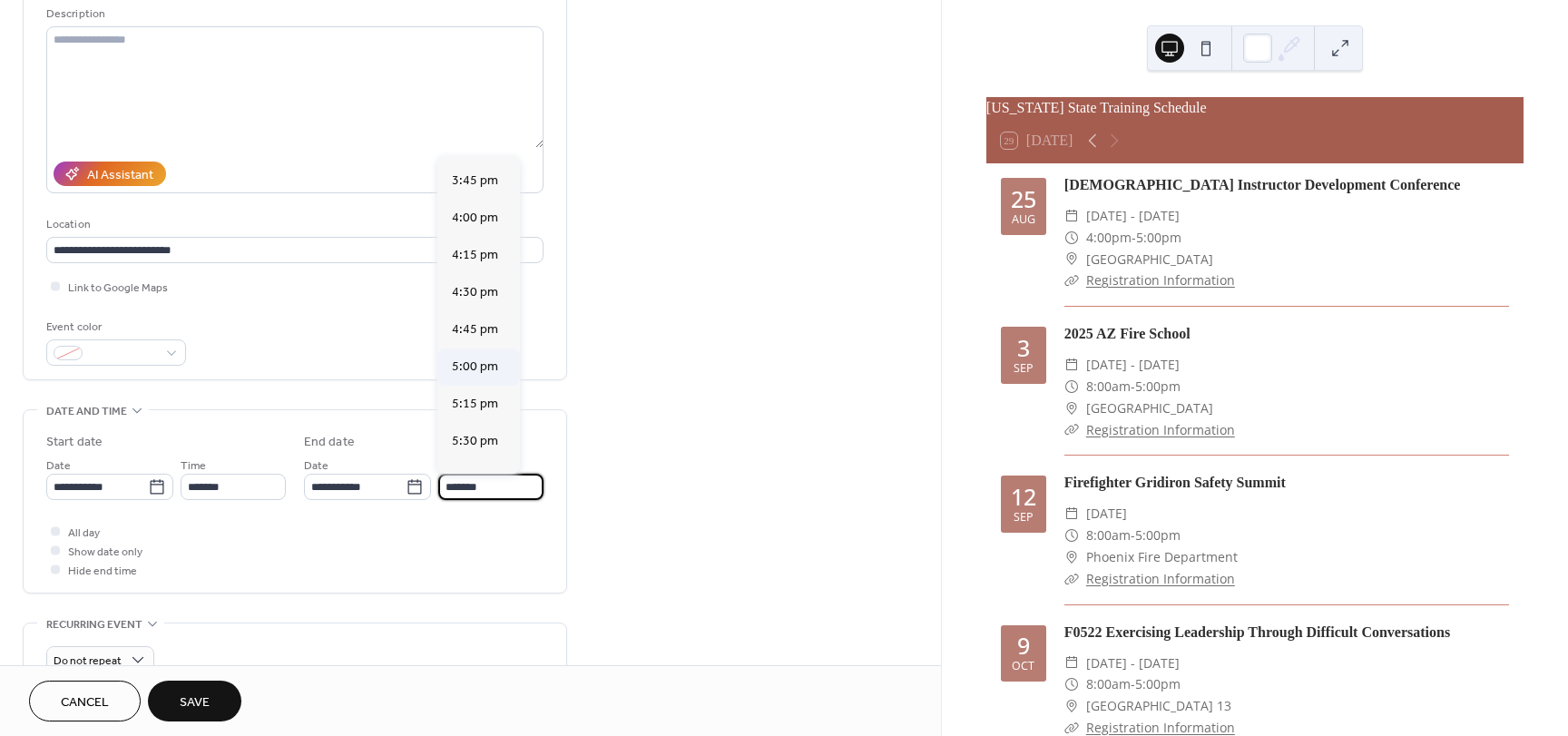 type on "*******" 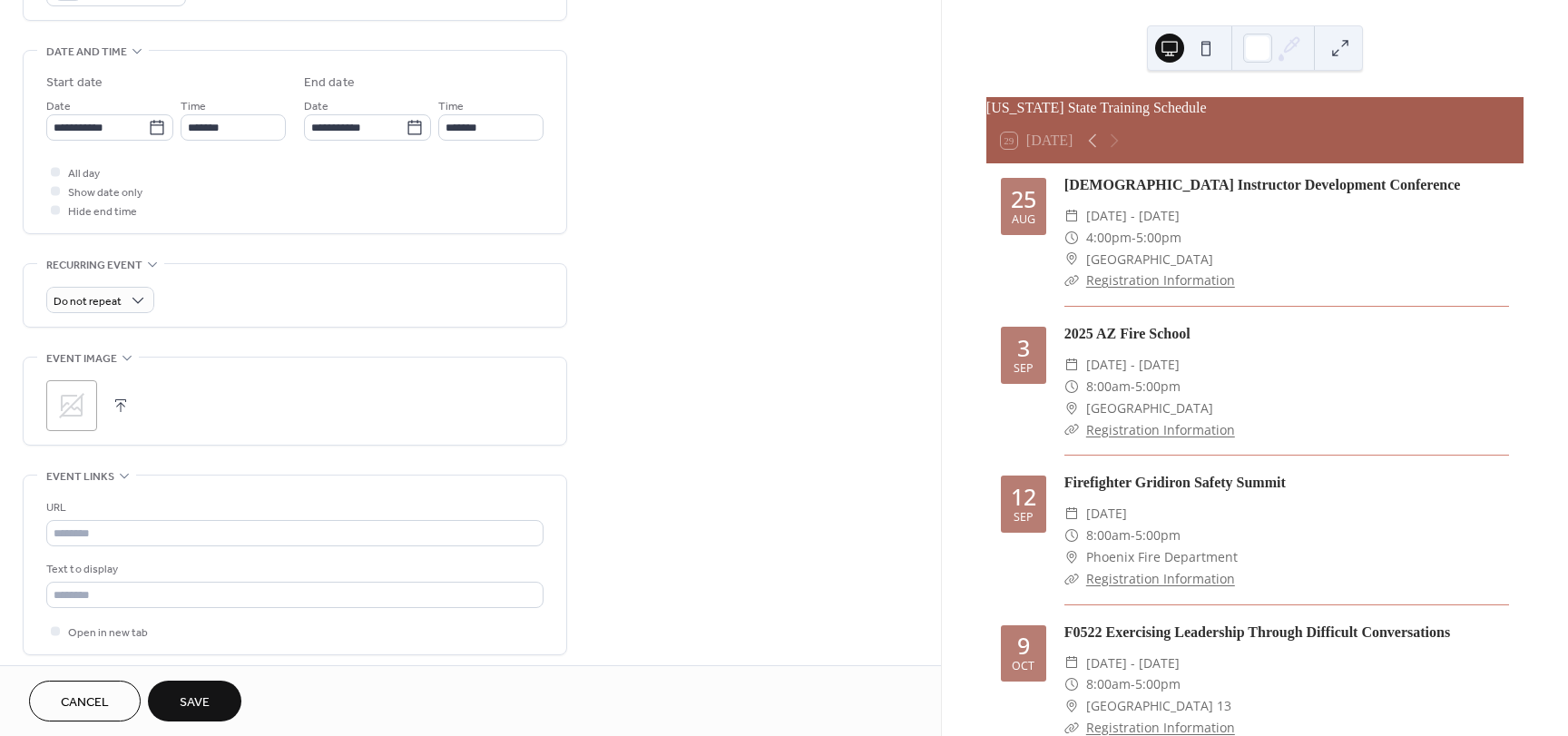 scroll, scrollTop: 635, scrollLeft: 0, axis: vertical 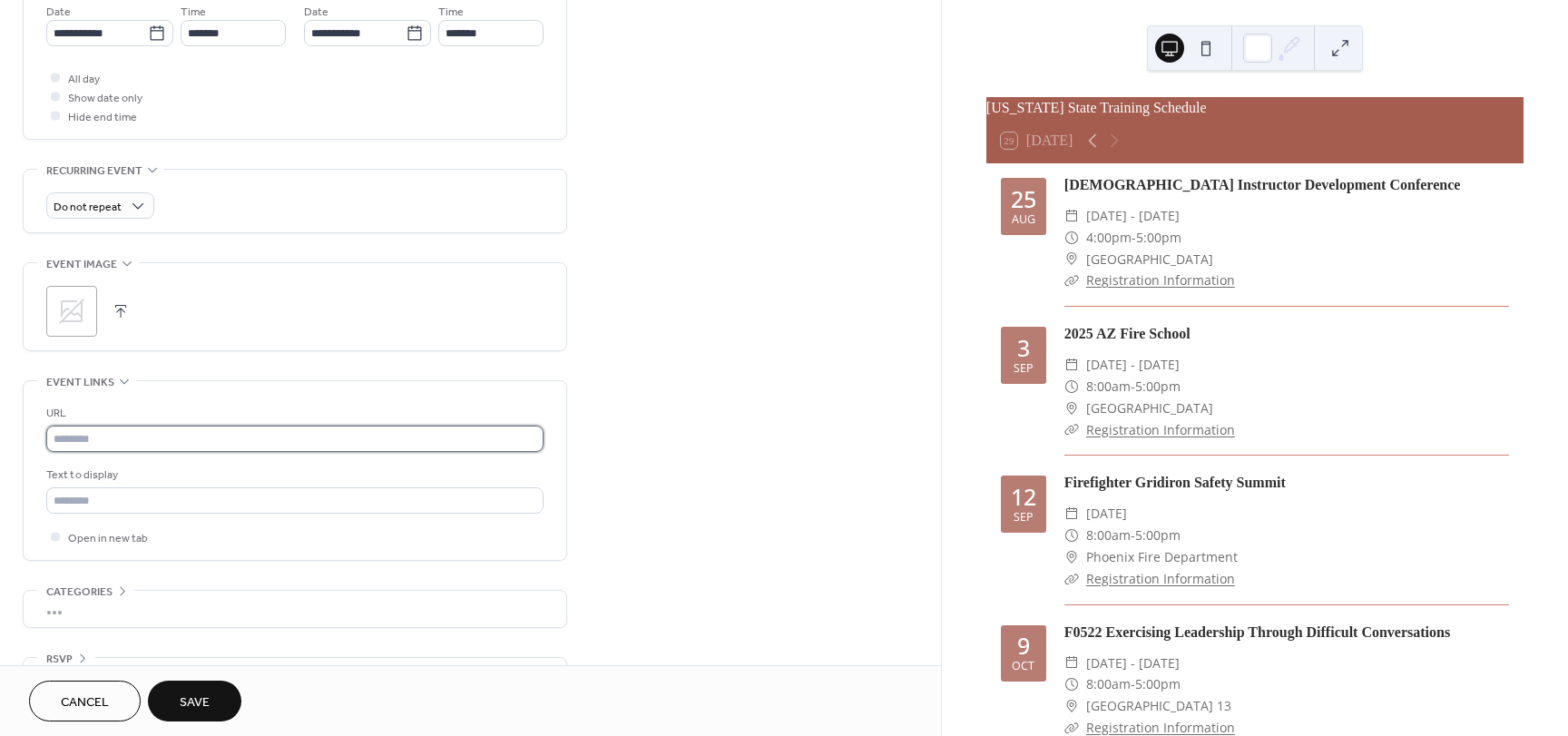 click at bounding box center [295, 438] 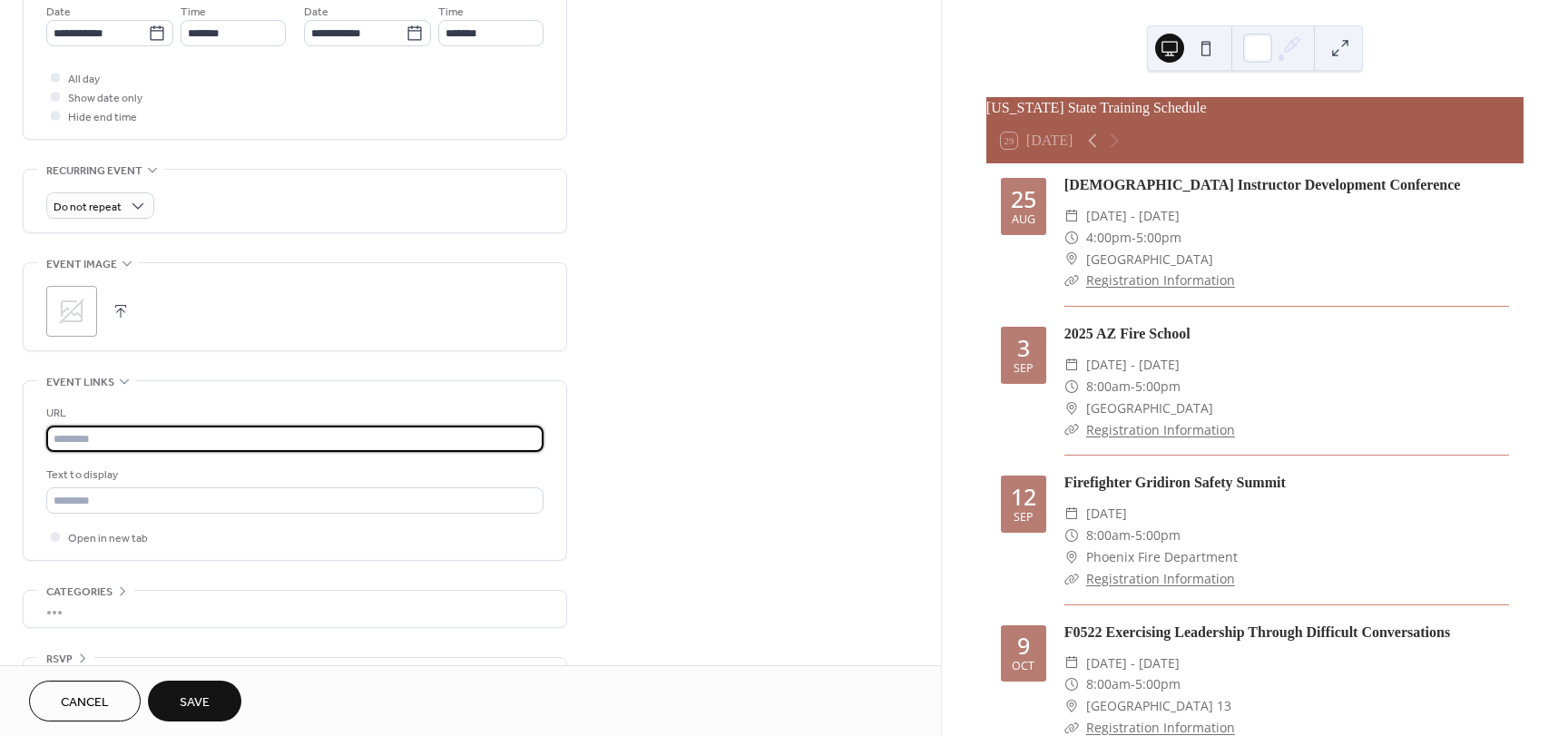 paste on "**********" 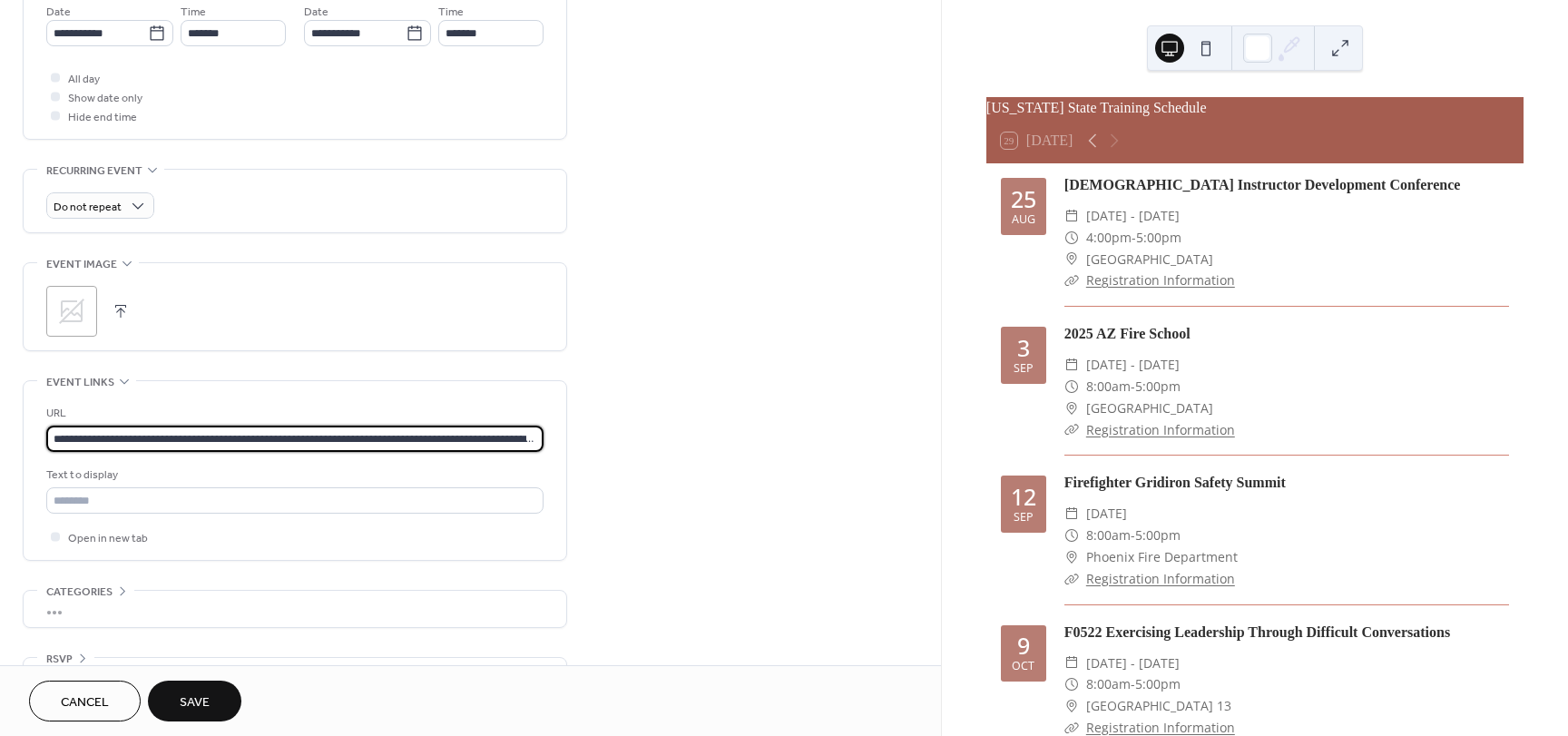 scroll, scrollTop: 0, scrollLeft: 250, axis: horizontal 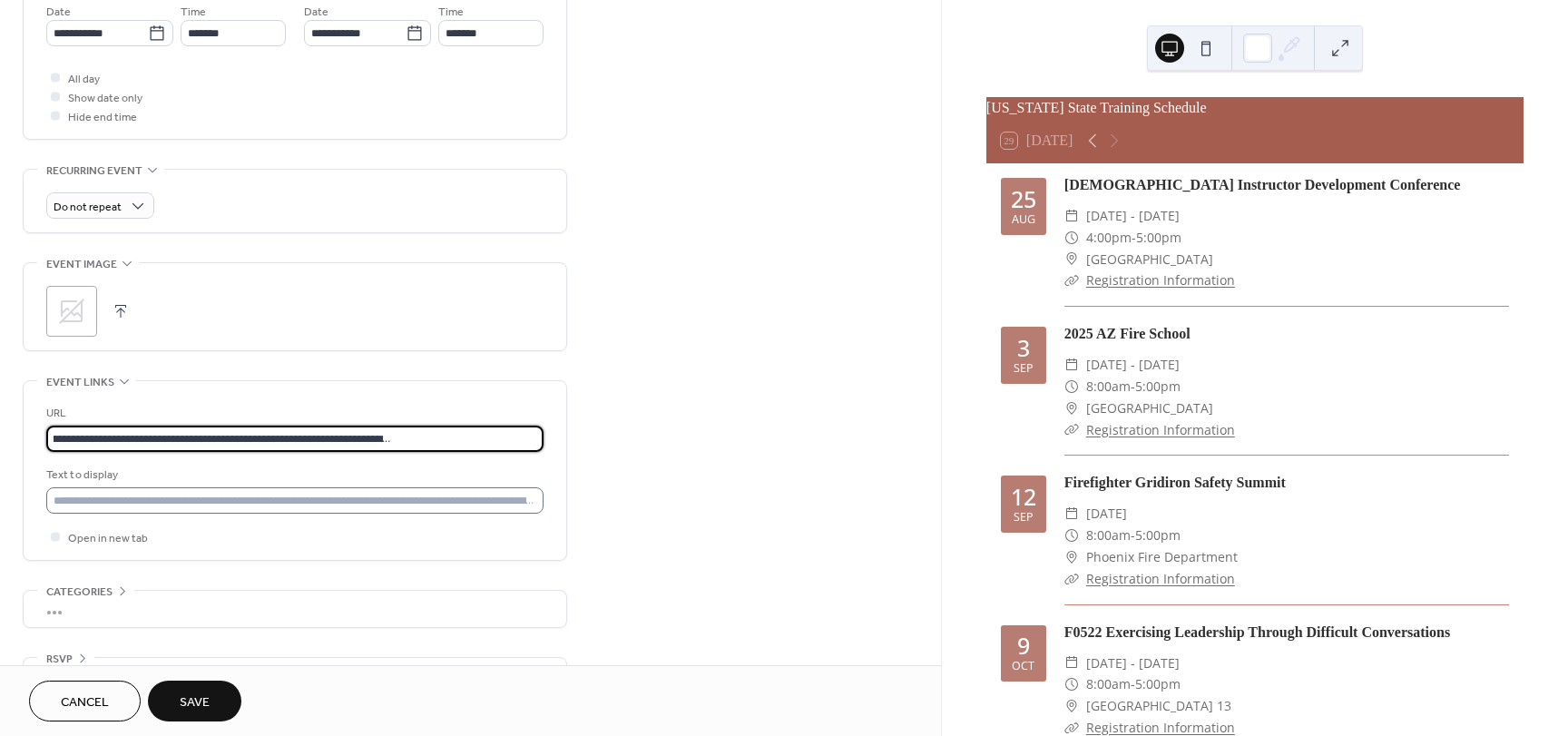 type on "**********" 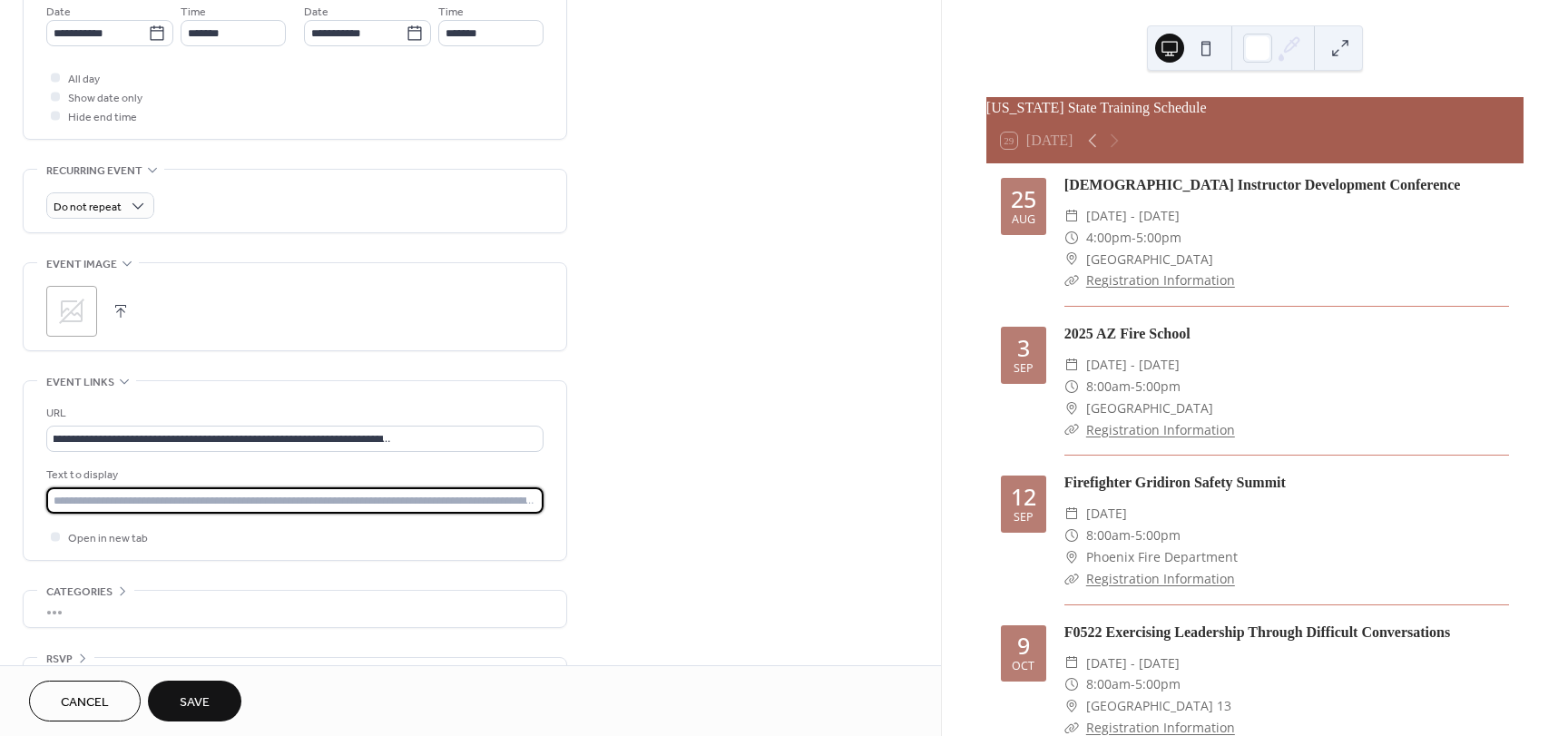 scroll, scrollTop: 0, scrollLeft: 0, axis: both 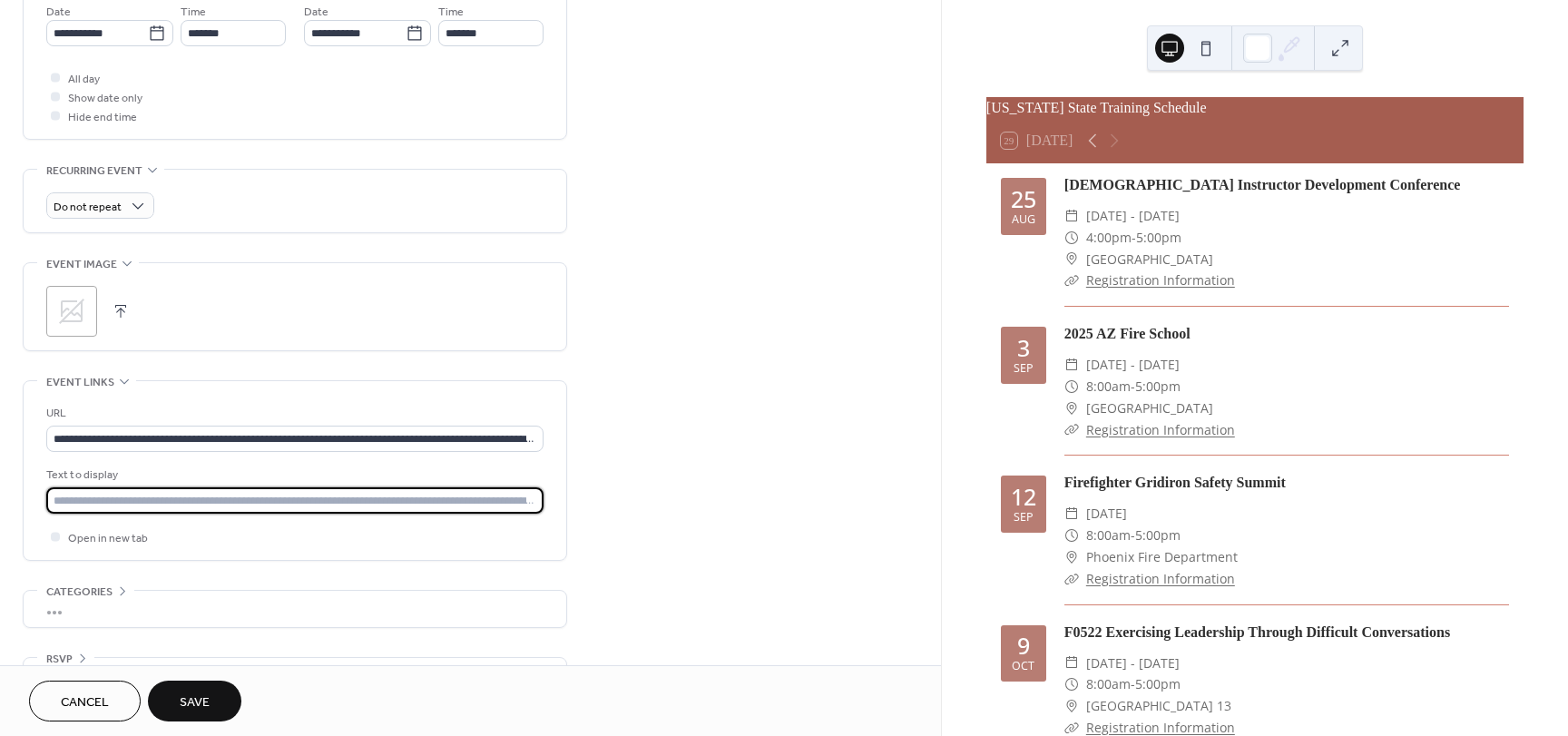 click at bounding box center [295, 500] 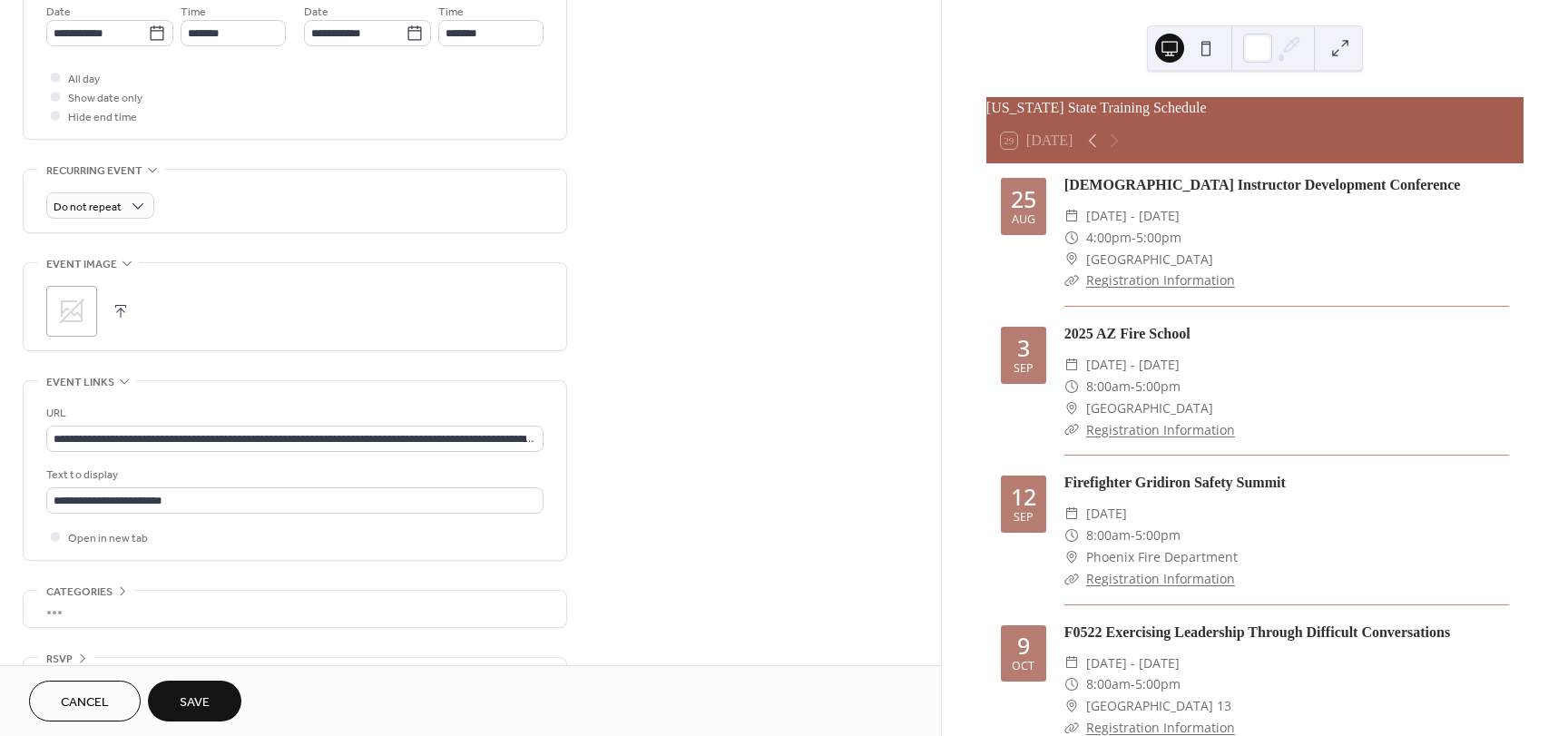 click on "Save" at bounding box center (194, 702) 